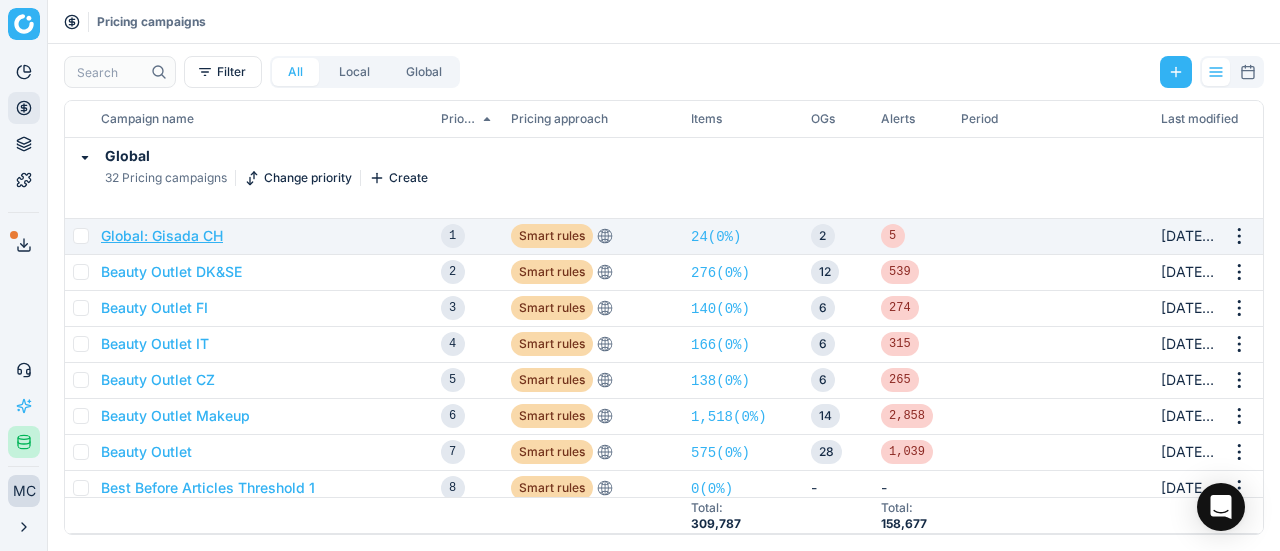 scroll, scrollTop: 0, scrollLeft: 0, axis: both 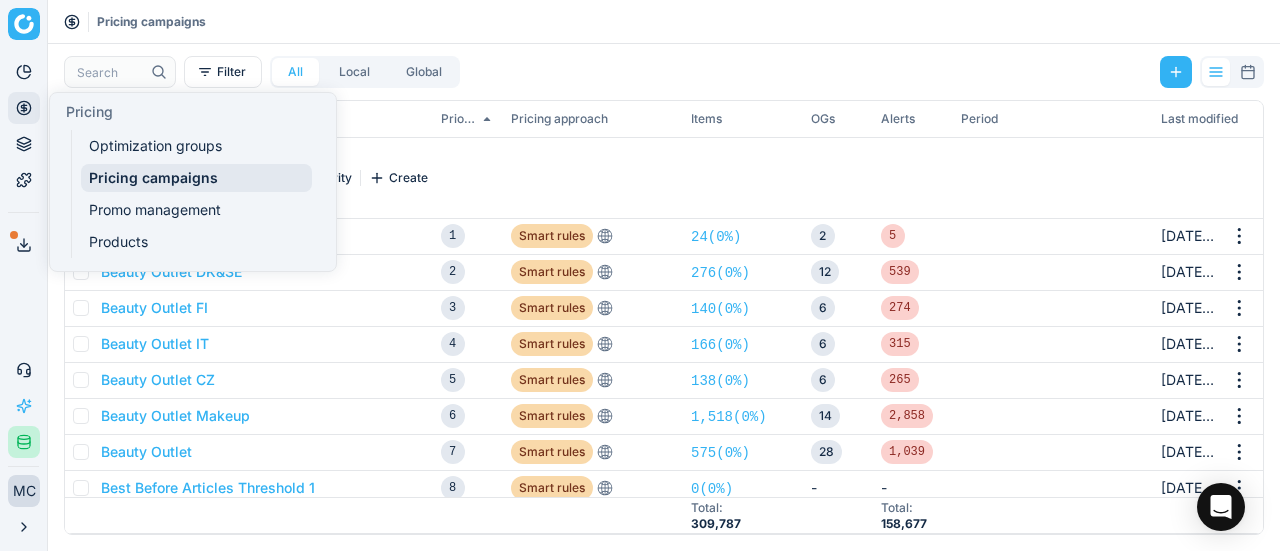 click 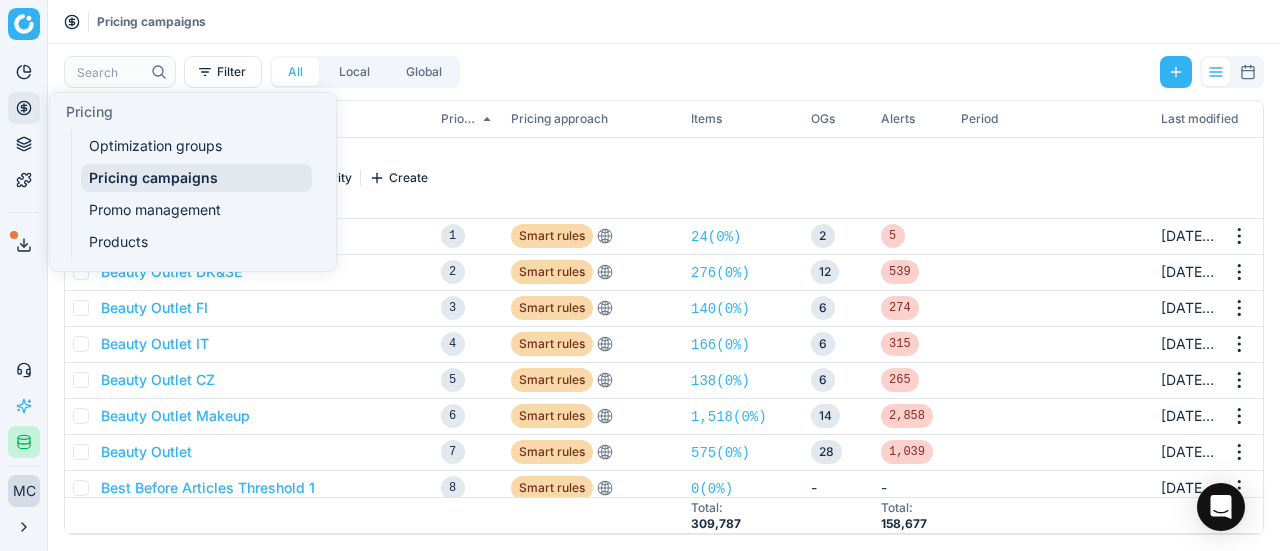 click on "Pricing campaigns" at bounding box center (196, 178) 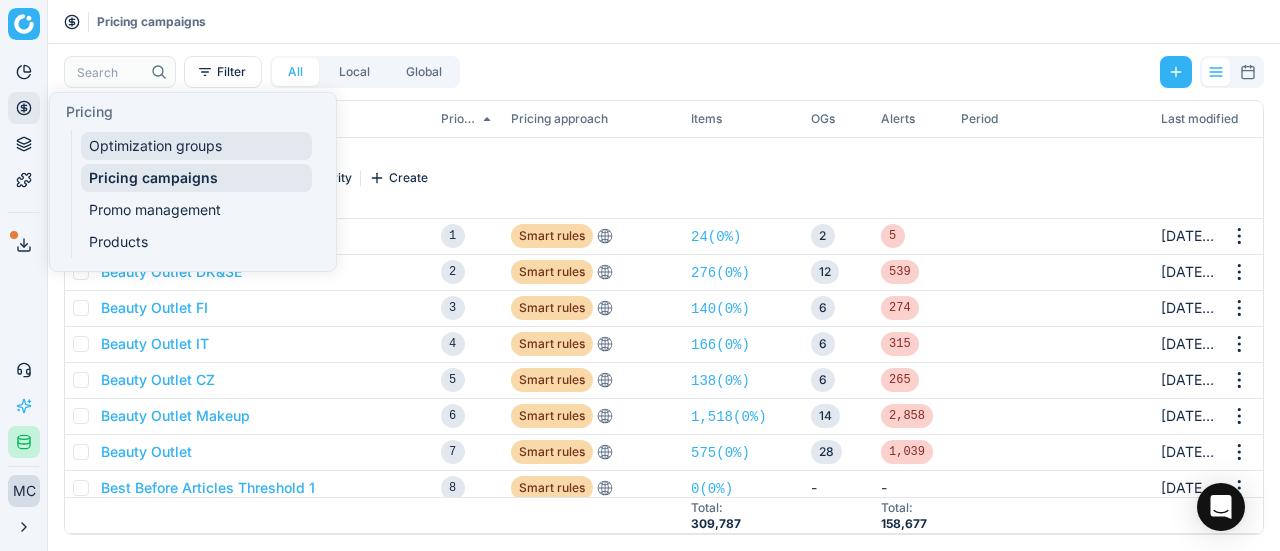 click on "Optimization groups" at bounding box center [196, 146] 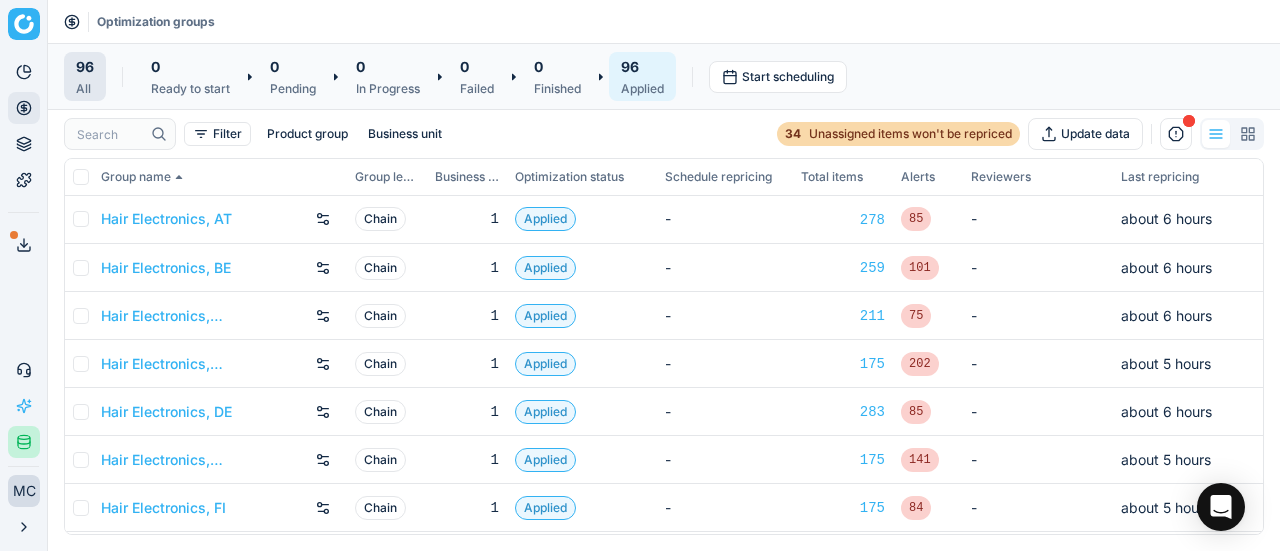 click on "96" at bounding box center [630, 66] 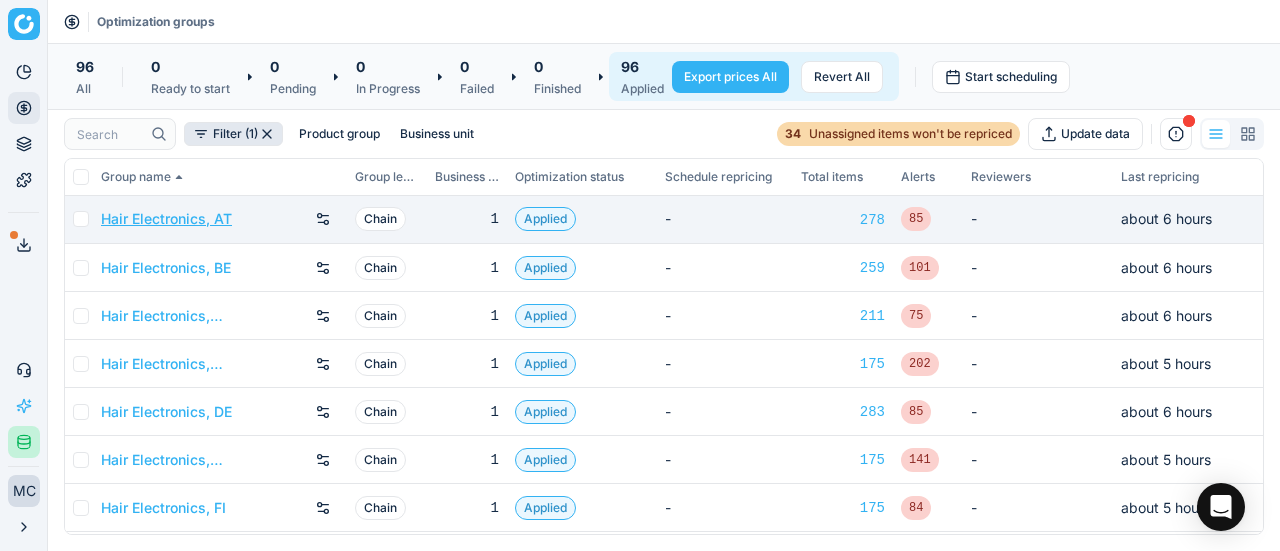 click on "Hair Electronics, AT" at bounding box center [166, 219] 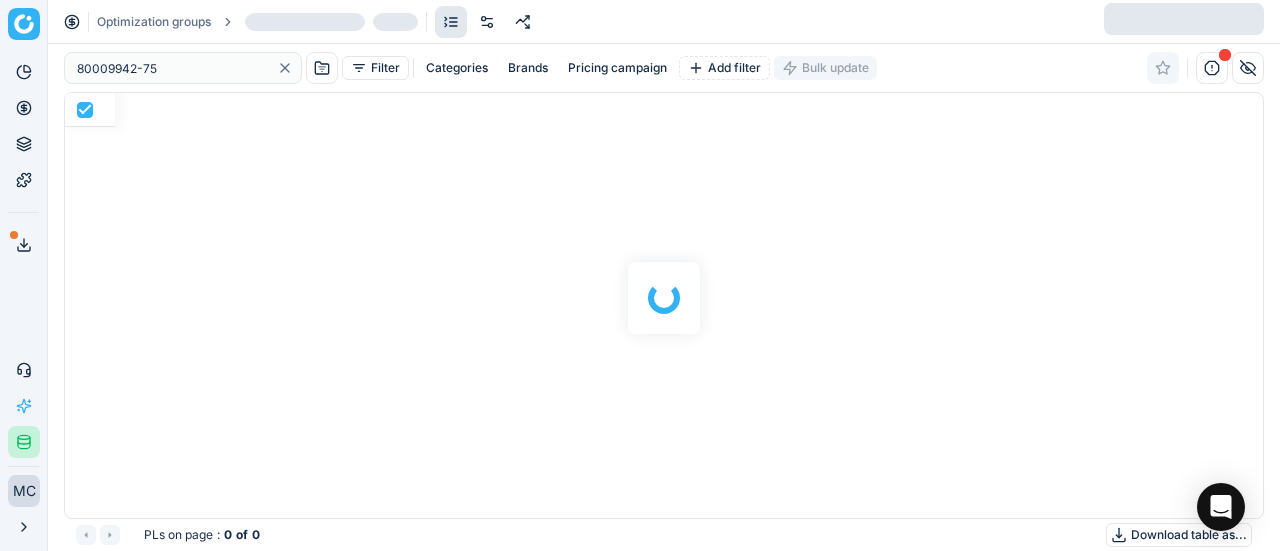 scroll, scrollTop: 2, scrollLeft: 2, axis: both 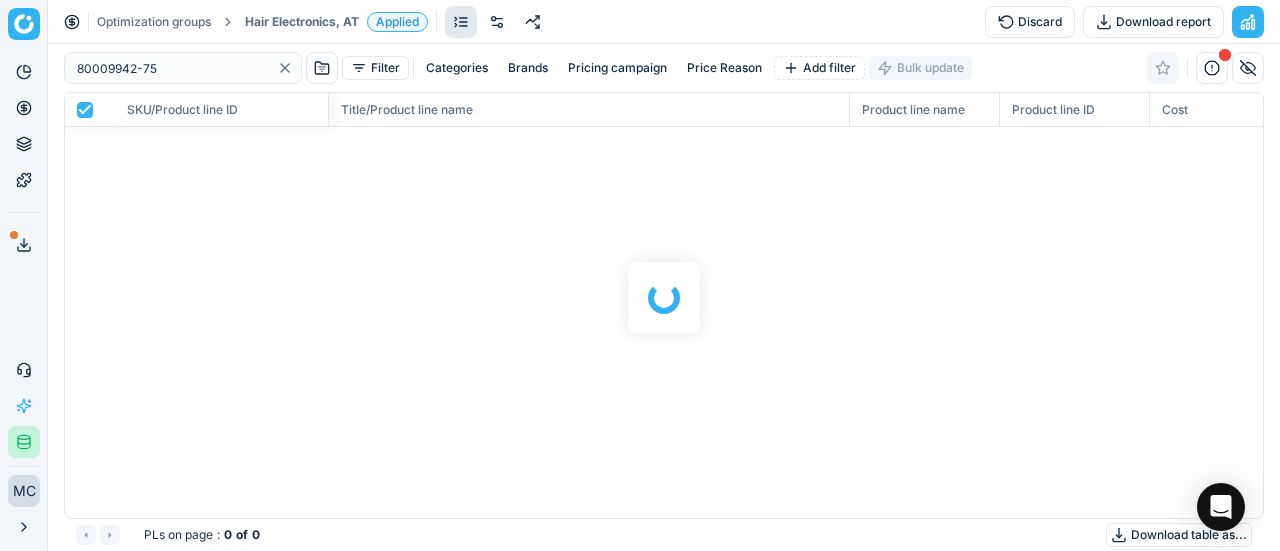 click on "Hair Electronics, AT" at bounding box center (302, 22) 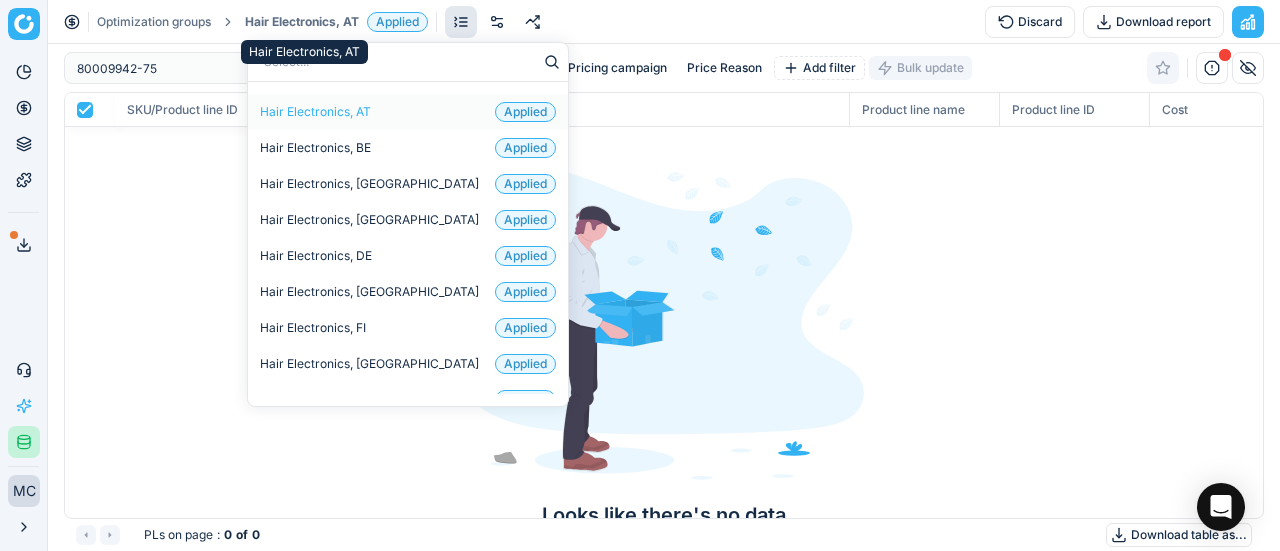 scroll, scrollTop: 395, scrollLeft: 1168, axis: both 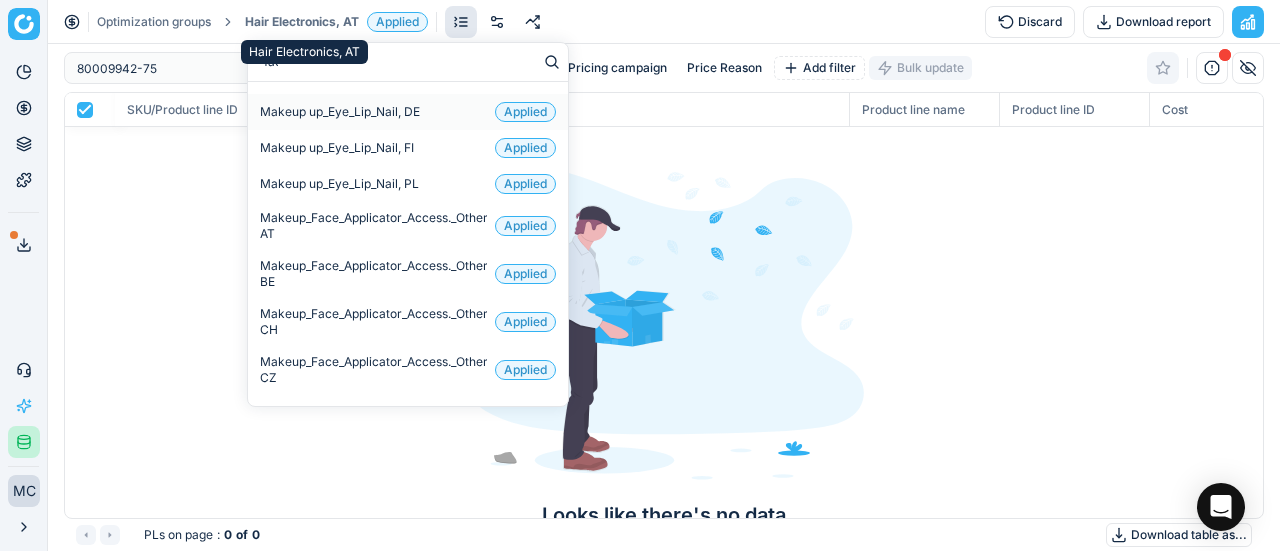 type on "face" 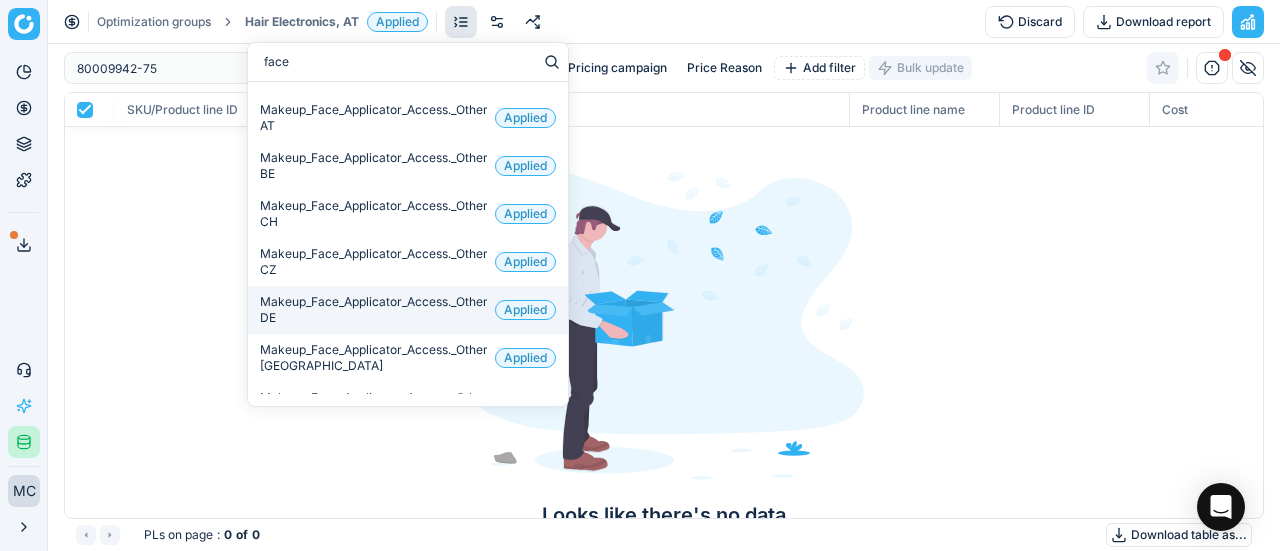 click on "Makeup_Face_Applicator_Access._Other, DE" at bounding box center (373, 310) 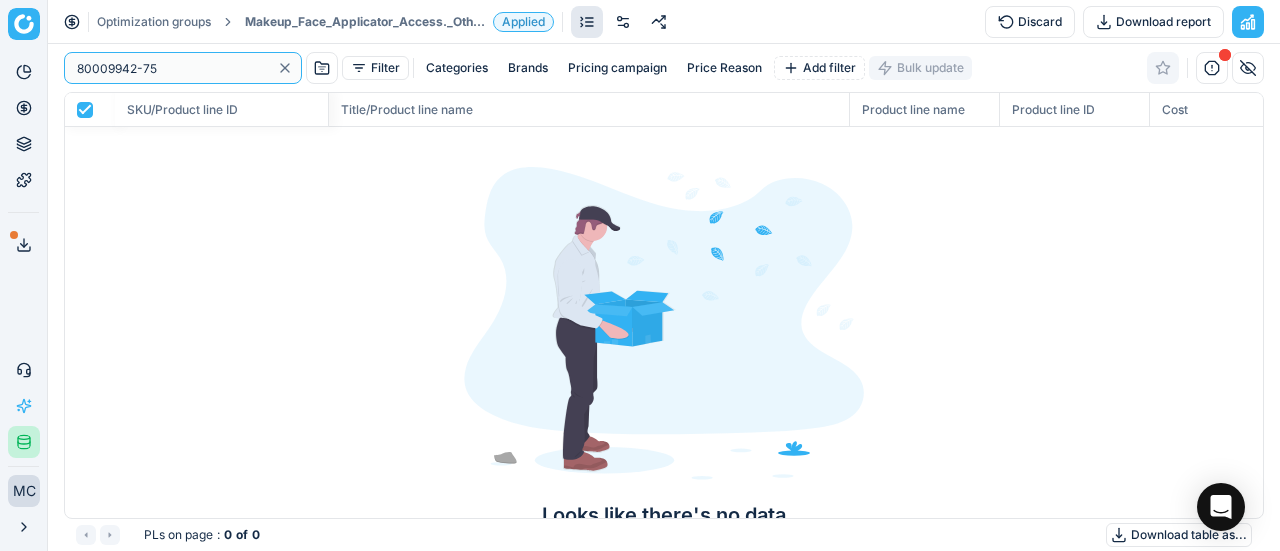click 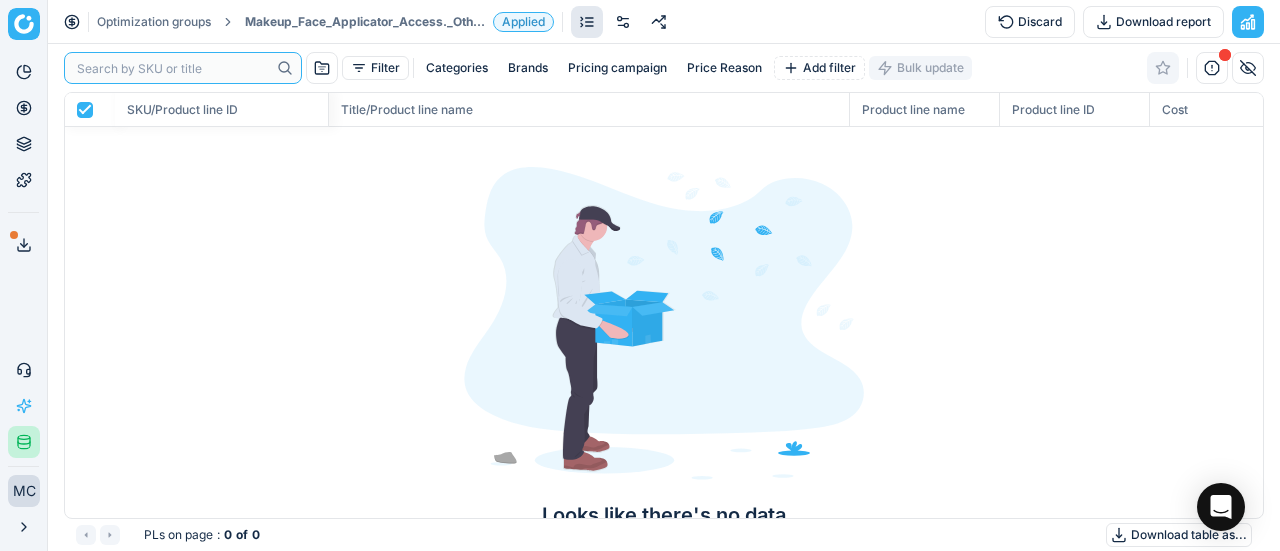 paste on "80065187-19-1" 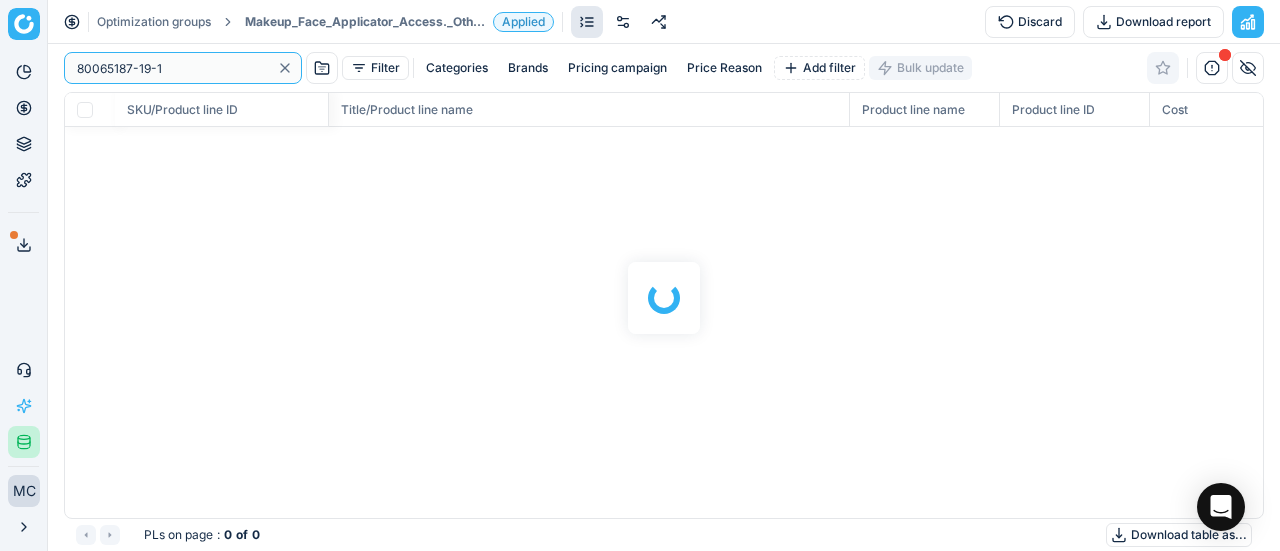 checkbox on "false" 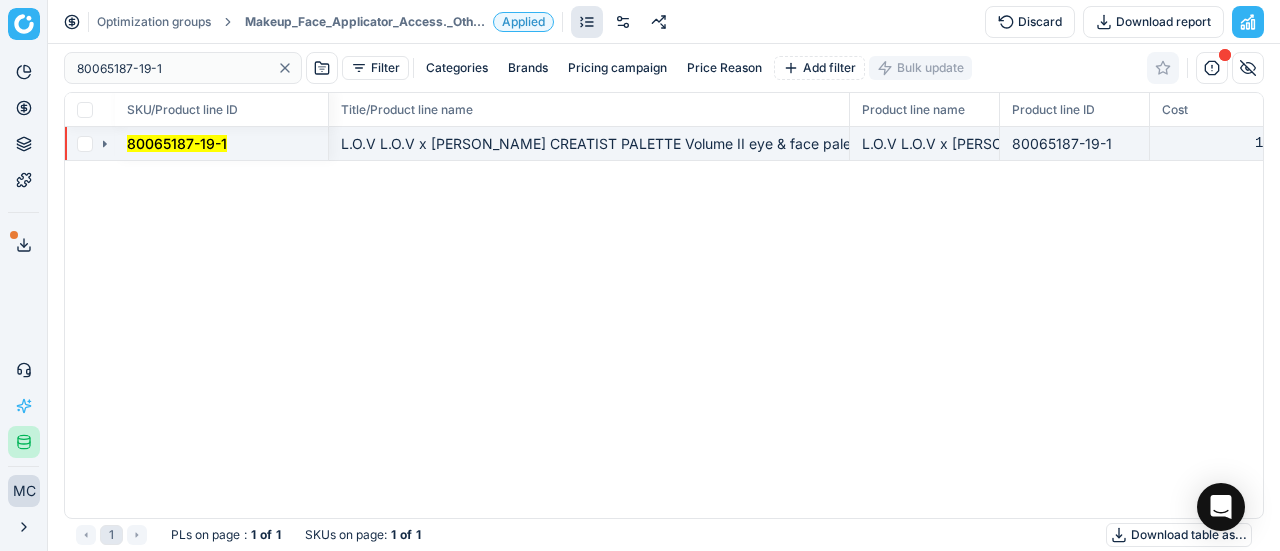 click 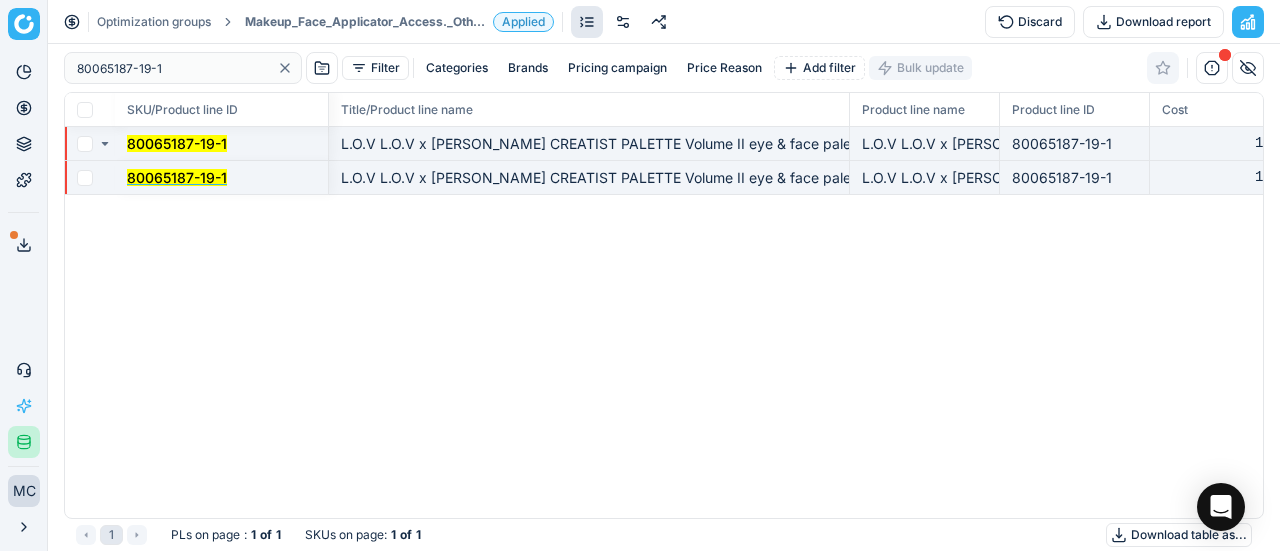 click on "80065187-19-1" at bounding box center [177, 177] 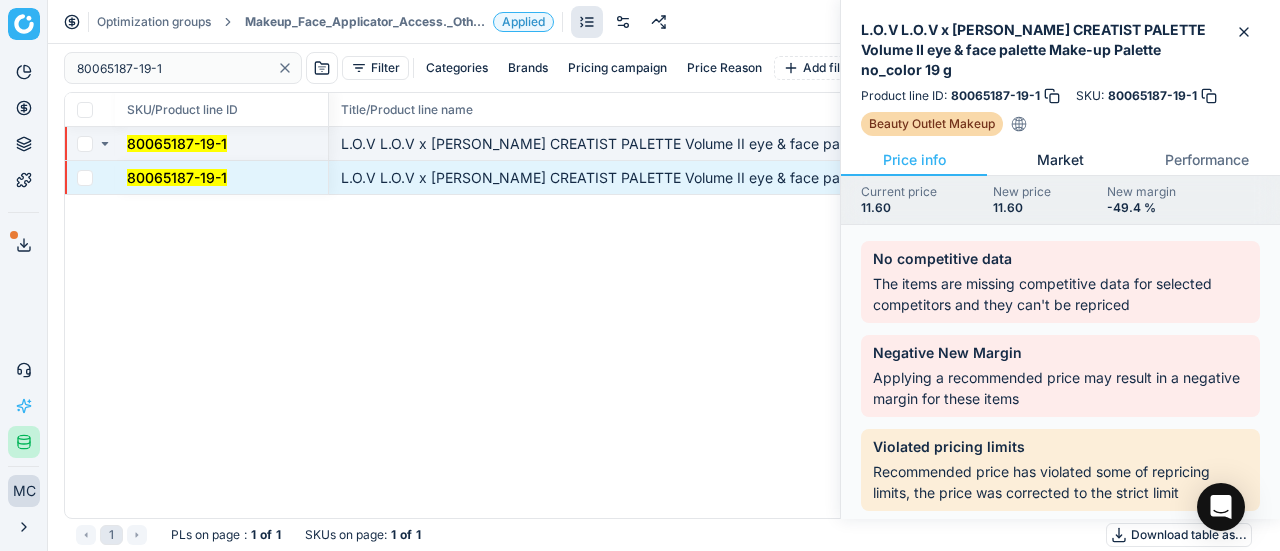 click on "Market" at bounding box center [1060, 160] 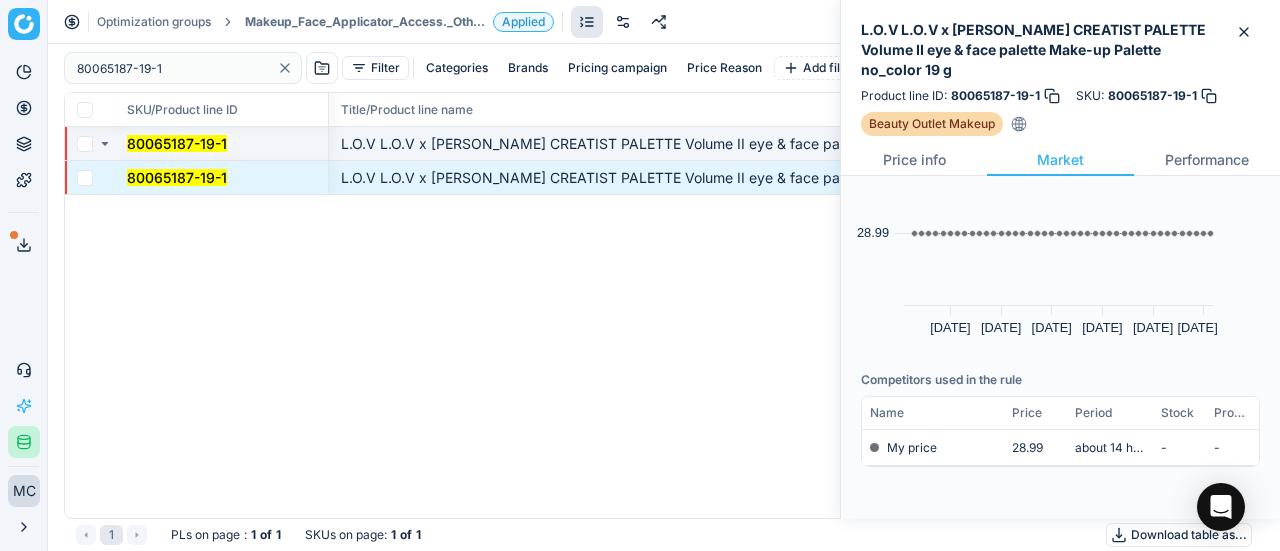 scroll, scrollTop: 94, scrollLeft: 0, axis: vertical 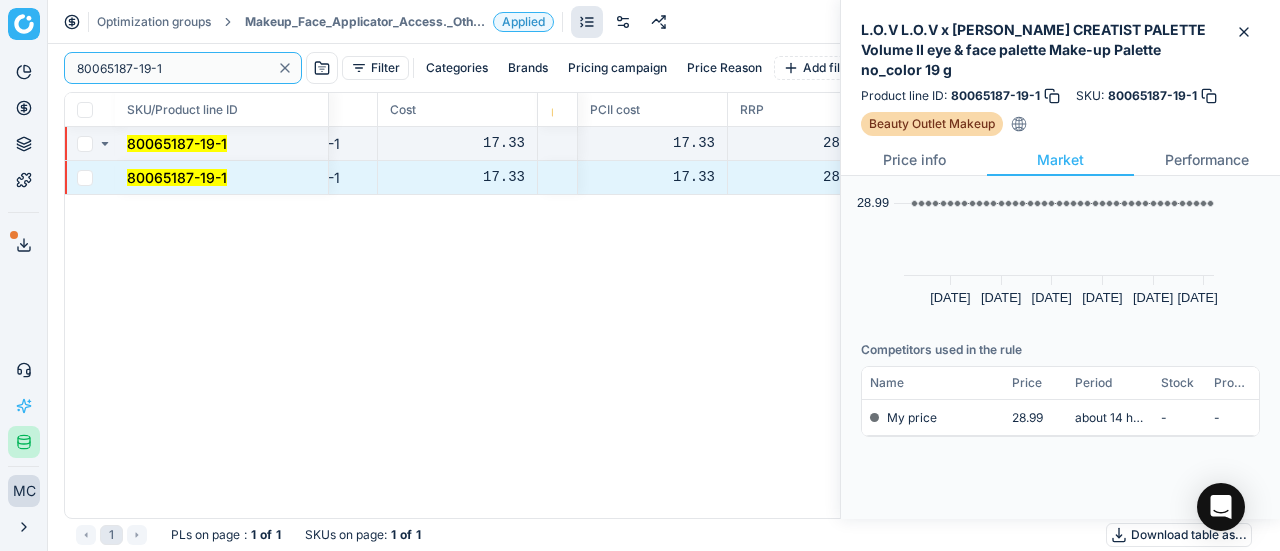 paste on "90010364-0016400" 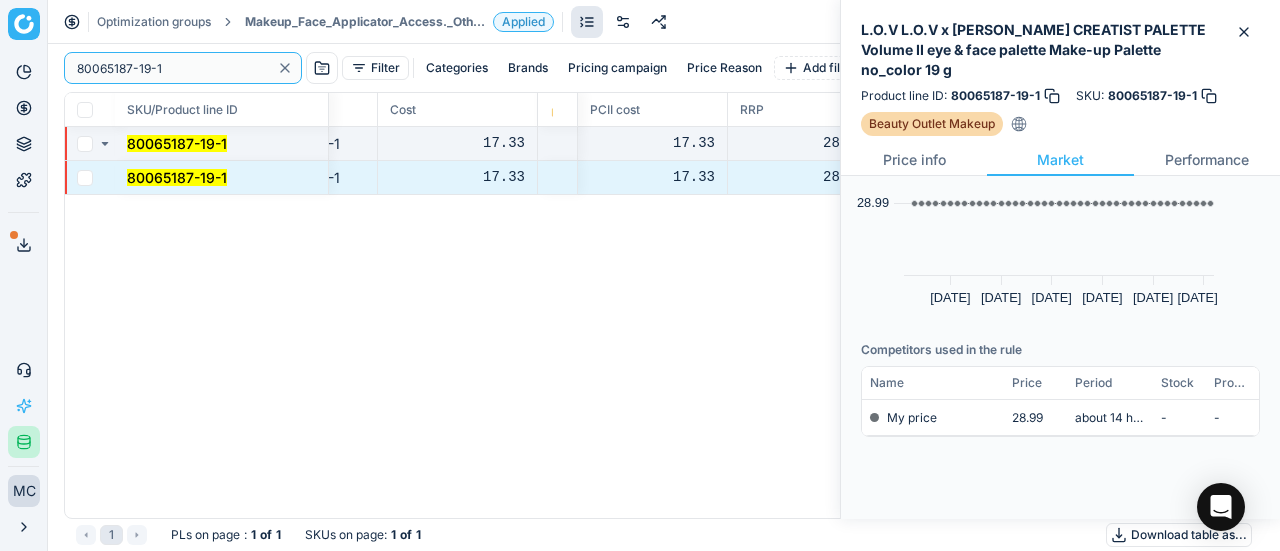 drag, startPoint x: 184, startPoint y: 67, endPoint x: 0, endPoint y: 21, distance: 189.66286 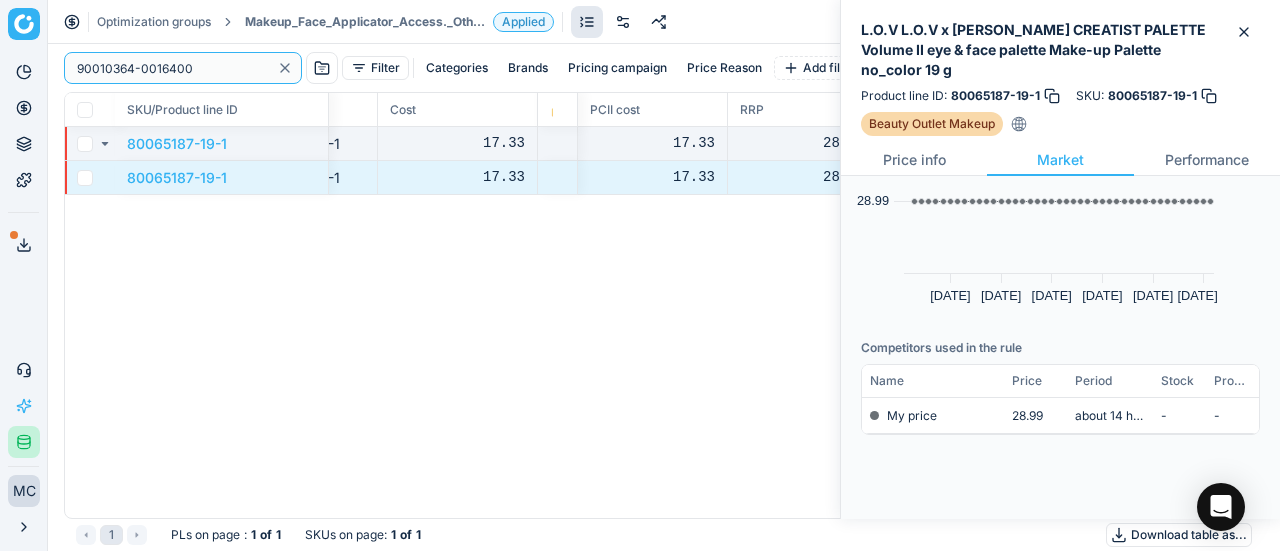 scroll, scrollTop: 0, scrollLeft: 0, axis: both 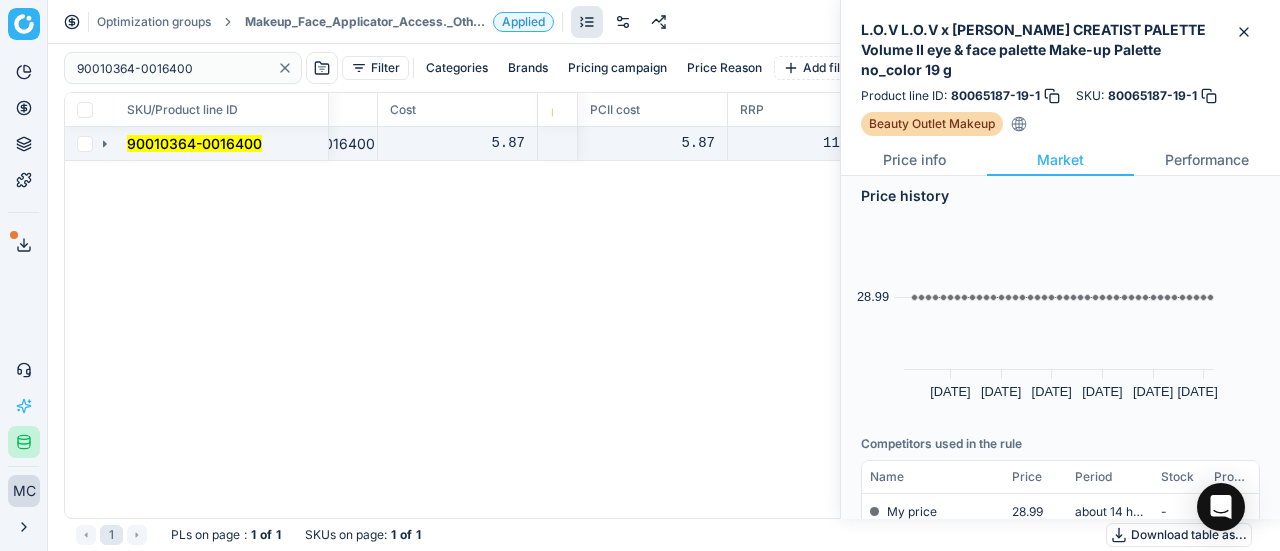 click 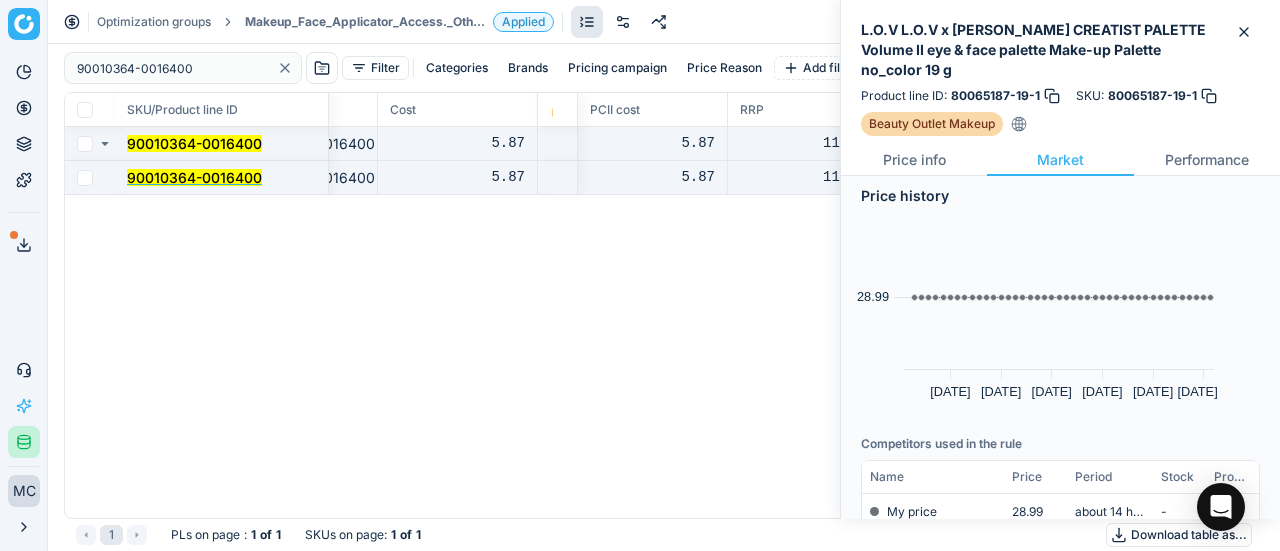 click on "90010364-0016400" at bounding box center [194, 177] 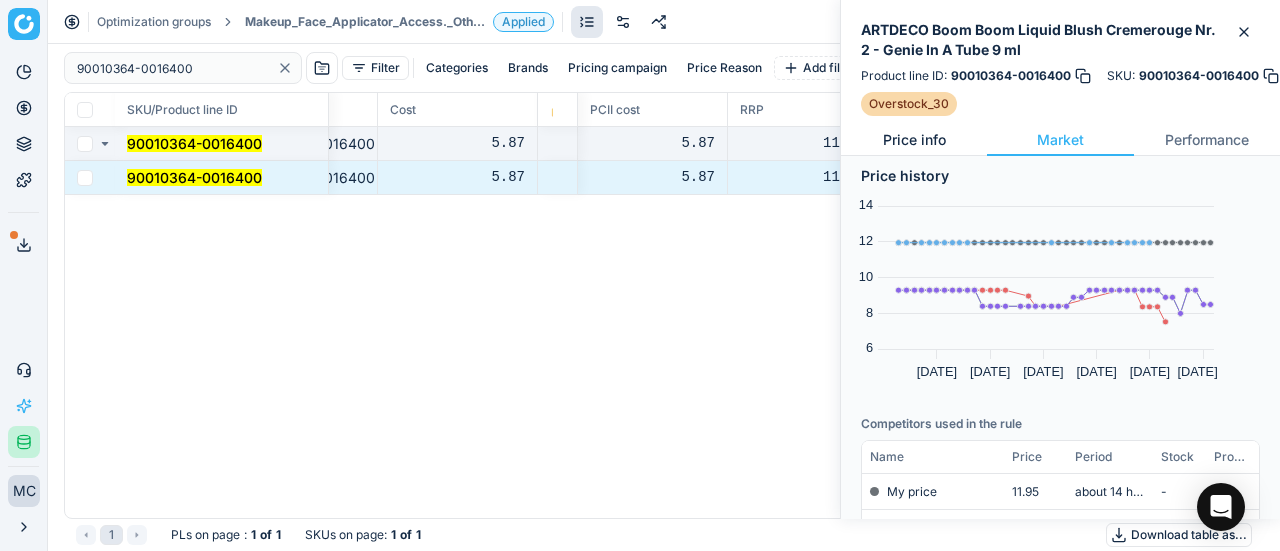 click on "Price info" at bounding box center (914, 140) 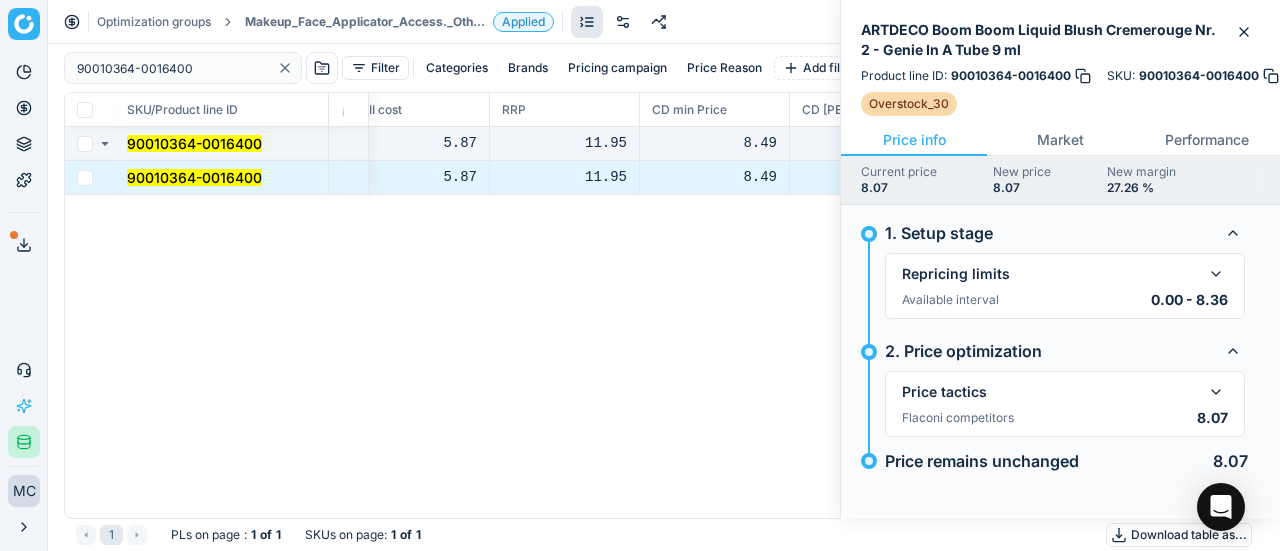 scroll, scrollTop: 0, scrollLeft: 835, axis: horizontal 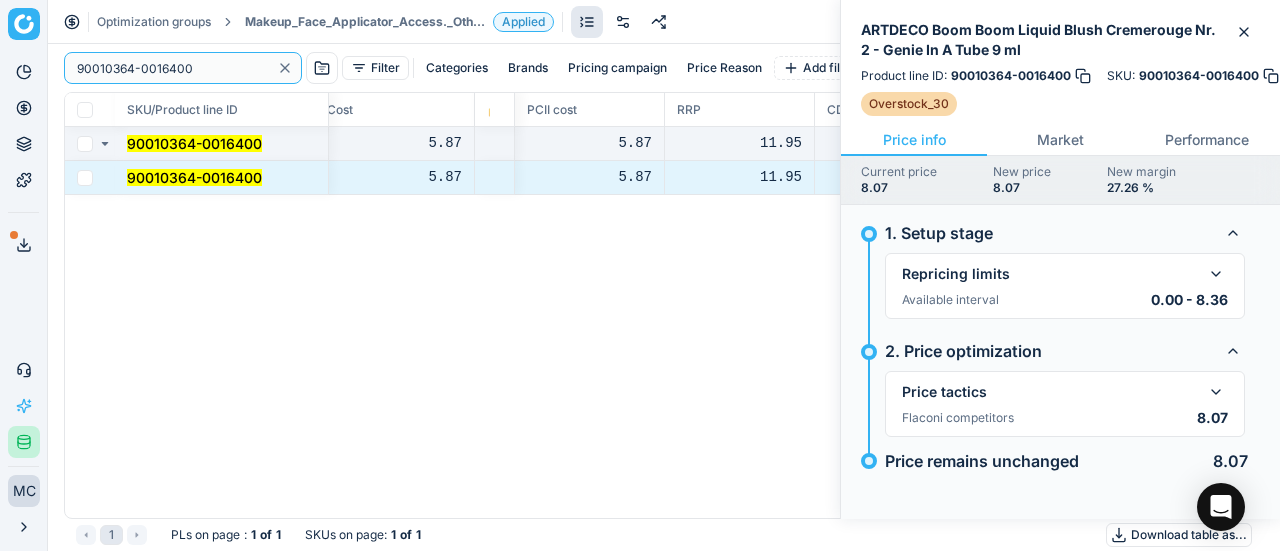 paste on "80077558-15-8" 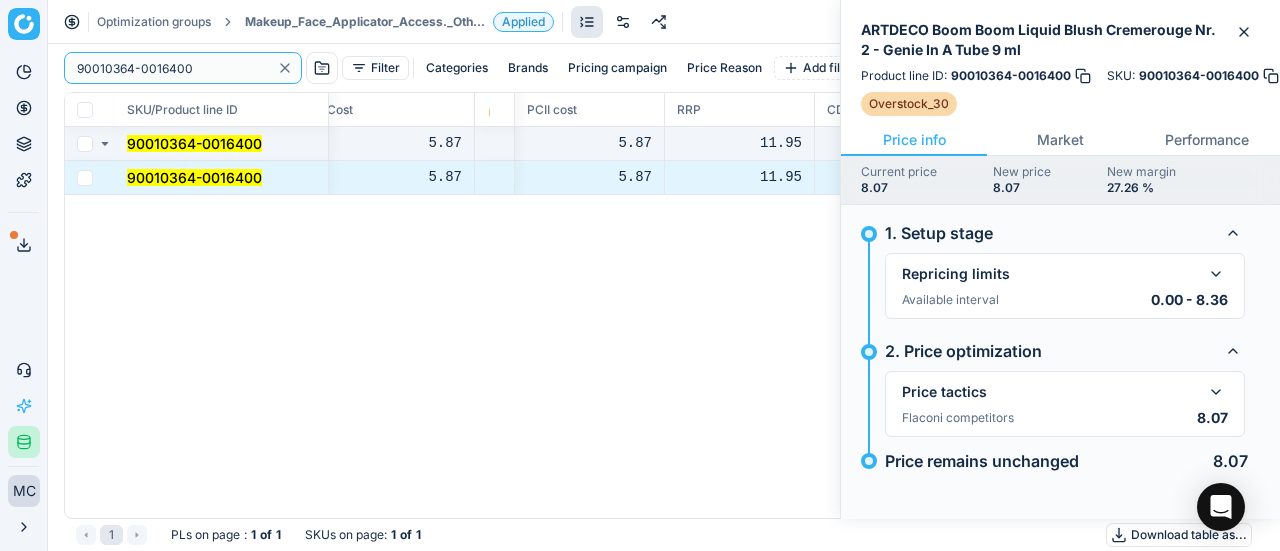 drag, startPoint x: 228, startPoint y: 79, endPoint x: 0, endPoint y: 35, distance: 232.2068 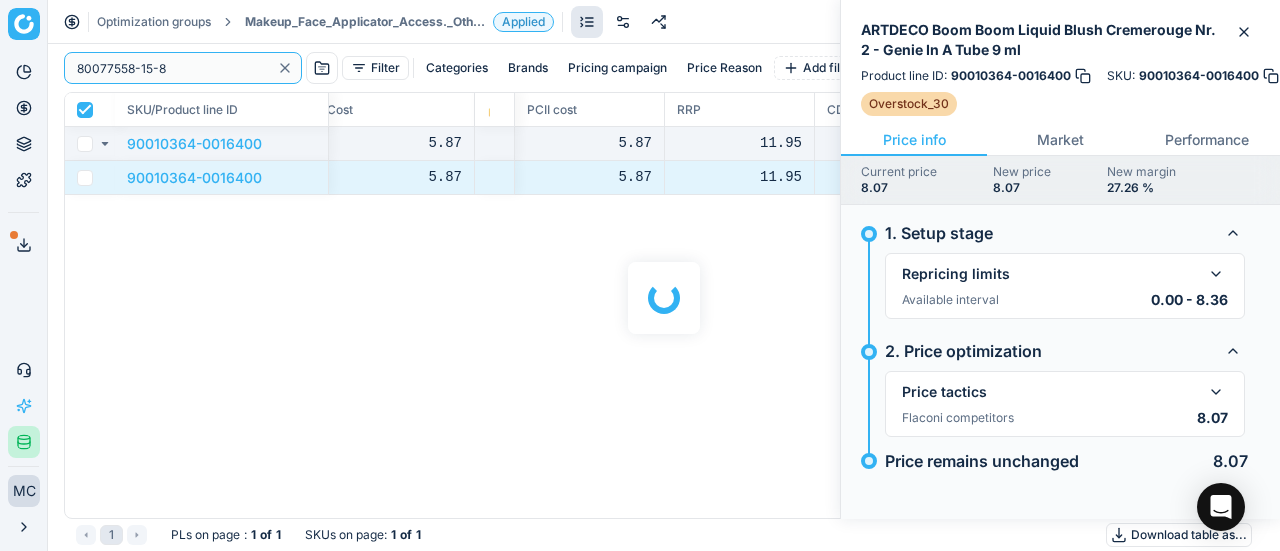 checkbox on "true" 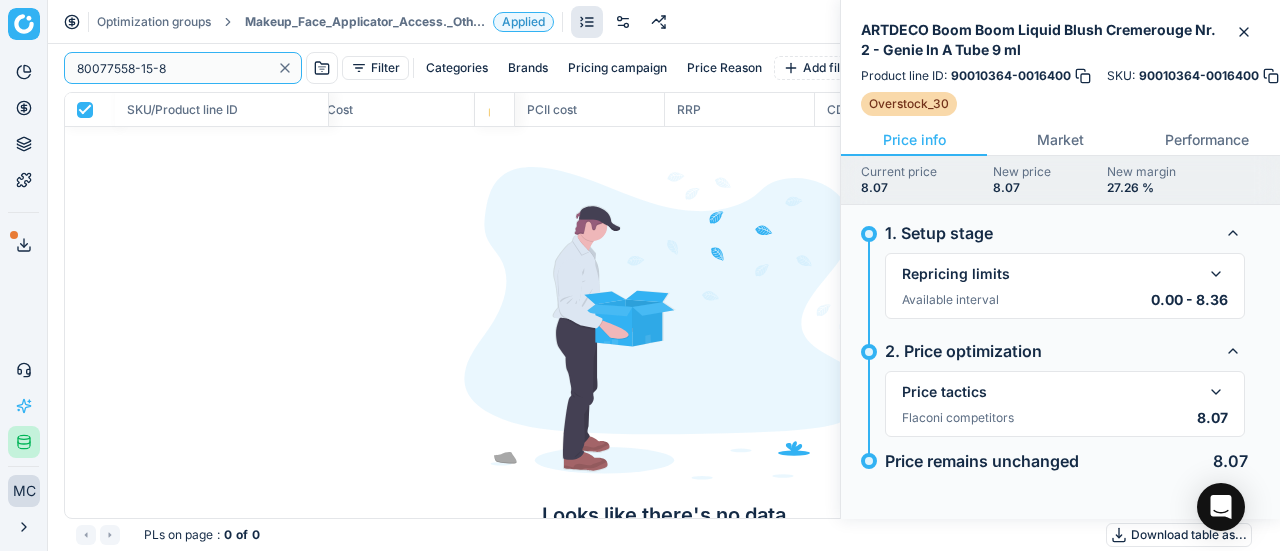 type on "80077558-15-8" 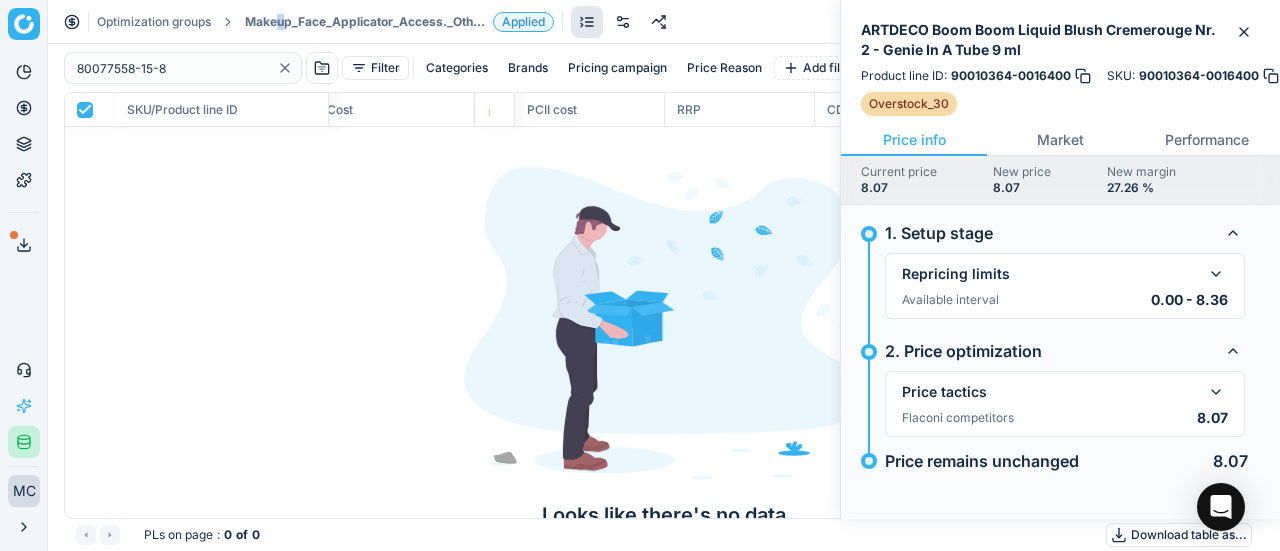 click on "Makeup_Face_Applicator_Access._Other, DE" at bounding box center (365, 22) 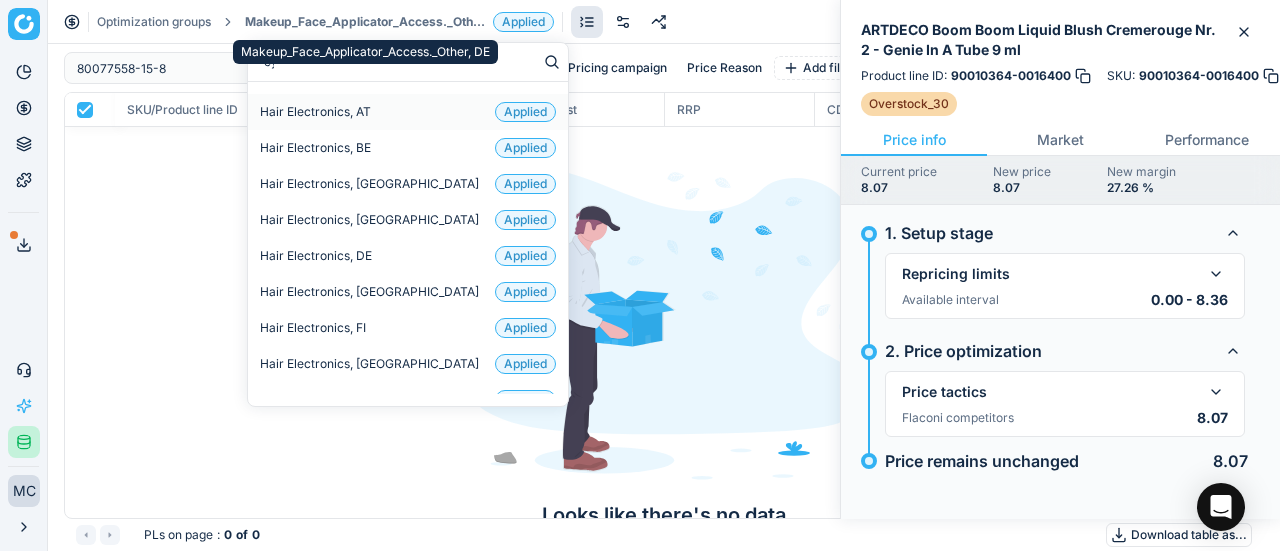 type on "eye" 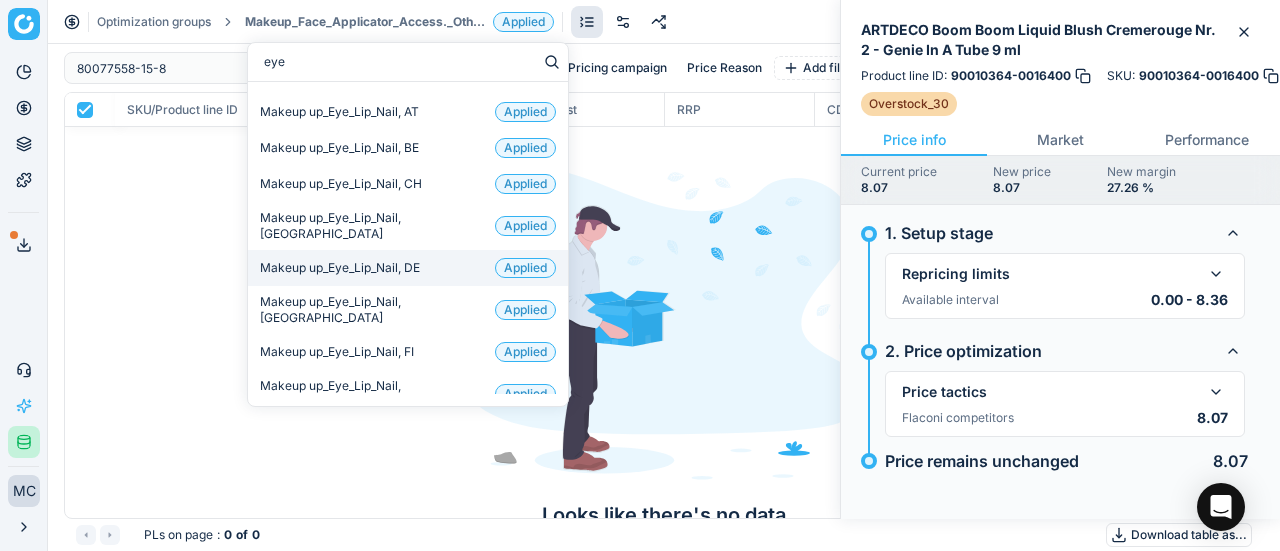click on "Makeup up_Eye_Lip_Nail, DE Applied" at bounding box center (408, 268) 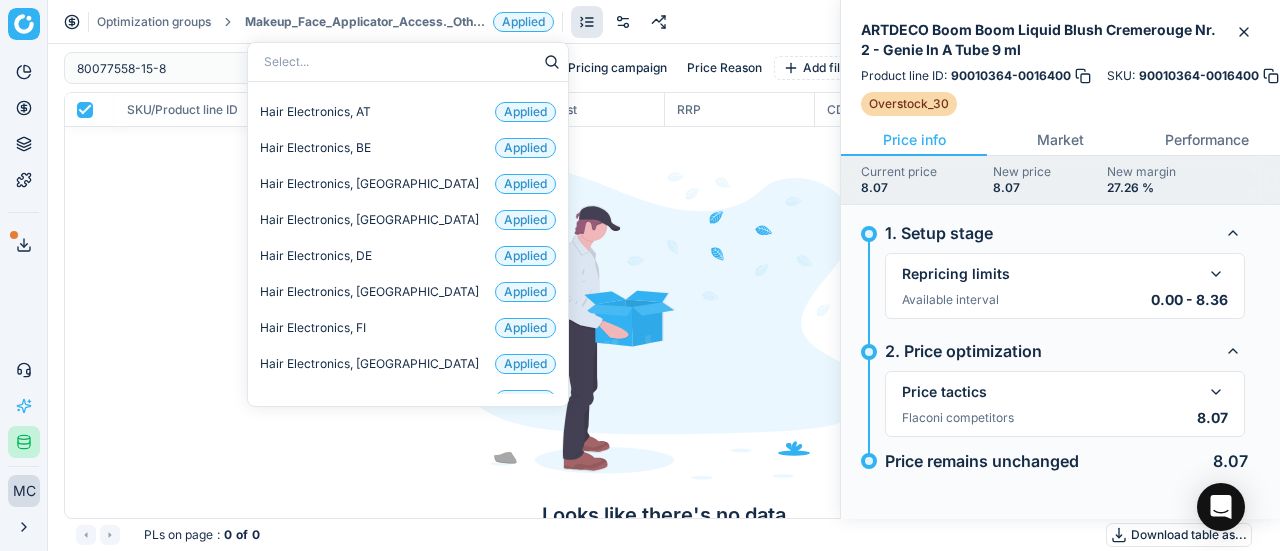 type 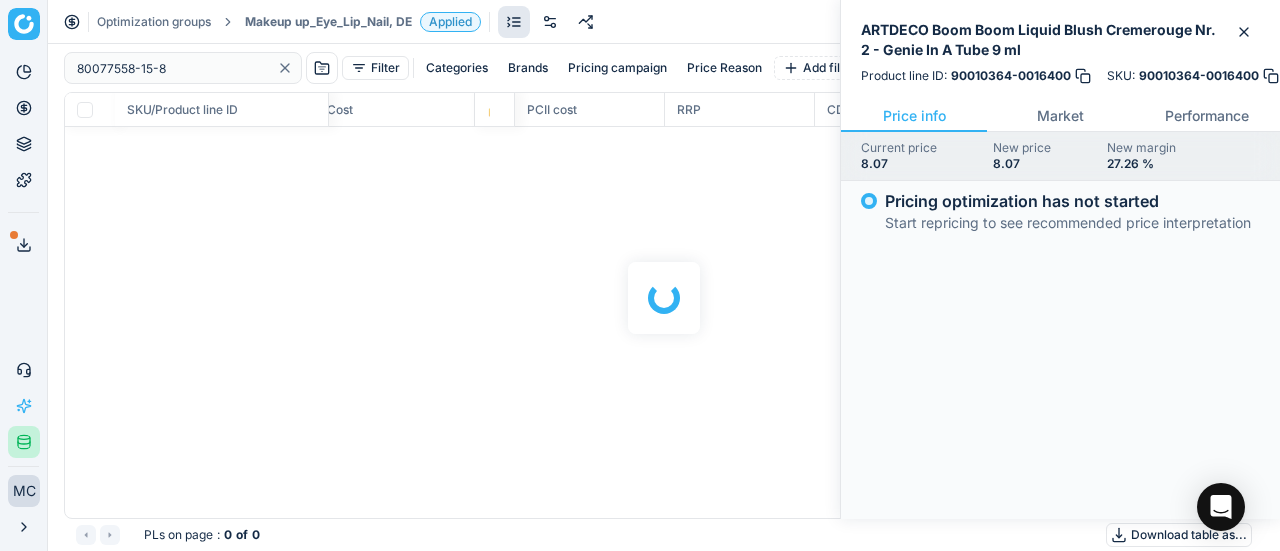 checkbox on "false" 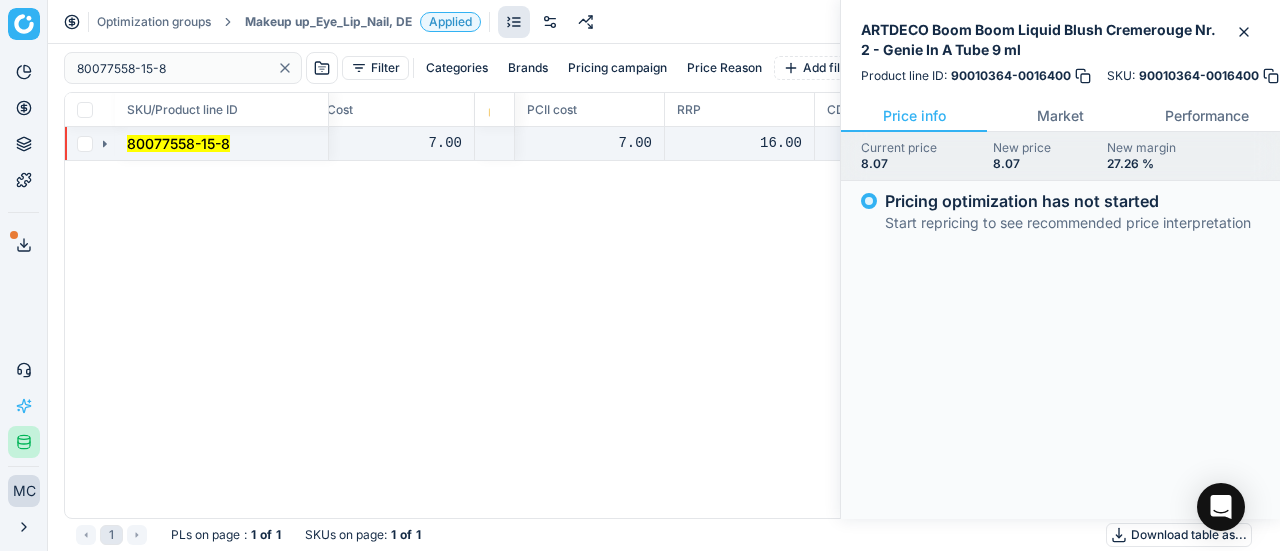 click 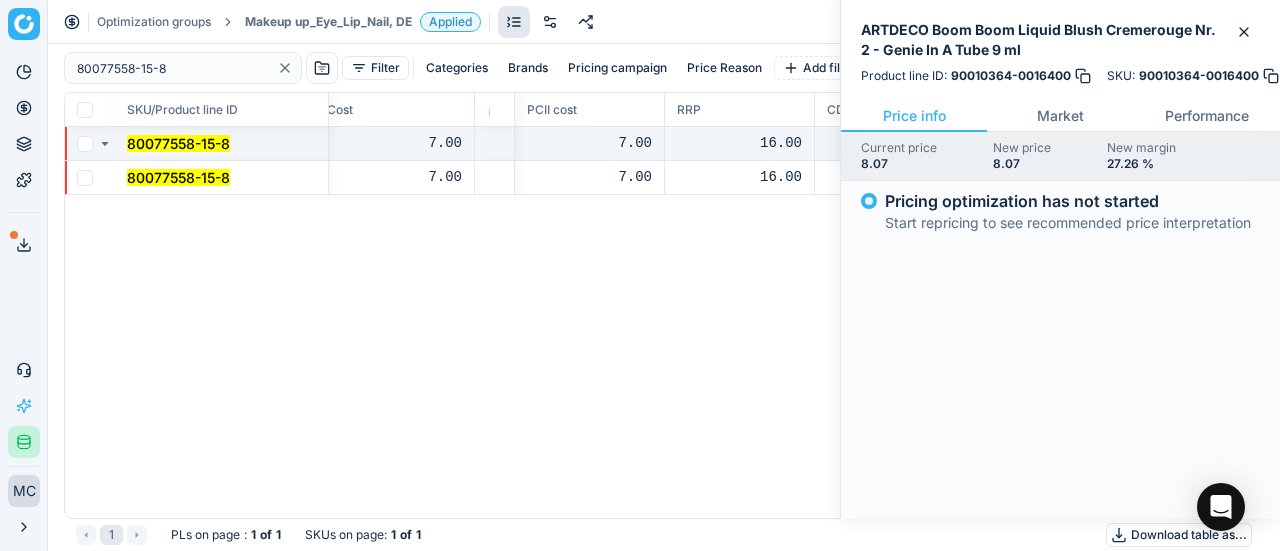 click on "80077558-15-8" at bounding box center [178, 177] 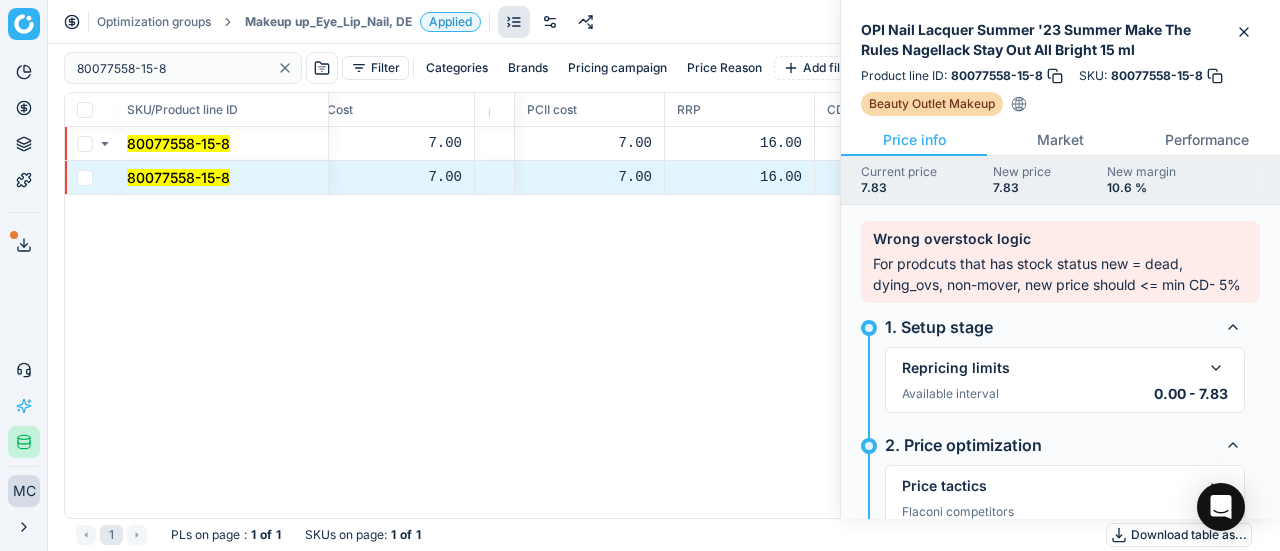 click on "Price info" at bounding box center (914, 140) 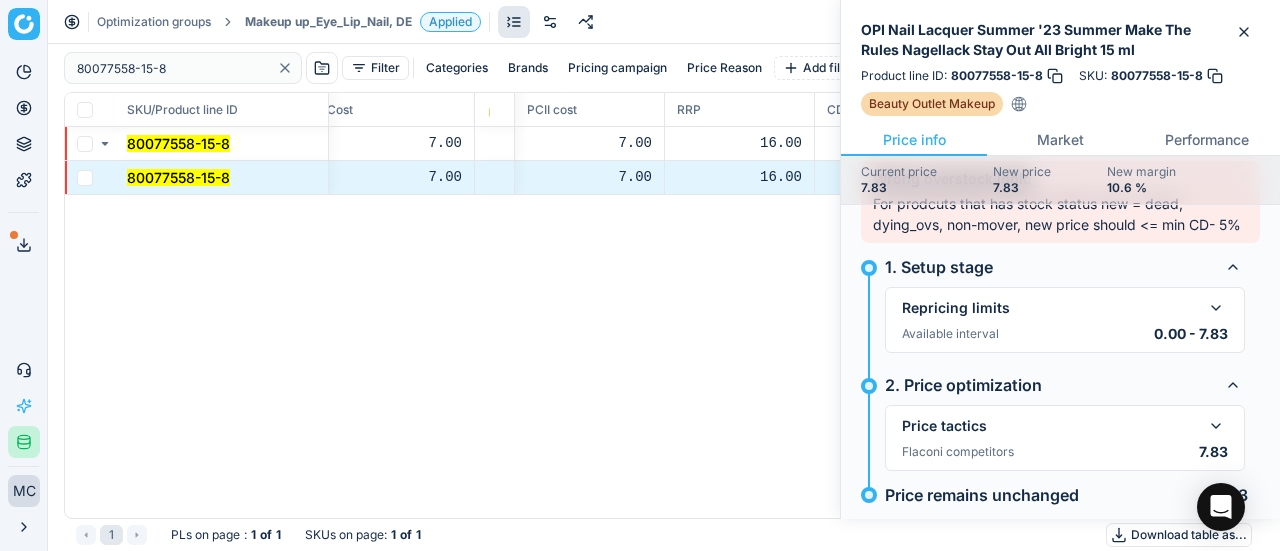 scroll, scrollTop: 115, scrollLeft: 0, axis: vertical 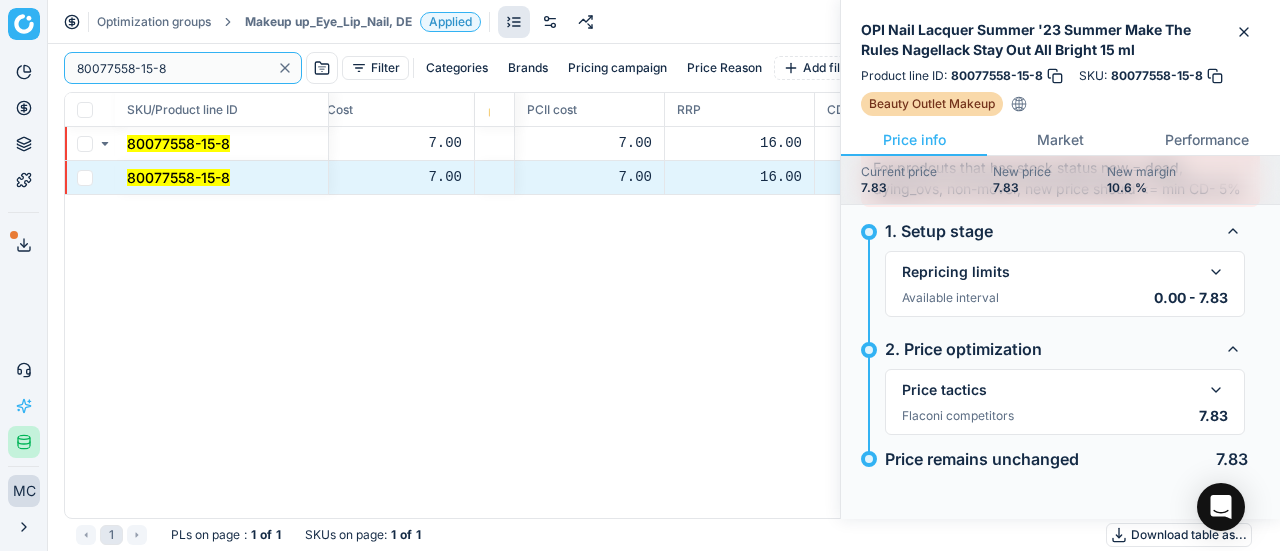 paste on "90006127-0009257" 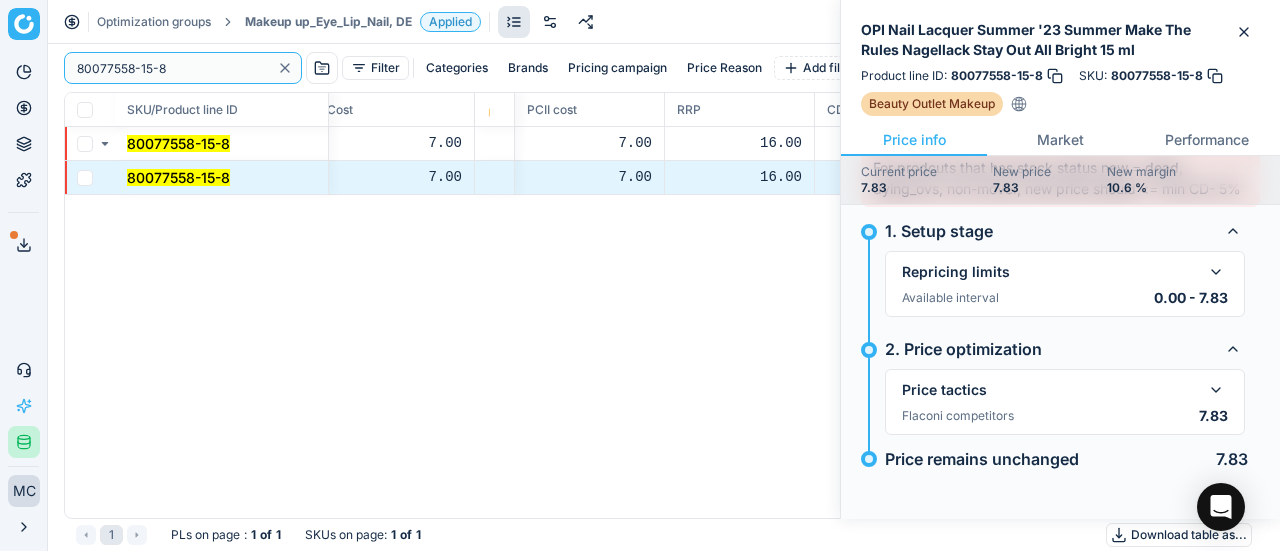 drag, startPoint x: 191, startPoint y: 72, endPoint x: 10, endPoint y: 39, distance: 183.98369 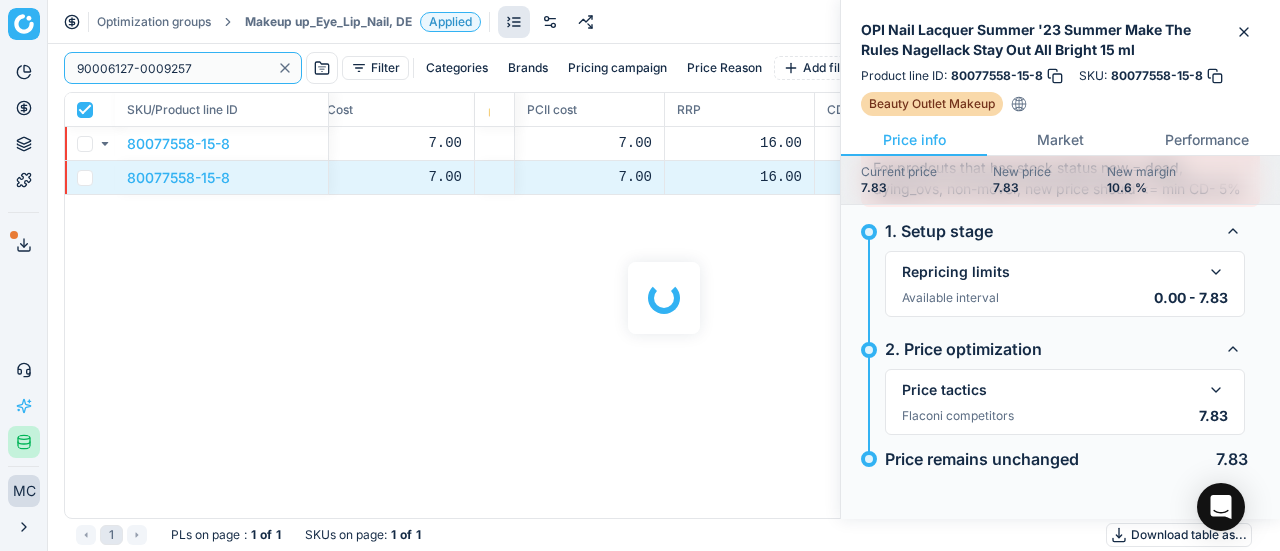 checkbox on "true" 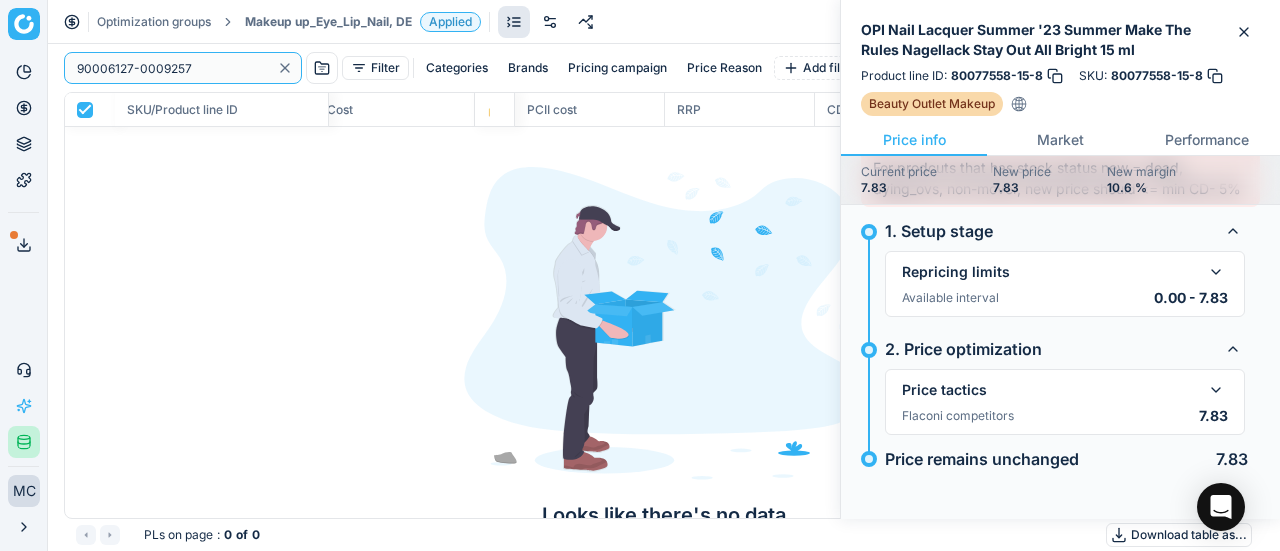 type on "90006127-0009257" 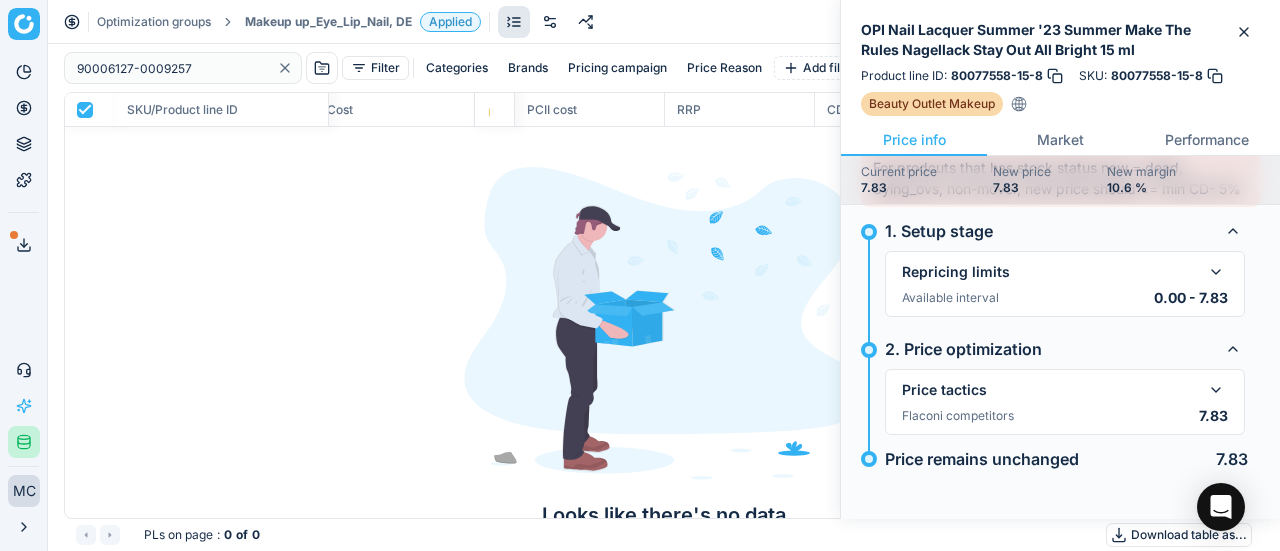 click on "Optimization groups Makeup up_Eye_Lip_Nail, DE Applied Discard Download report" at bounding box center [664, 22] 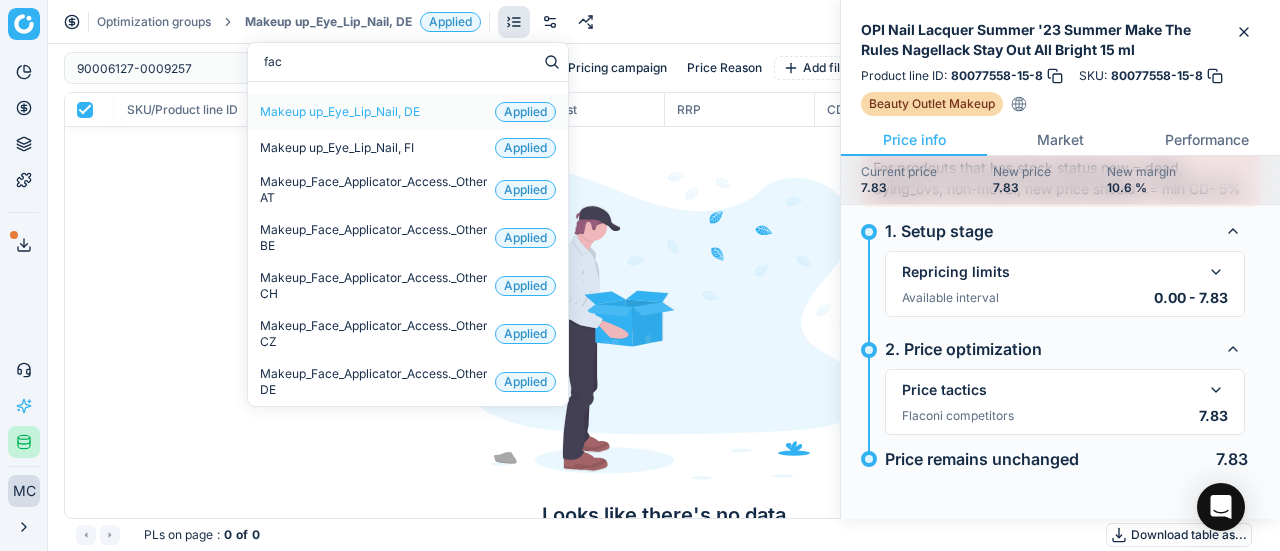 type on "face" 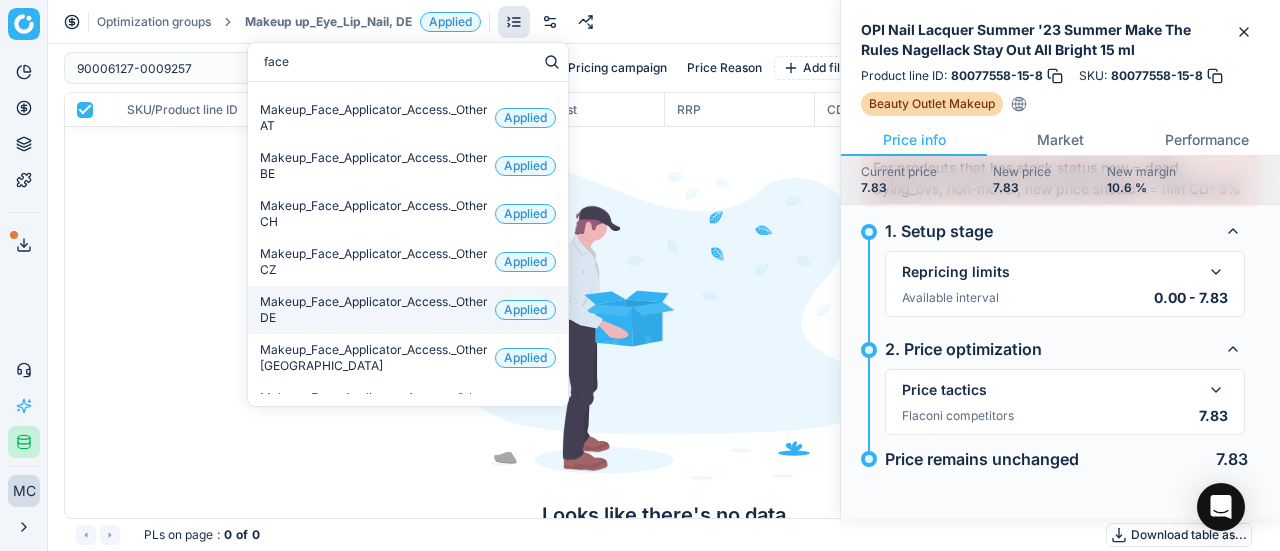 click on "Makeup_Face_Applicator_Access._Other, DE" at bounding box center [373, 310] 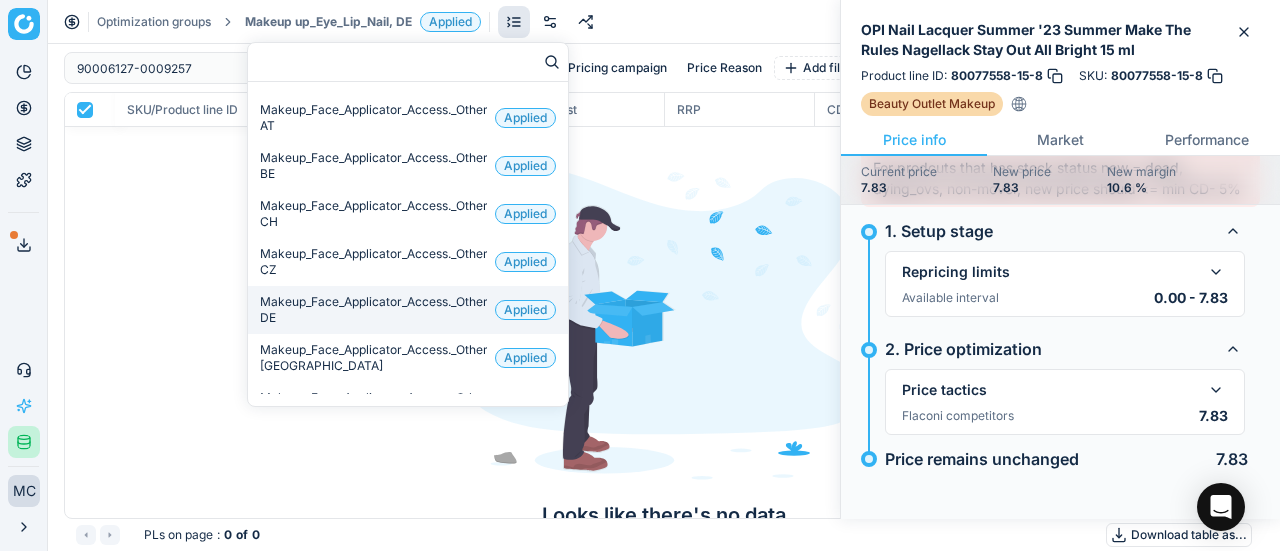 scroll, scrollTop: 0, scrollLeft: 0, axis: both 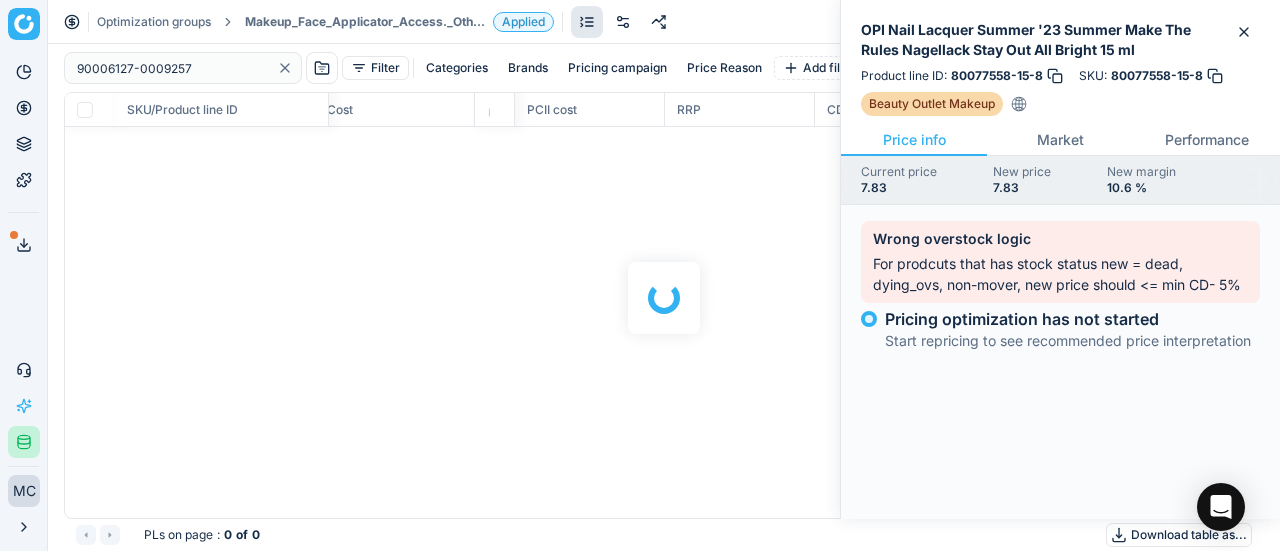 checkbox on "false" 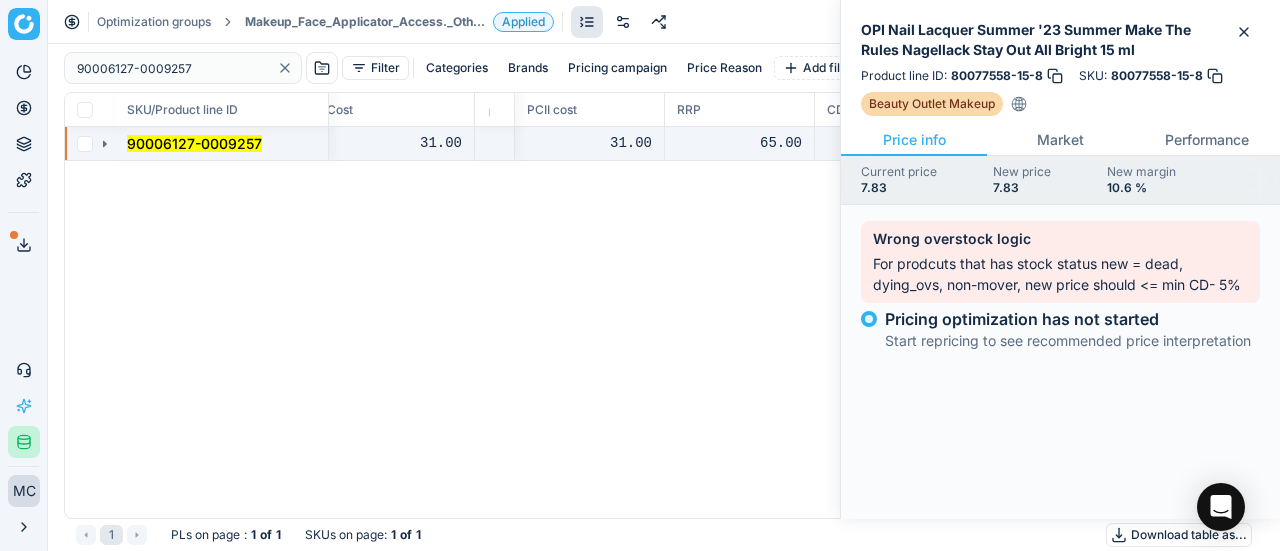 click 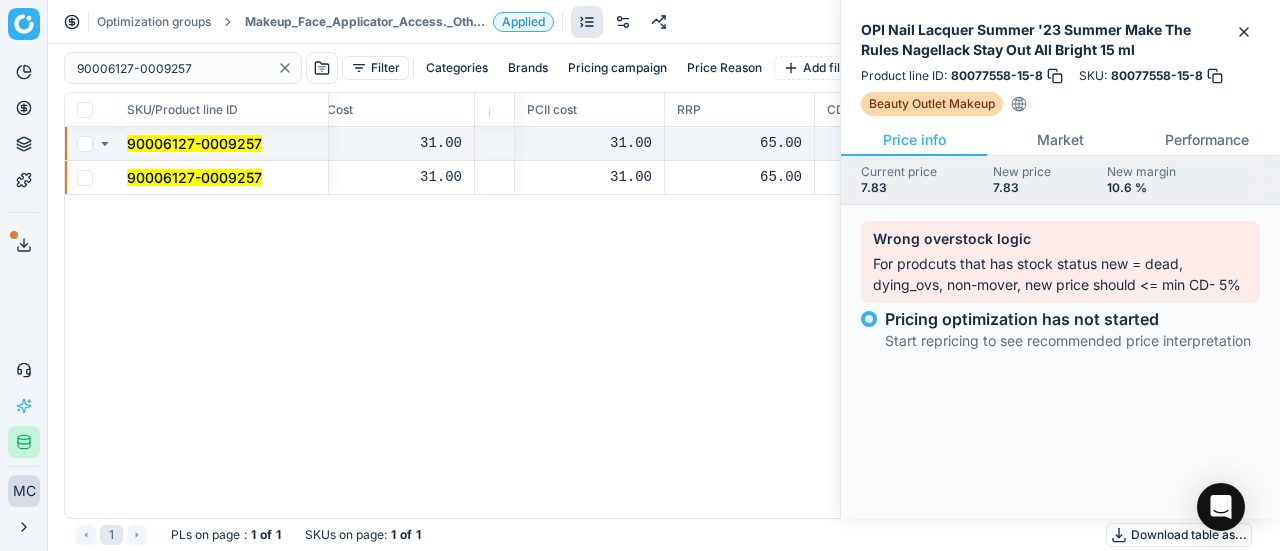 click on "90006127-0009257" at bounding box center (222, 178) 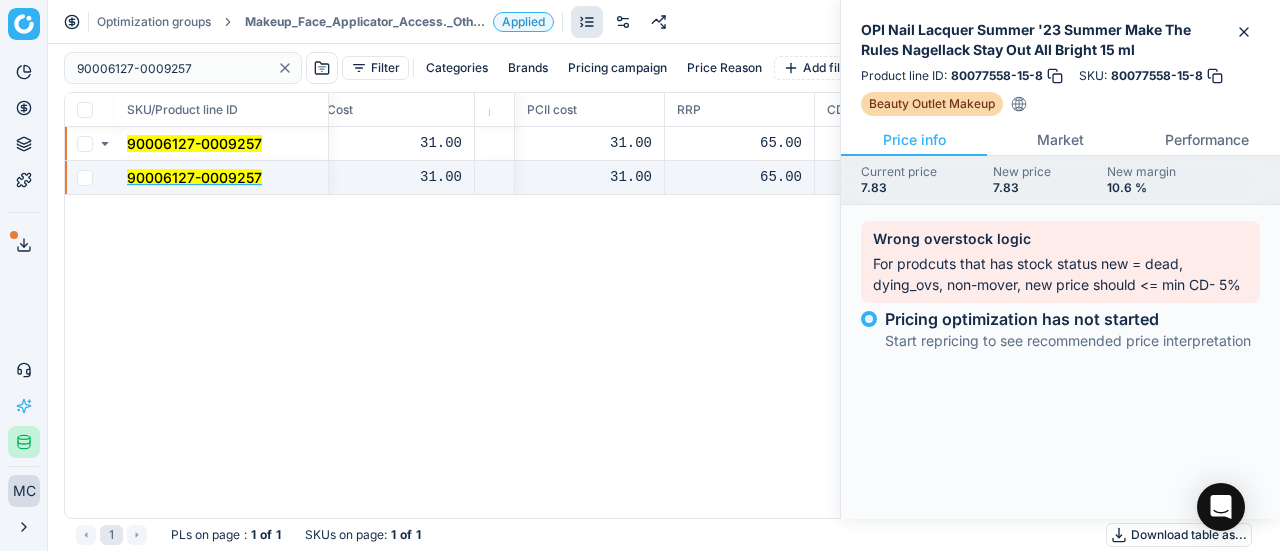 click on "90006127-0009257" at bounding box center [194, 177] 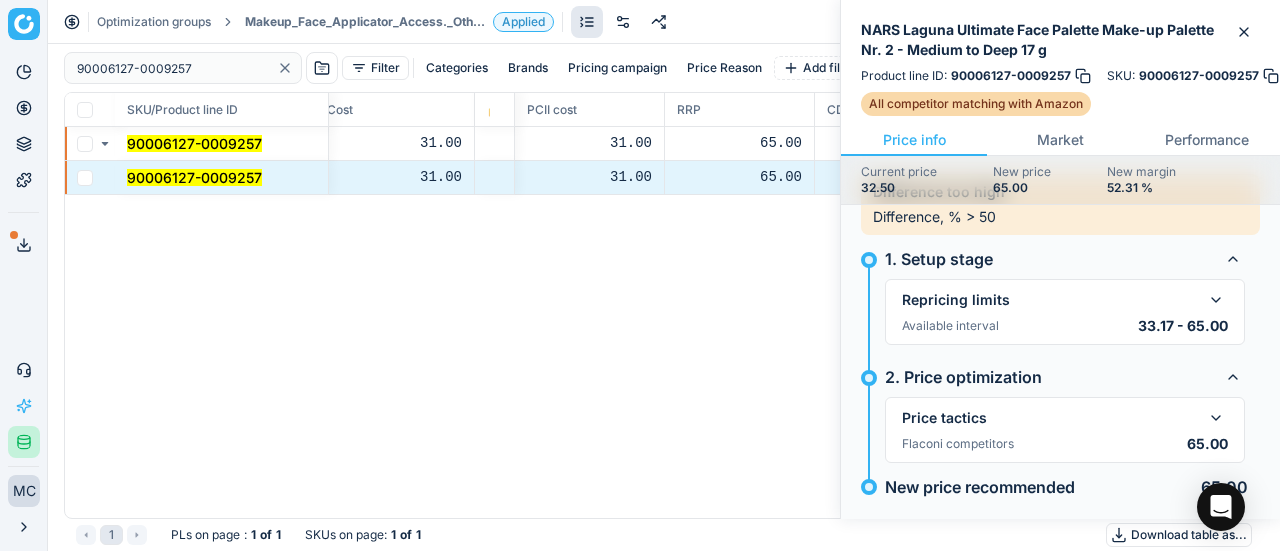 scroll, scrollTop: 73, scrollLeft: 0, axis: vertical 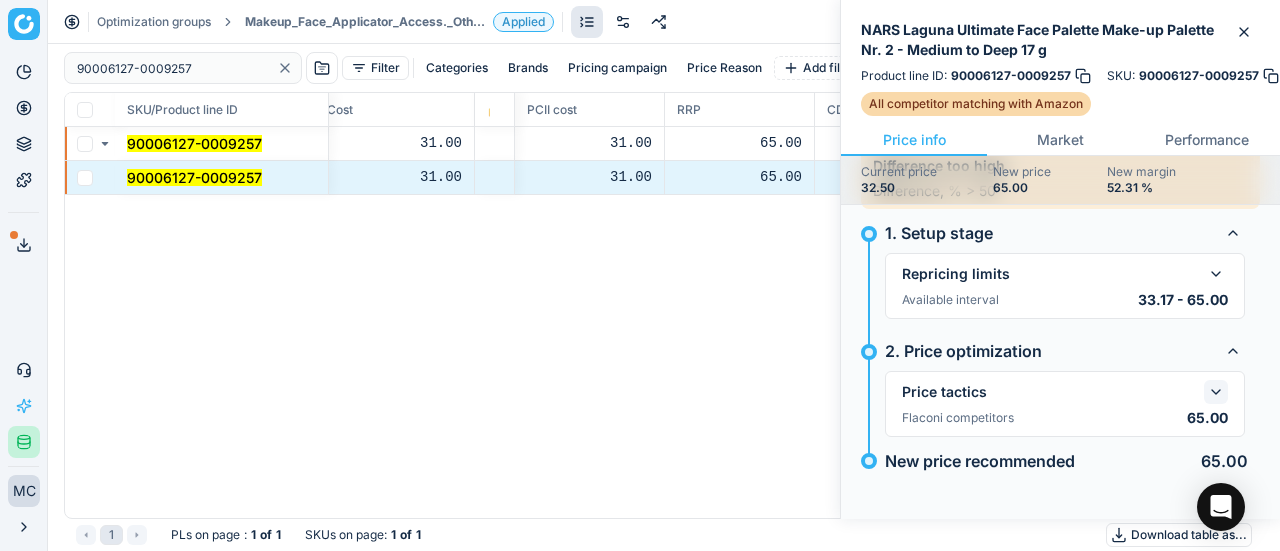 click 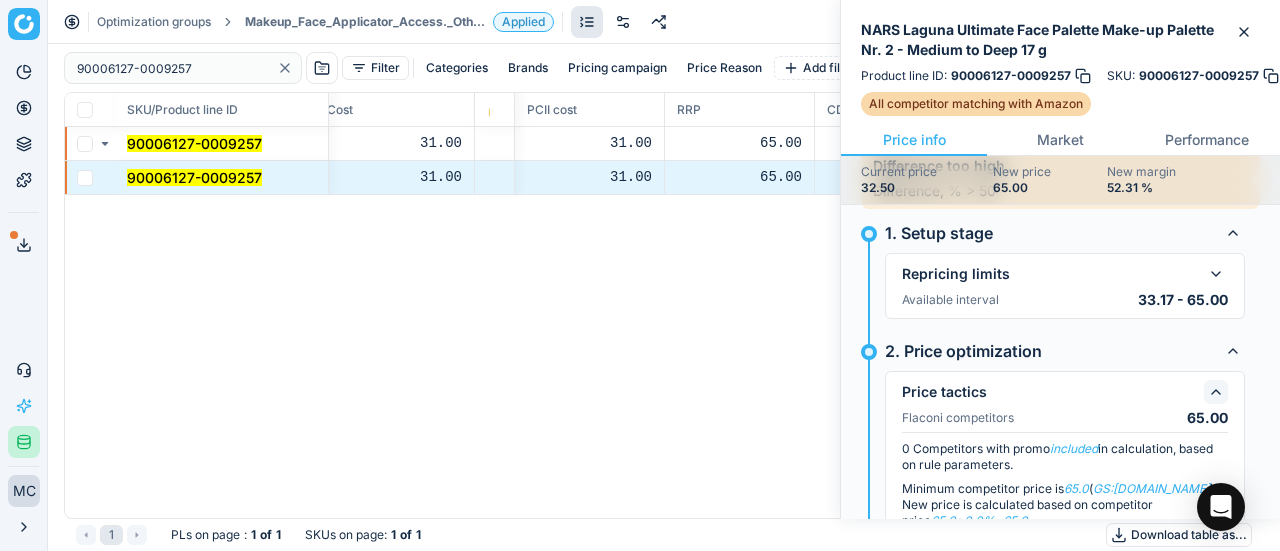 scroll, scrollTop: 173, scrollLeft: 0, axis: vertical 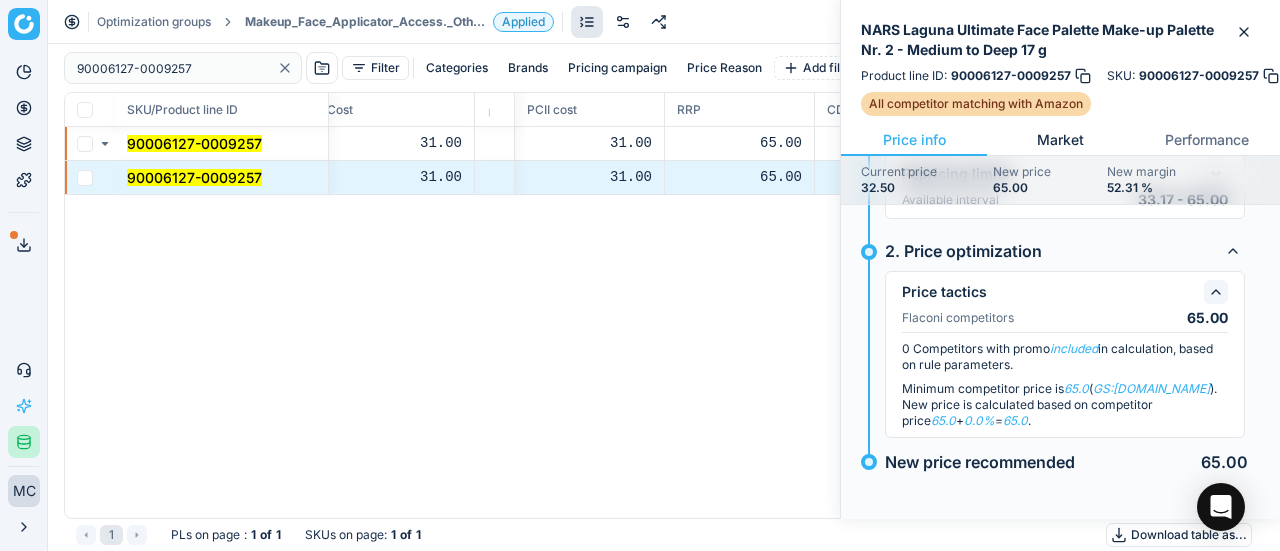 click on "Market" at bounding box center [1060, 140] 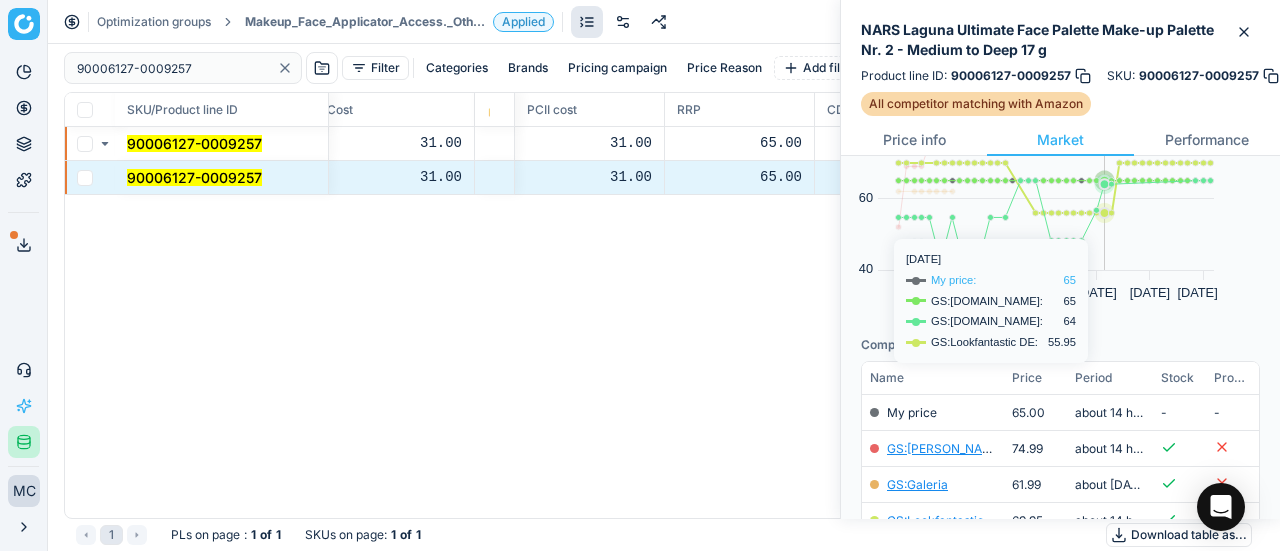 scroll, scrollTop: 200, scrollLeft: 0, axis: vertical 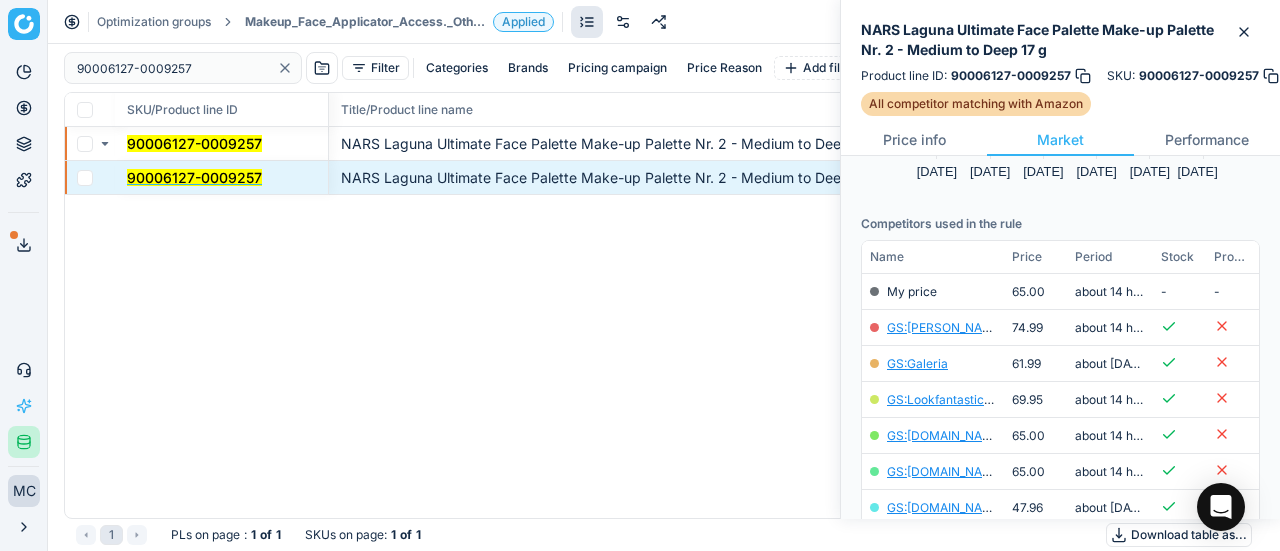 click on "90006127-0009257" at bounding box center [194, 177] 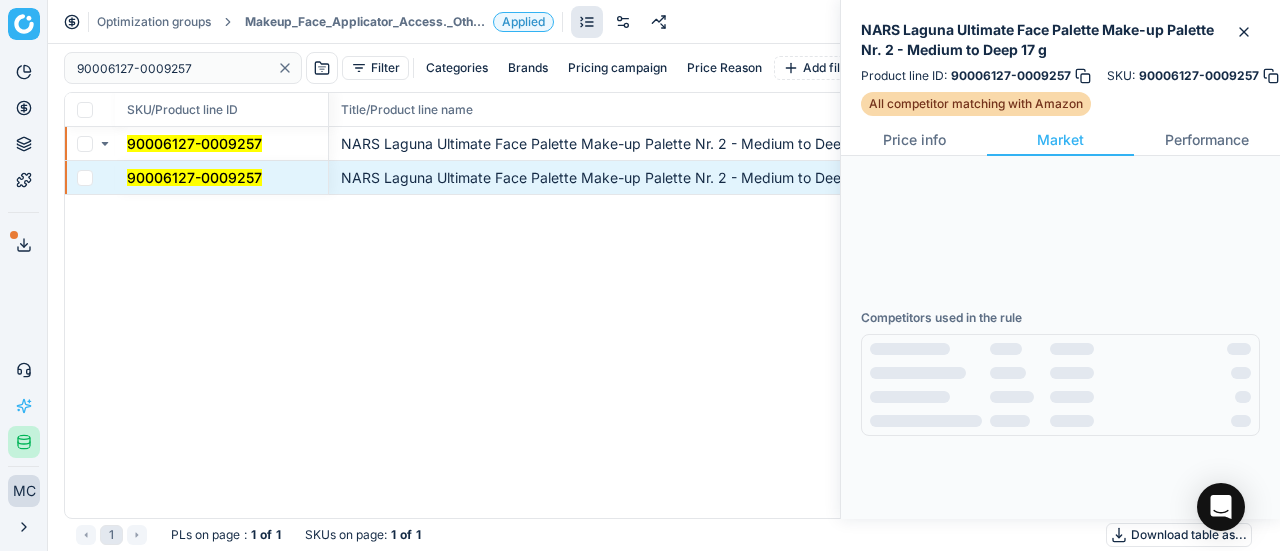 scroll, scrollTop: 0, scrollLeft: 0, axis: both 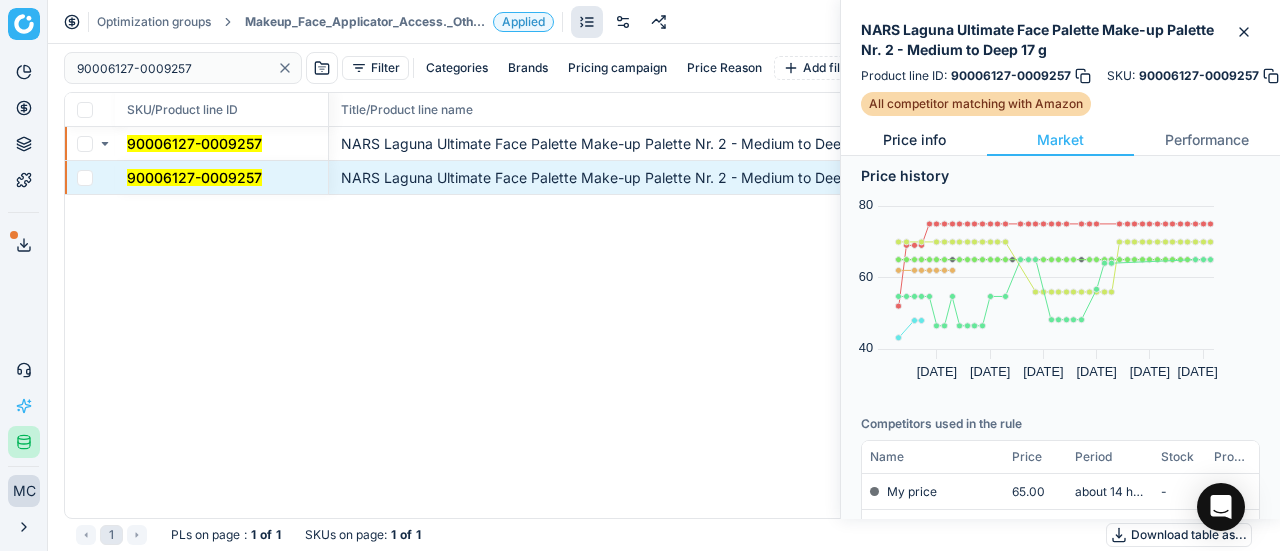click on "Price info" at bounding box center (914, 140) 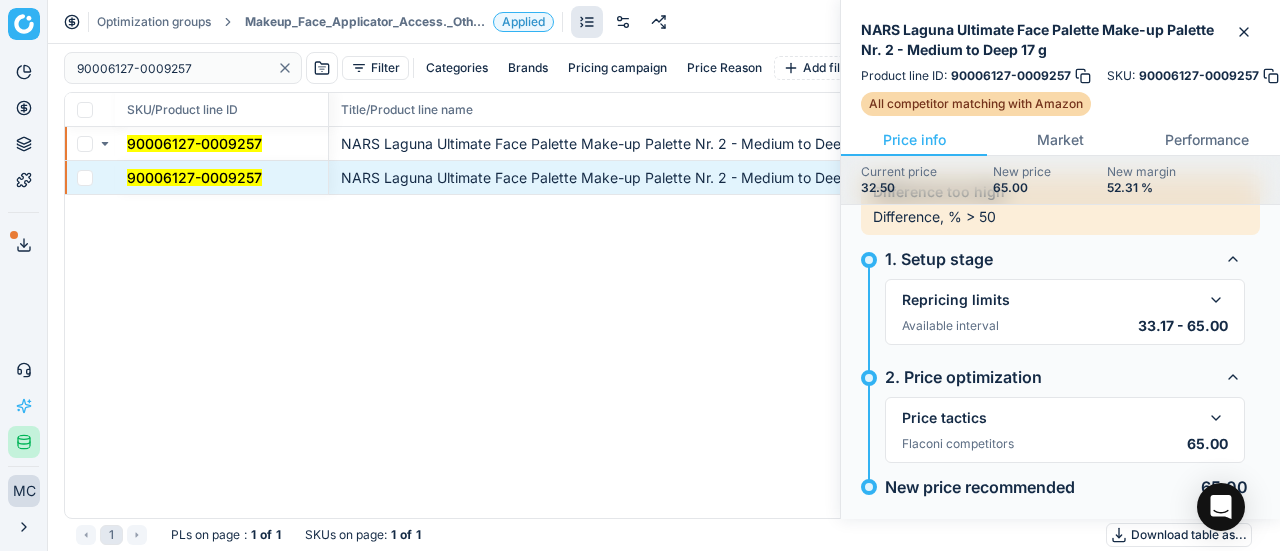 scroll, scrollTop: 73, scrollLeft: 0, axis: vertical 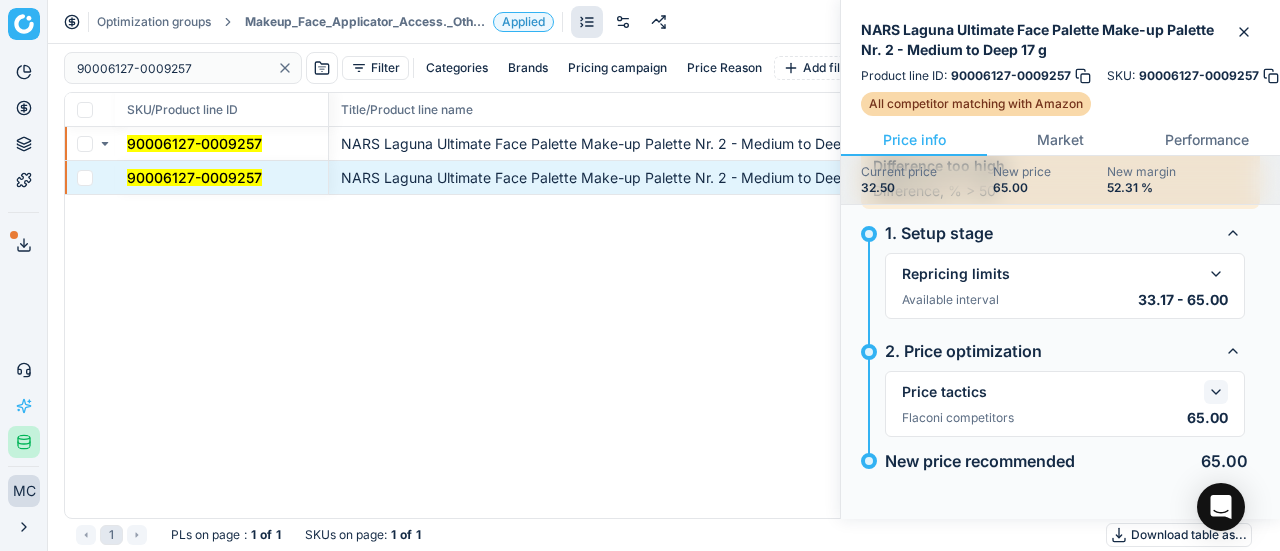 click 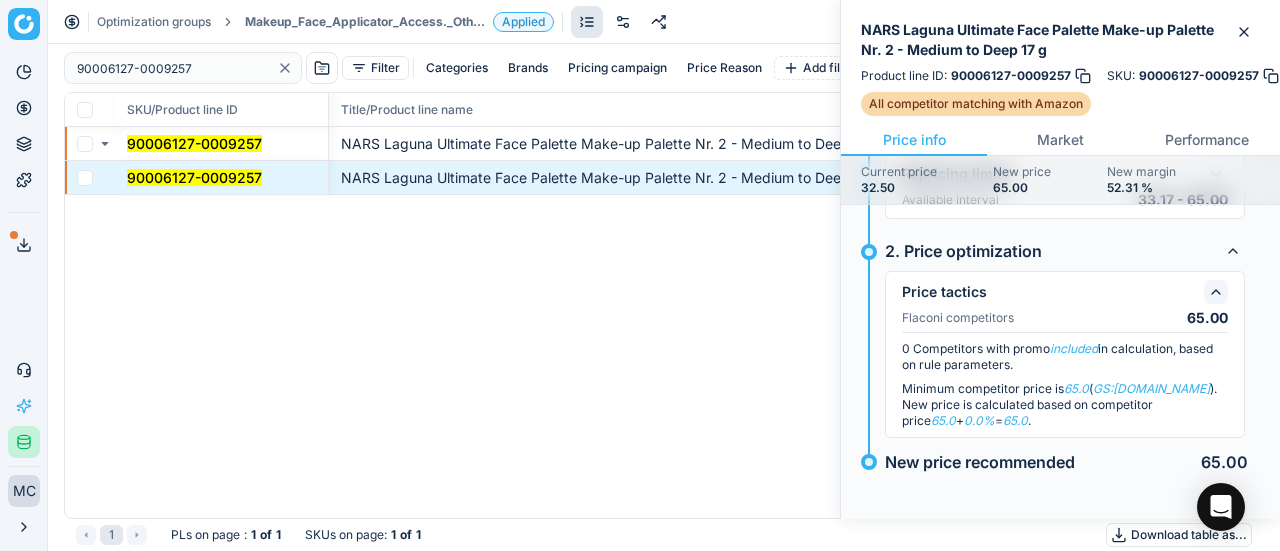 scroll, scrollTop: 174, scrollLeft: 0, axis: vertical 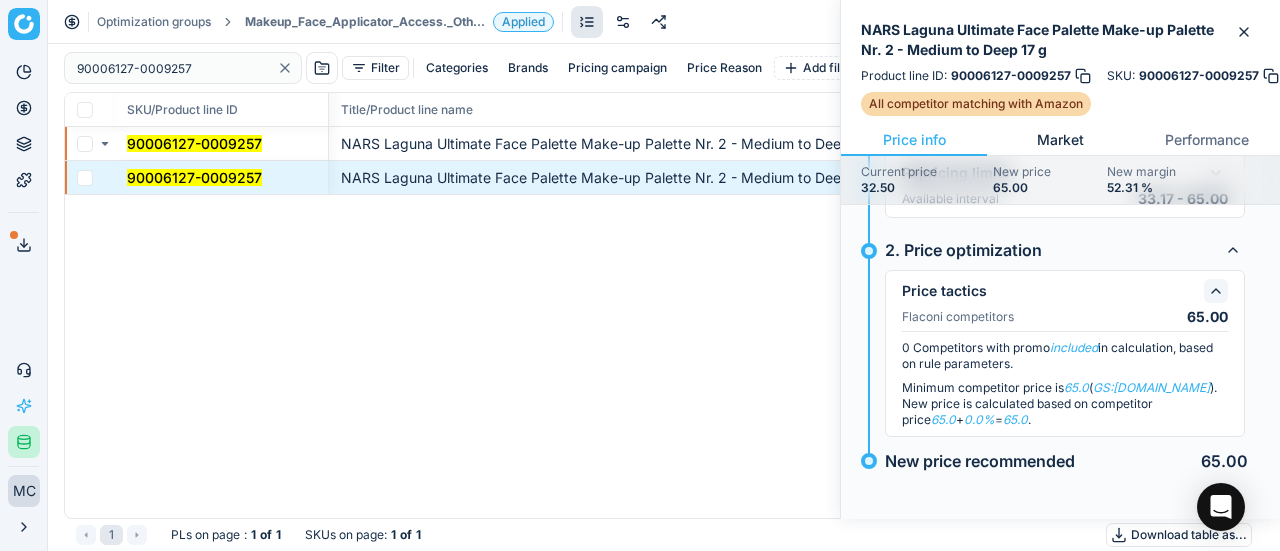 click on "Market" at bounding box center [1060, 140] 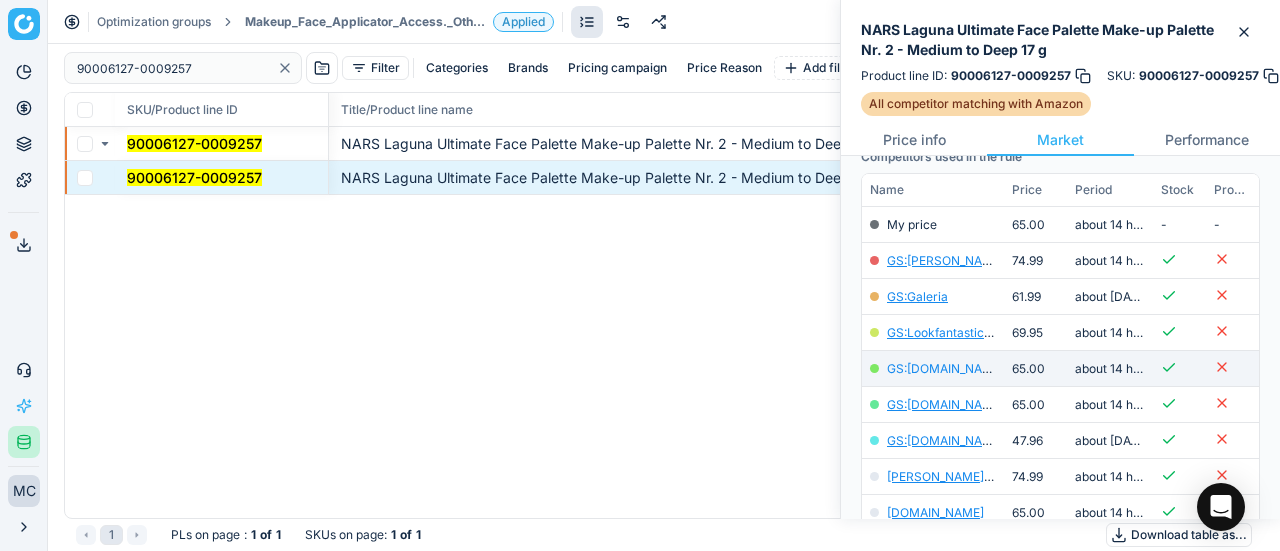 scroll, scrollTop: 298, scrollLeft: 0, axis: vertical 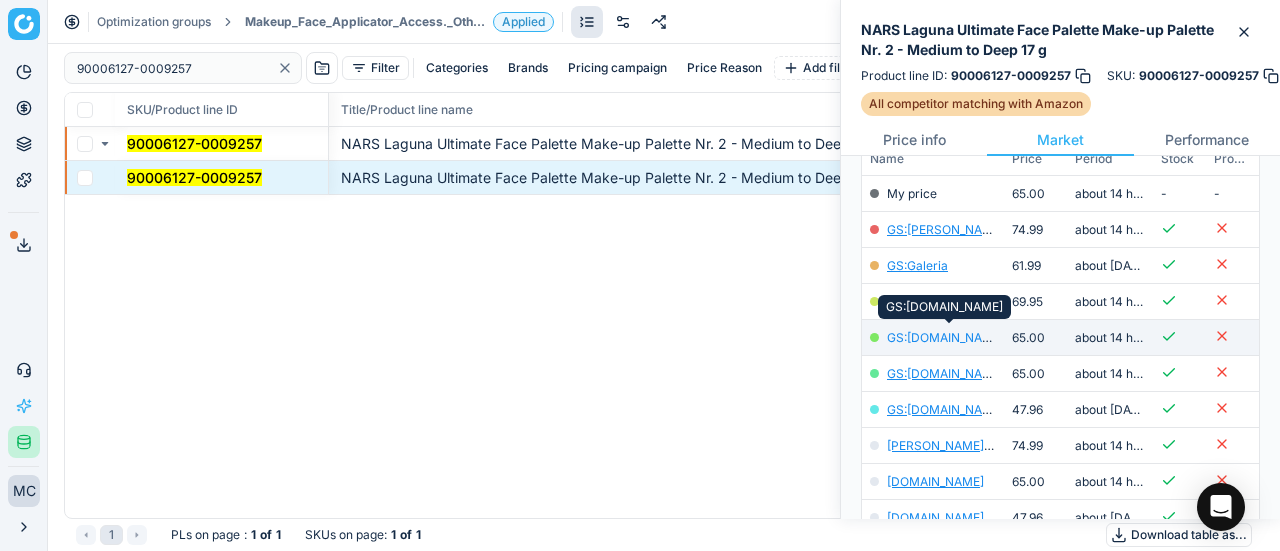 click on "GS:[DOMAIN_NAME]" at bounding box center (945, 337) 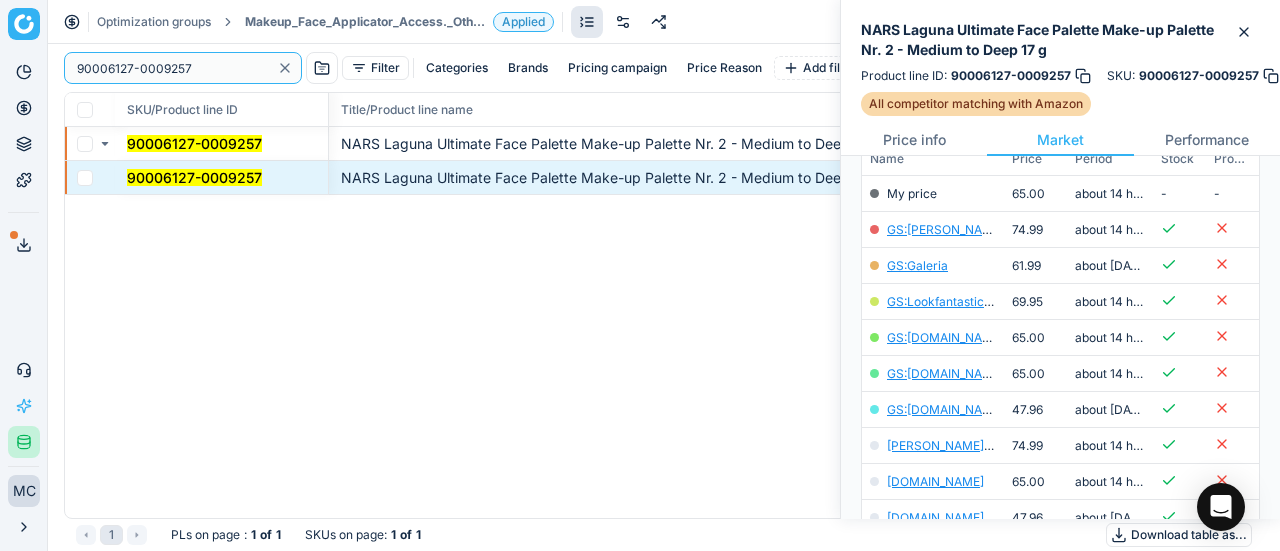 click 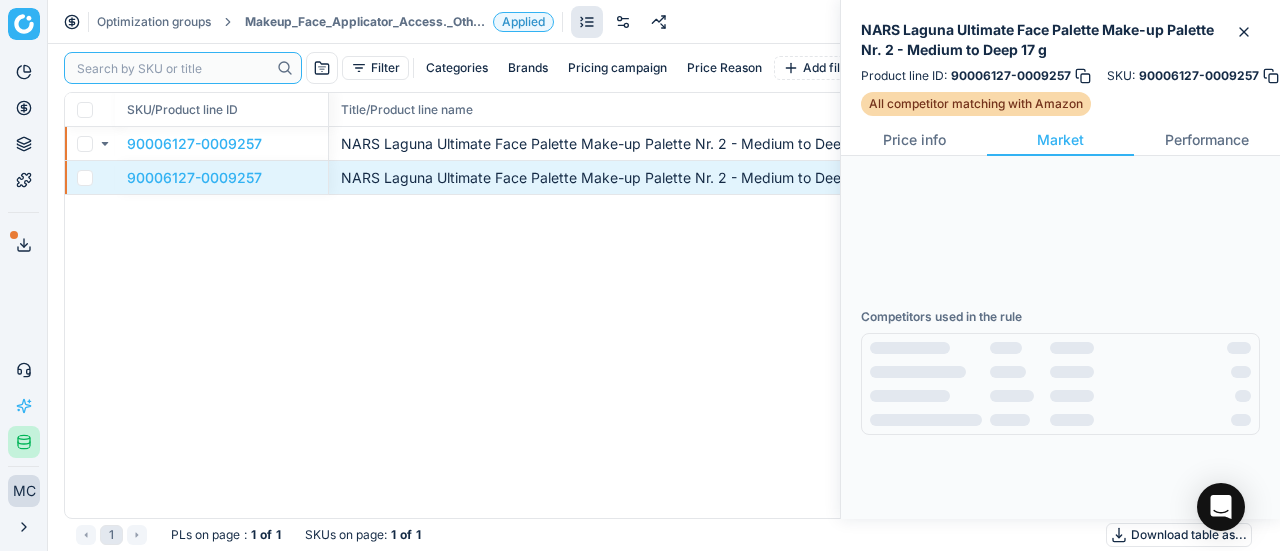 paste on "90010364-0016403" 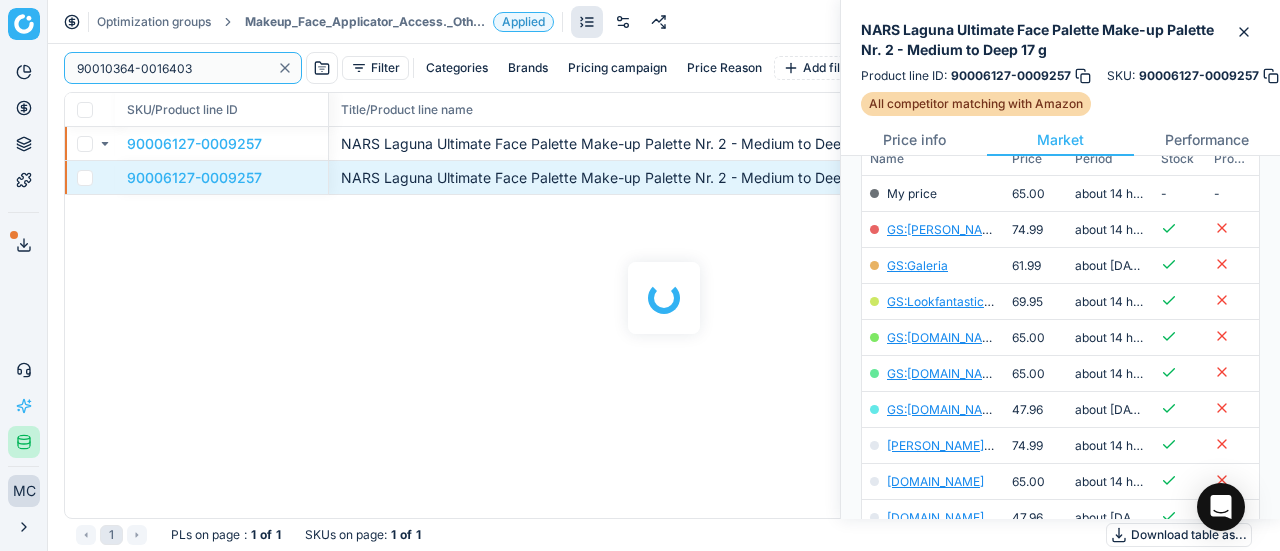 scroll, scrollTop: 298, scrollLeft: 0, axis: vertical 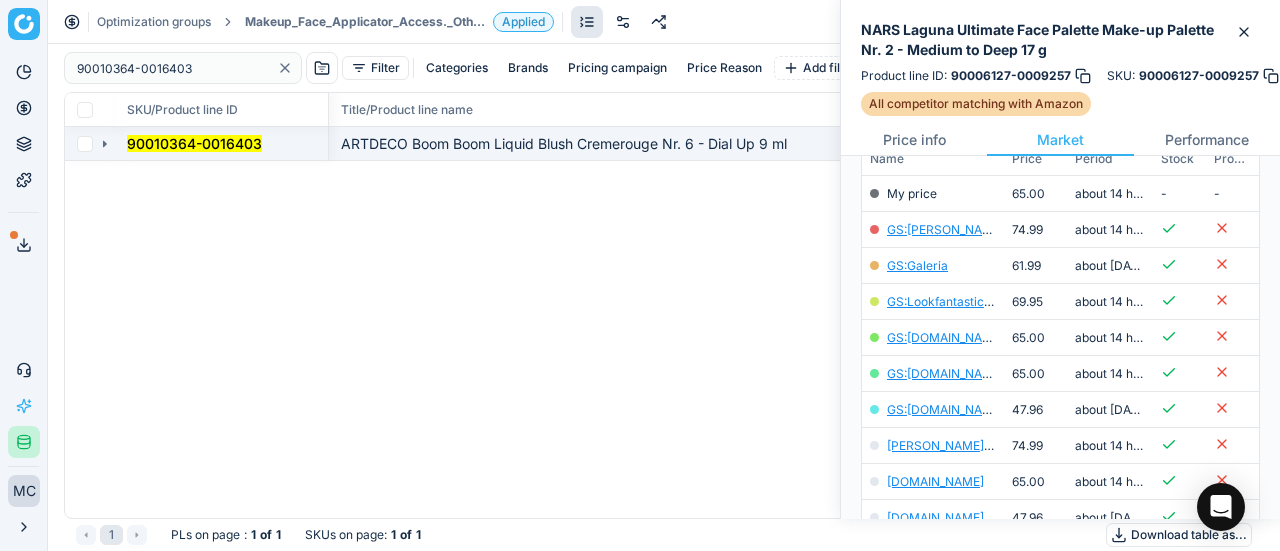 click 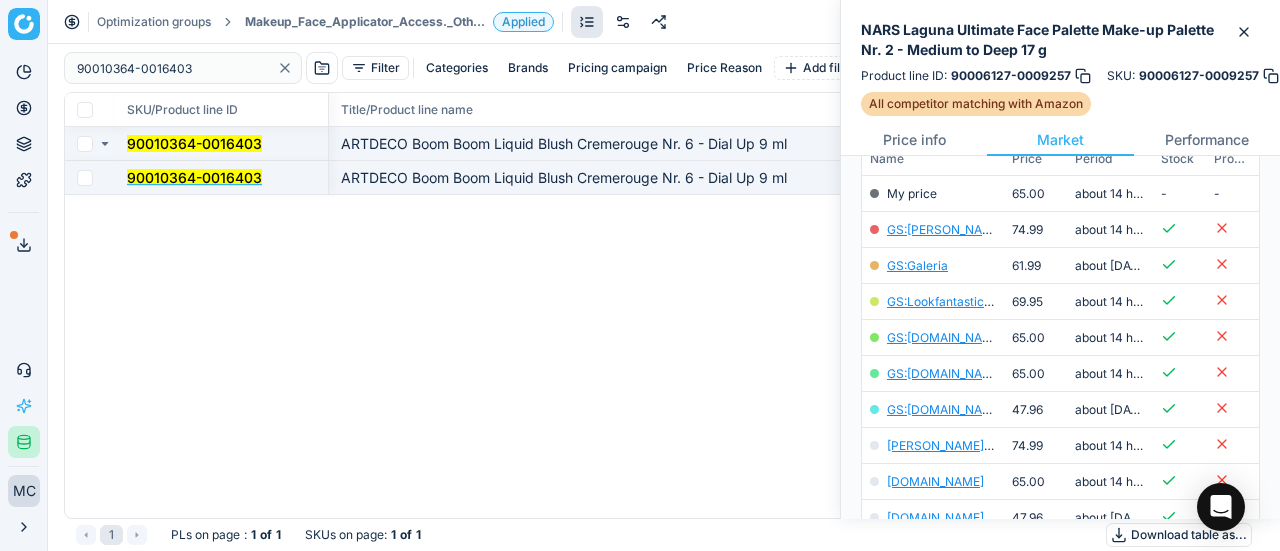 click on "90010364-0016403" at bounding box center (194, 177) 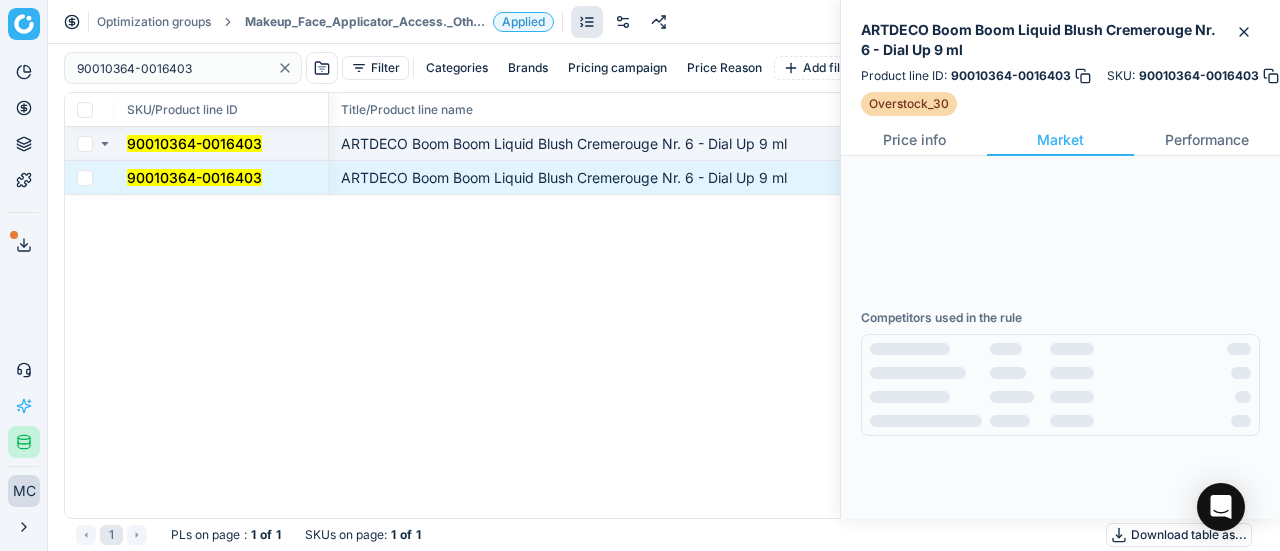 scroll, scrollTop: 298, scrollLeft: 0, axis: vertical 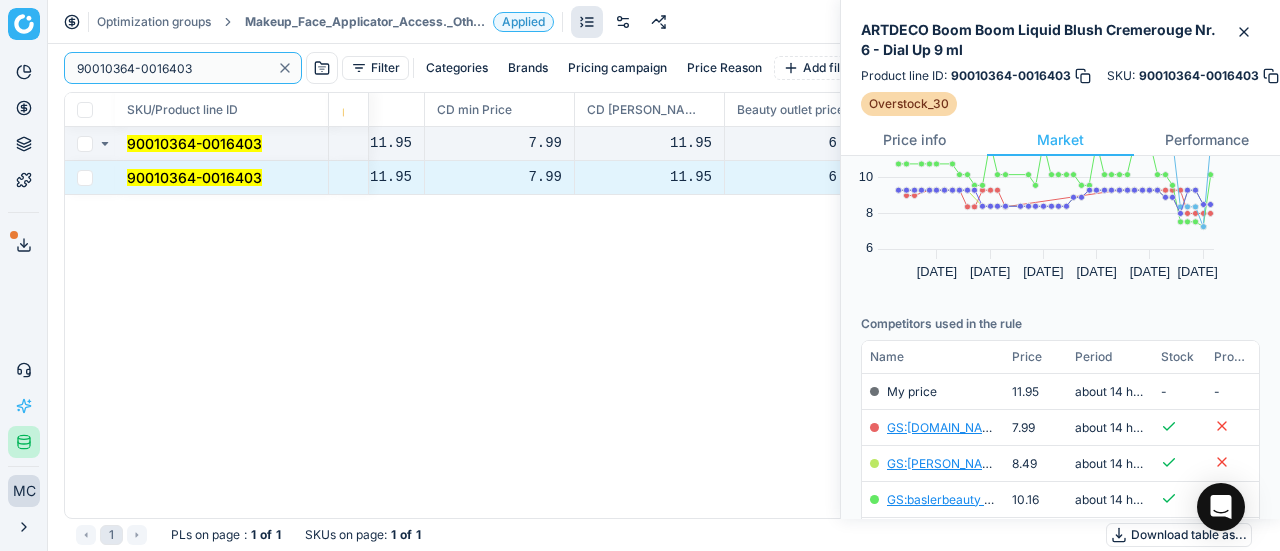 click on "Pricing platform Analytics Pricing Product portfolio Templates Export service 15 Contact support   AI Pricing Assistant Integration status MC [PERSON_NAME] [PERSON_NAME][EMAIL_ADDRESS][DOMAIN_NAME] Close menu Optimization groups Makeup_Face_Applicator_Access._Other, DE Applied Discard Download report 90010364-0016403   Filter   Categories   Brands   Pricing campaign   Price Reason   Add filter Bulk update SKU/Product line ID Product line ID Cost 🔒 PCII cost RRP CD min Price CD max Price Beauty outlet price PCII+5% > RRP Sales Flag Price change too high RRP vs MinCD Price Type Price Reason 90010364-0016403 90010364-0016403 5.35 5.35 11.95 7.99 11.95 6.89 33.14 overstock GS:[DOMAIN_NAME] 90010364-0016403 90010364-0016403 5.35 5.35 11.95 7.99 11.95 6.89 33.14 overstock GS:[DOMAIN_NAME] 1 PLs on page : 1 of 1 SKUs on page : 1 of 1 Download table as..." at bounding box center [640, 275] 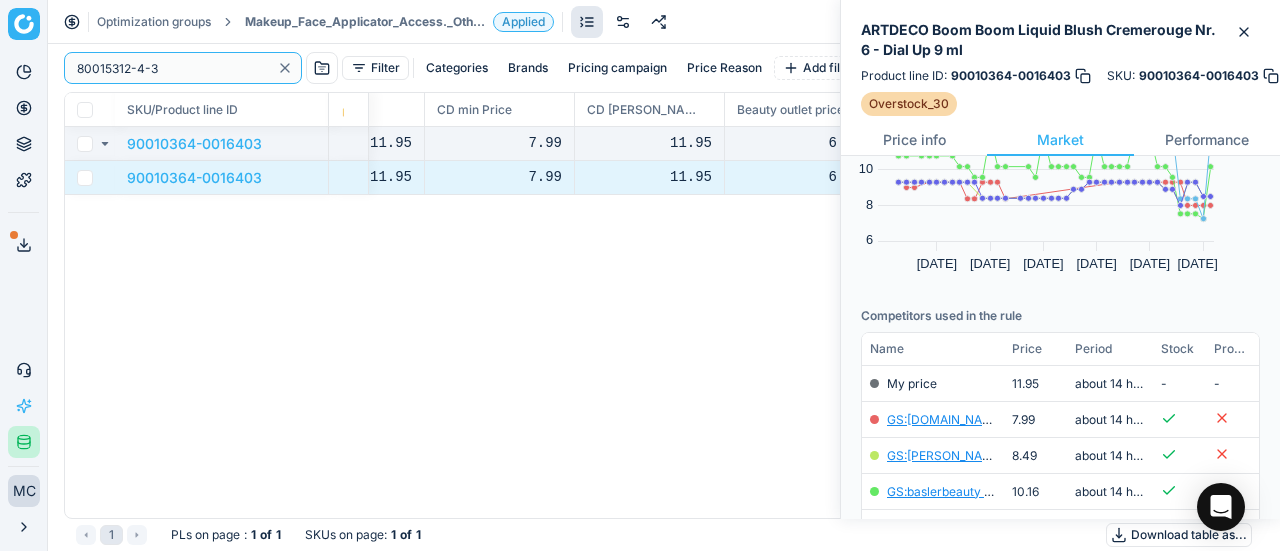 scroll, scrollTop: 0, scrollLeft: 0, axis: both 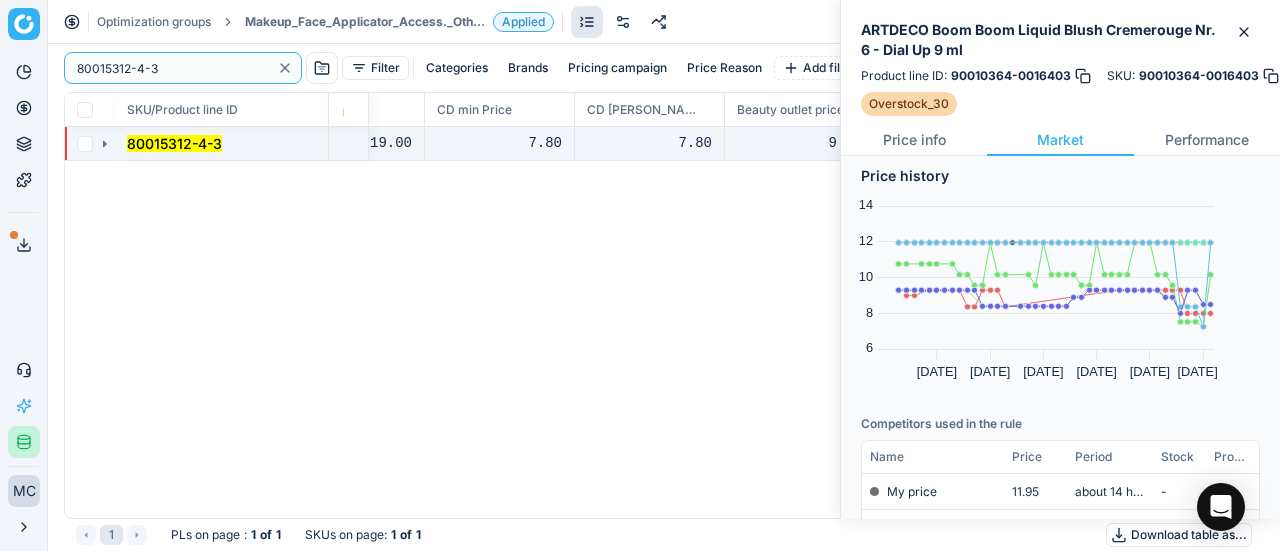 type on "80015312-4-3" 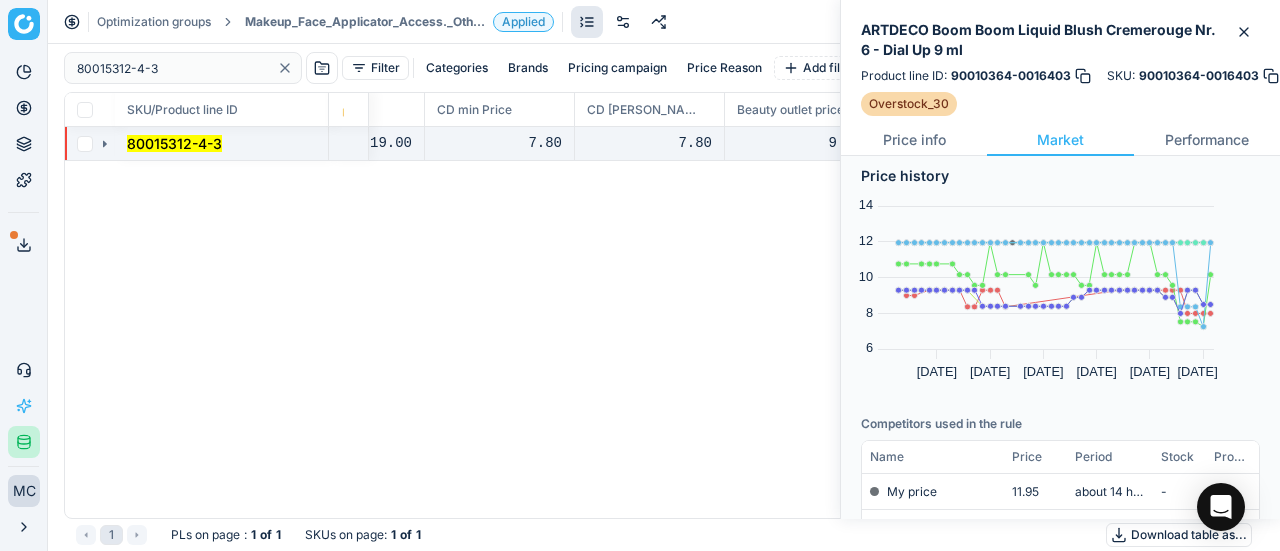 click 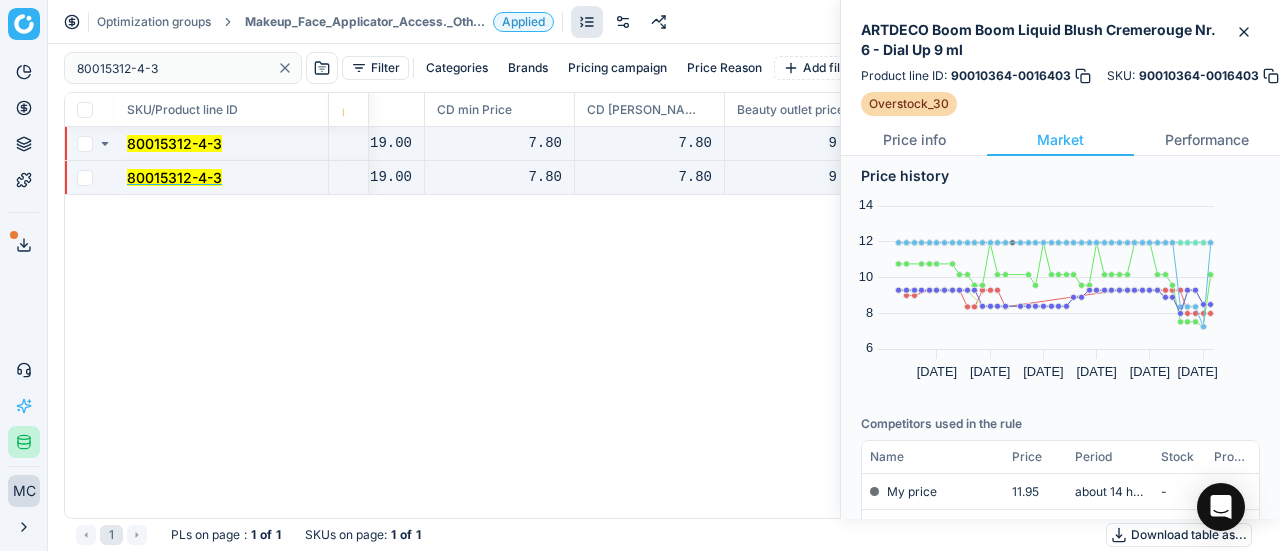 click on "80015312-4-3" at bounding box center [174, 177] 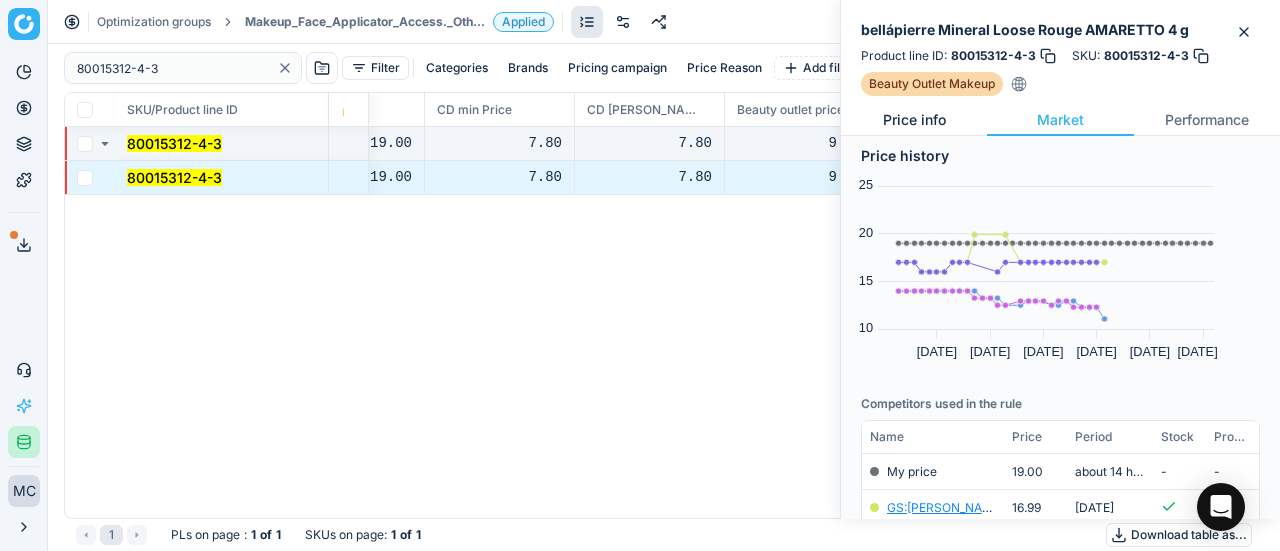 click on "Price info" at bounding box center [914, 120] 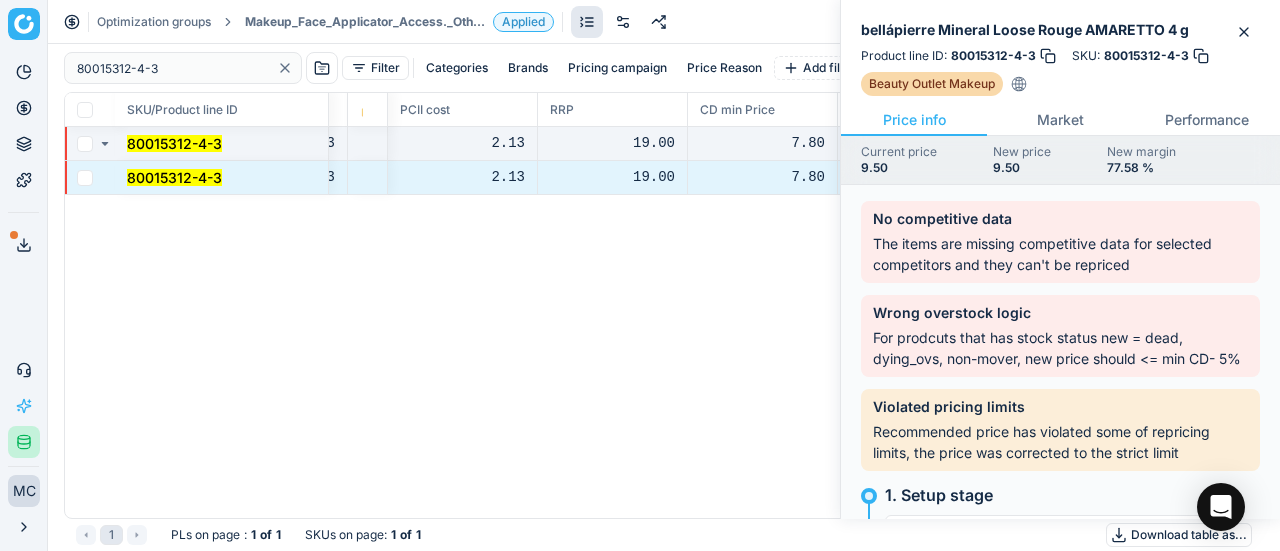 scroll, scrollTop: 0, scrollLeft: 883, axis: horizontal 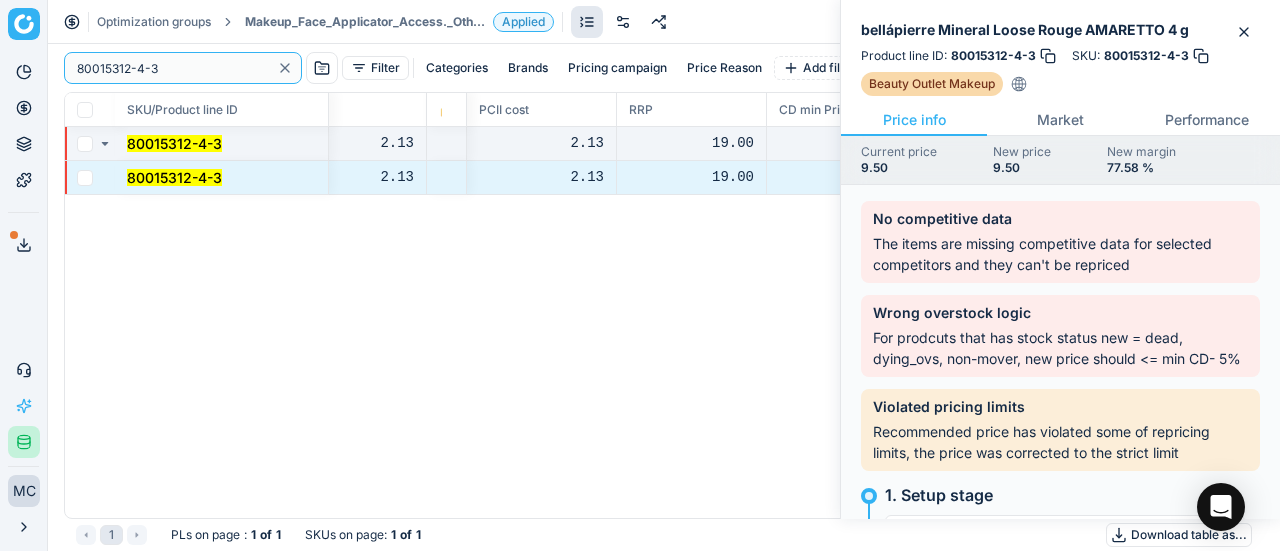 click 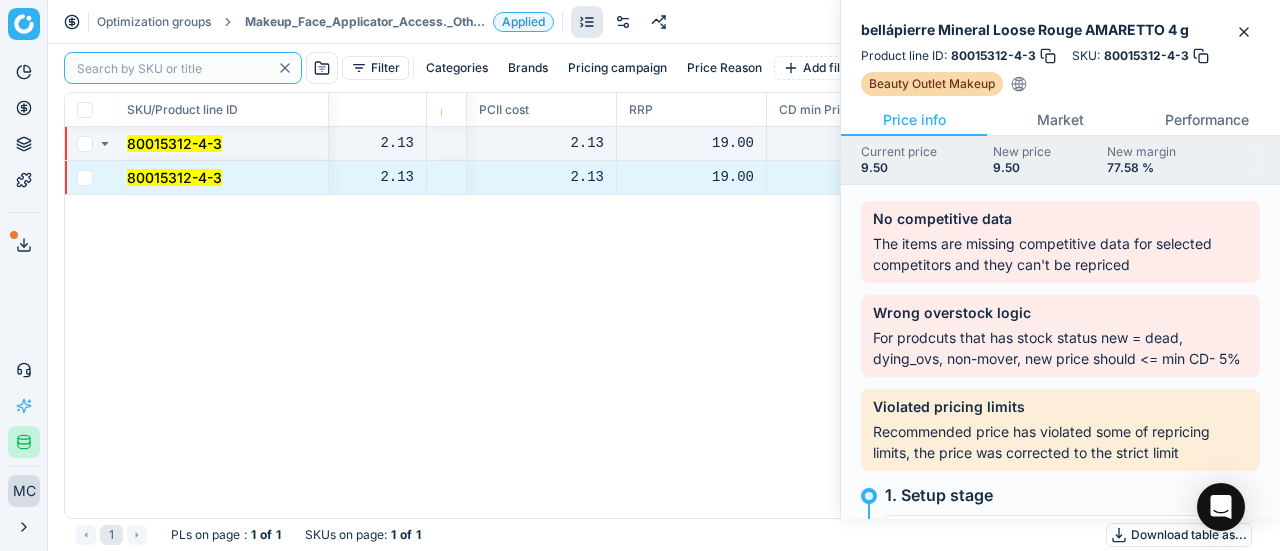 paste on "90000873-0001166" 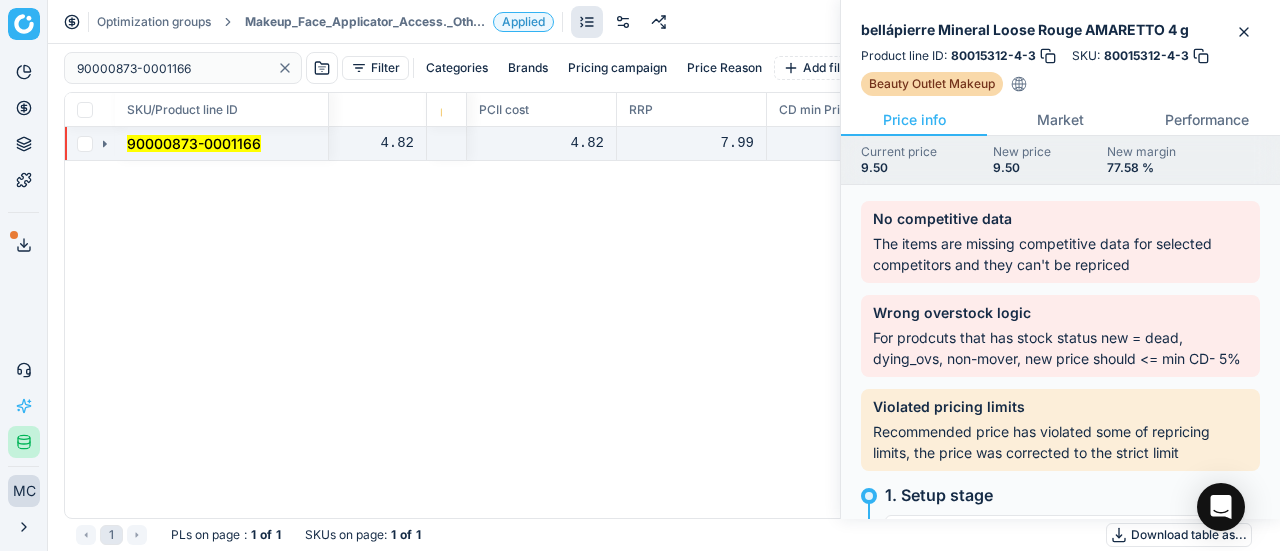 click 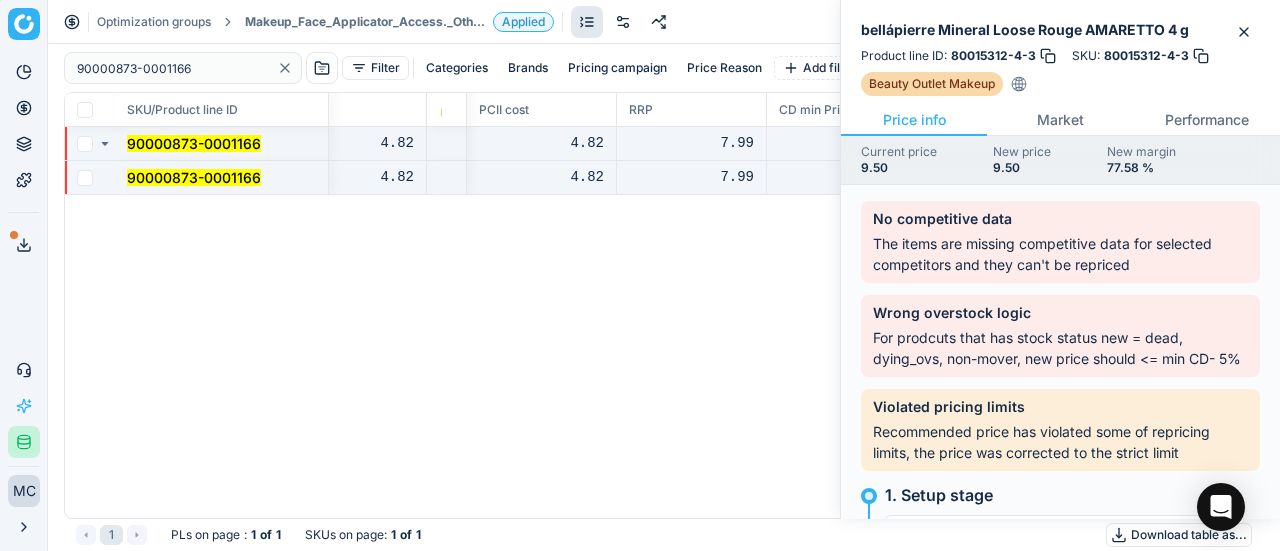 drag, startPoint x: 178, startPoint y: 171, endPoint x: 356, endPoint y: 169, distance: 178.01123 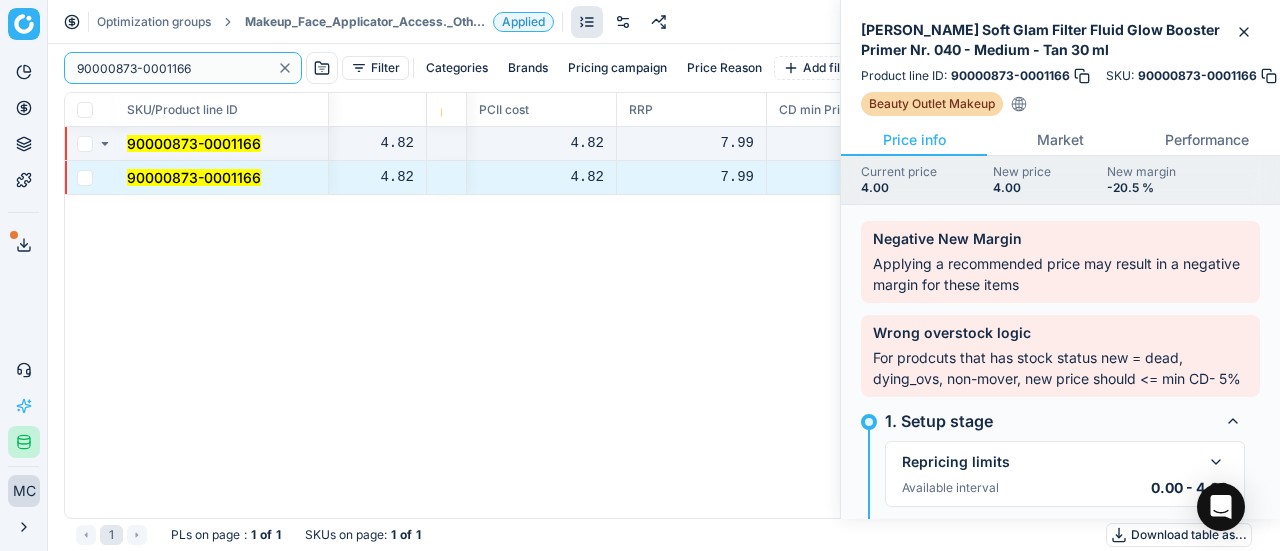 paste on "80077558-15-9" 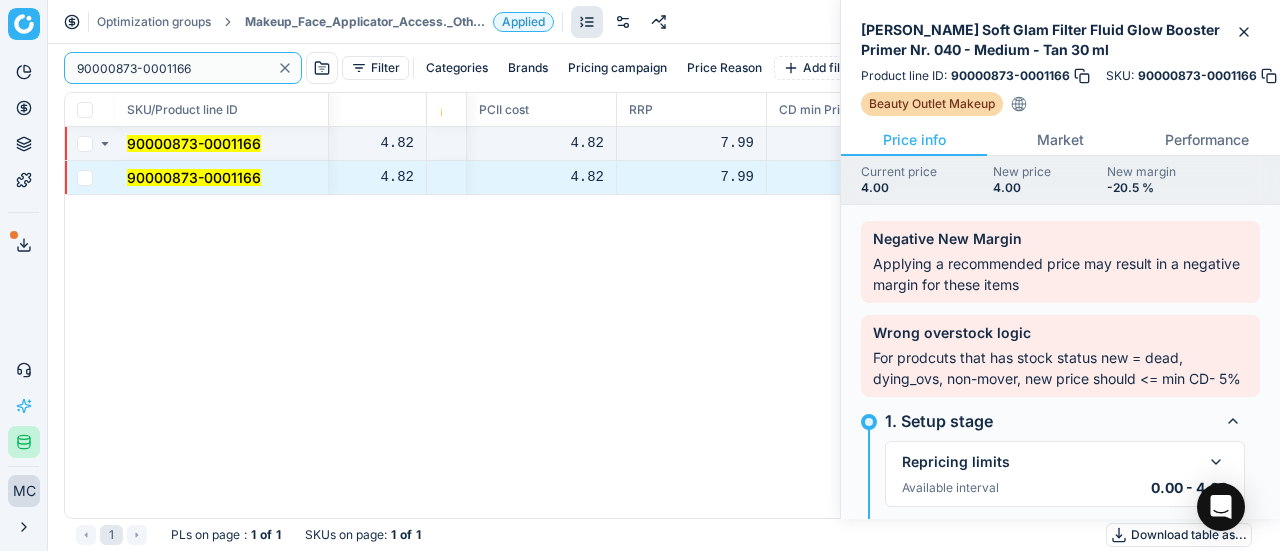 drag, startPoint x: 13, startPoint y: 73, endPoint x: 6, endPoint y: 91, distance: 19.313208 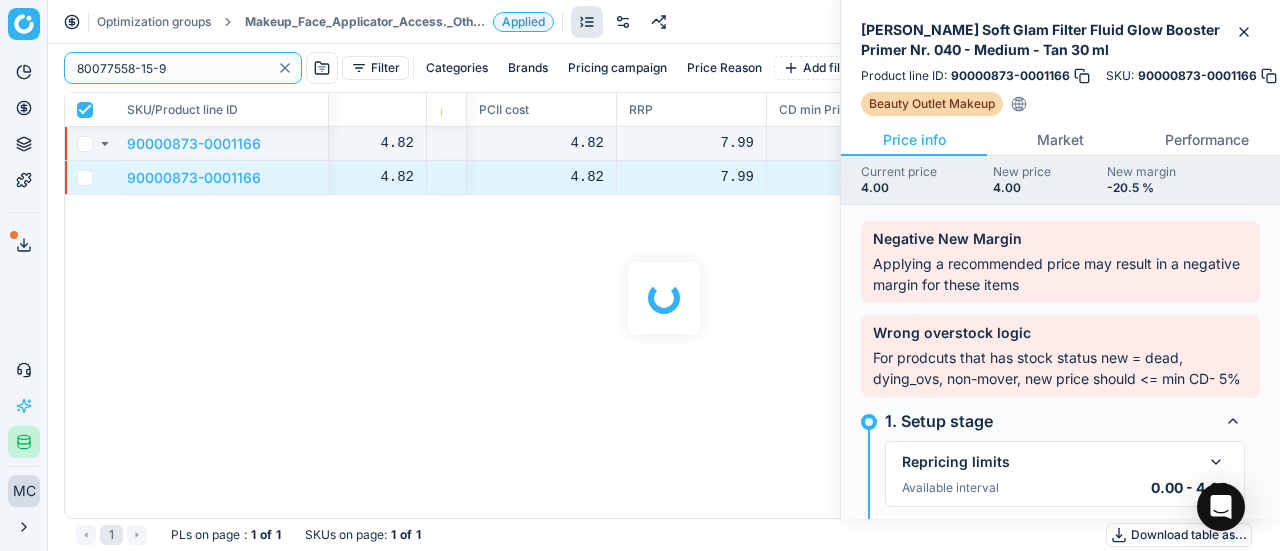 checkbox on "true" 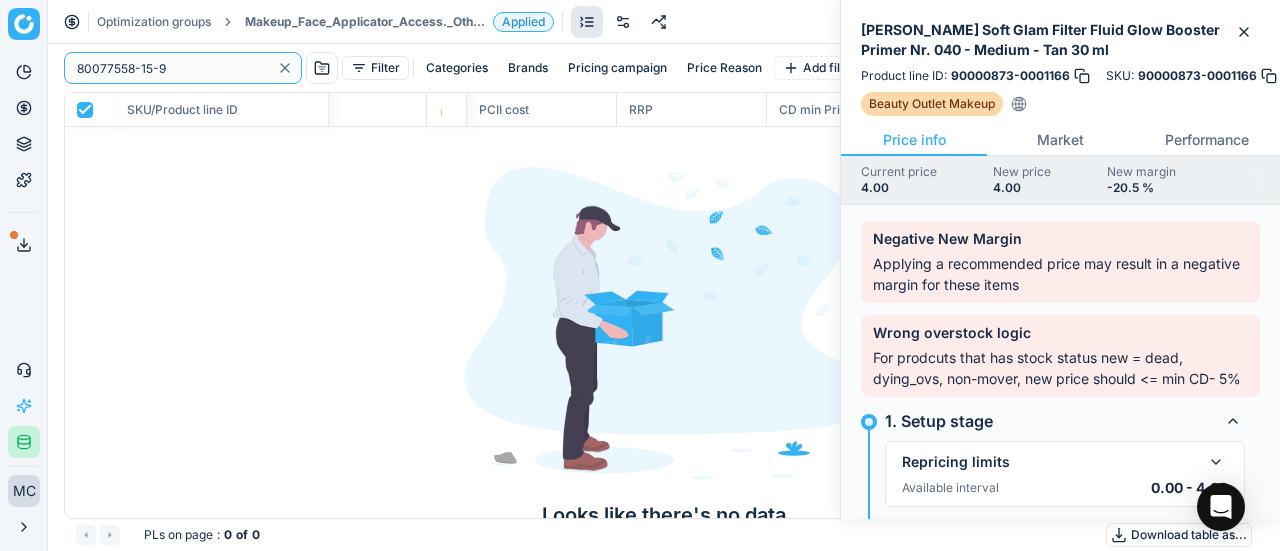 type on "80077558-15-9" 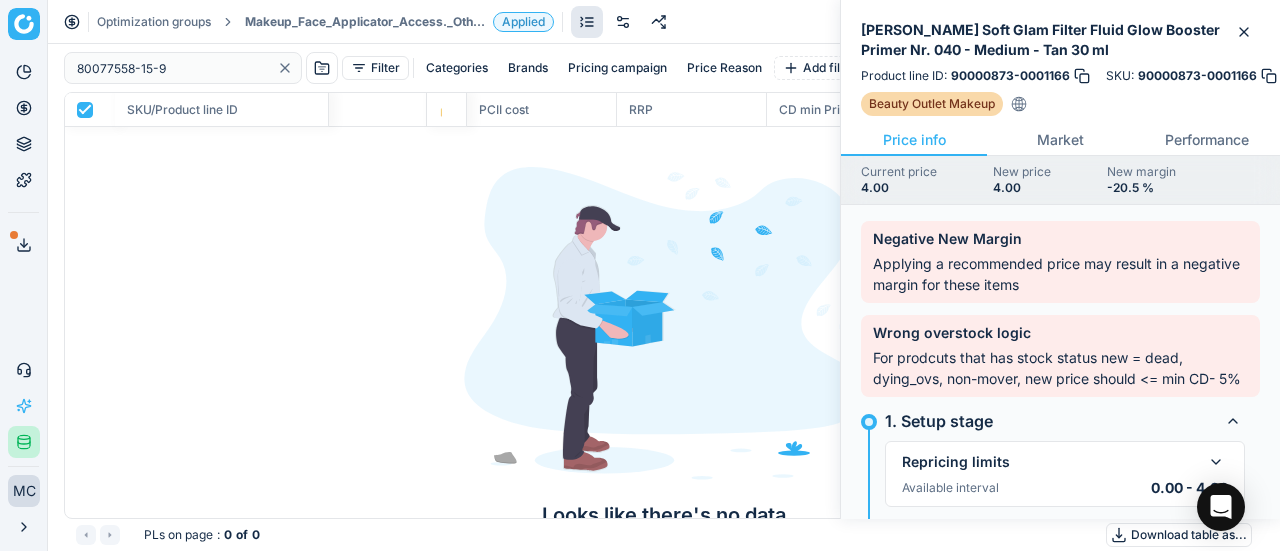 click on "Makeup_Face_Applicator_Access._Other, DE" at bounding box center [365, 22] 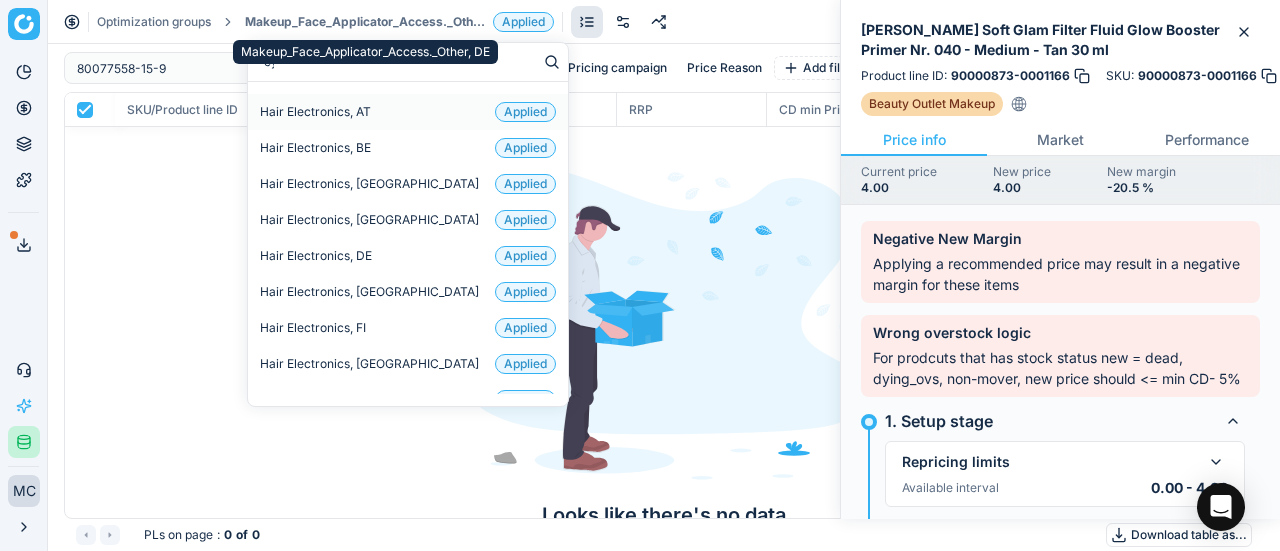 type on "eye" 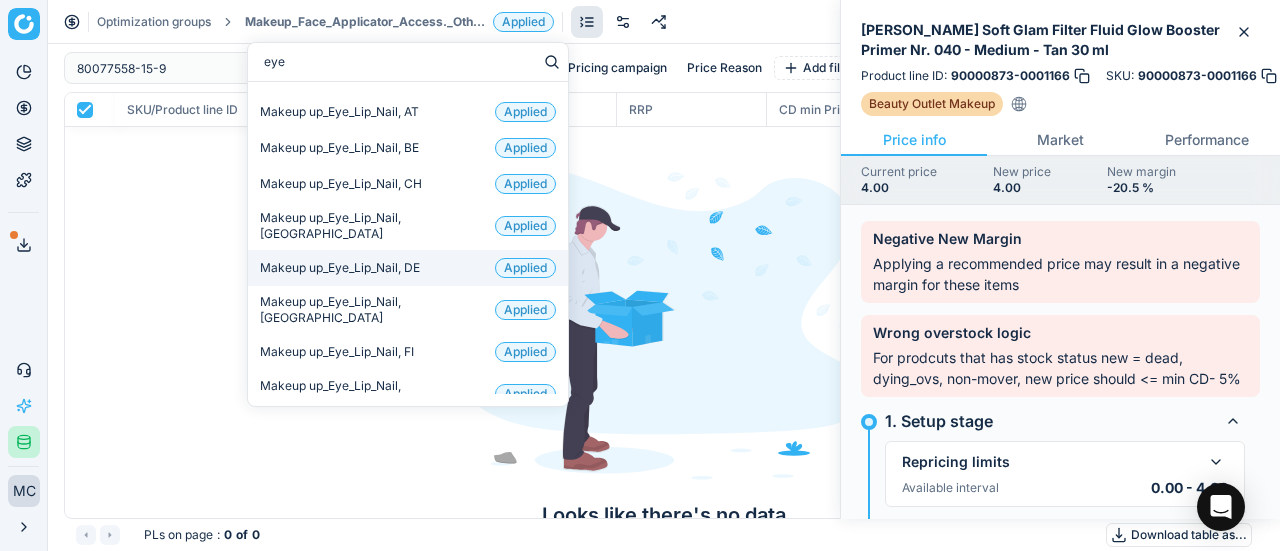 click on "Makeup up_Eye_Lip_Nail, DE" at bounding box center (340, 268) 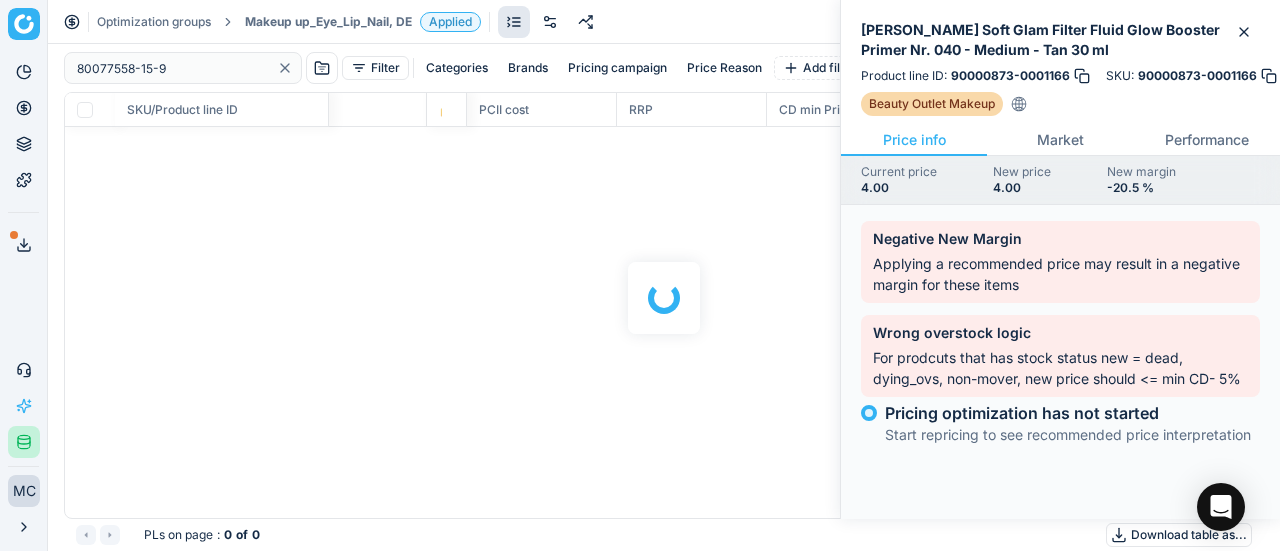 checkbox on "false" 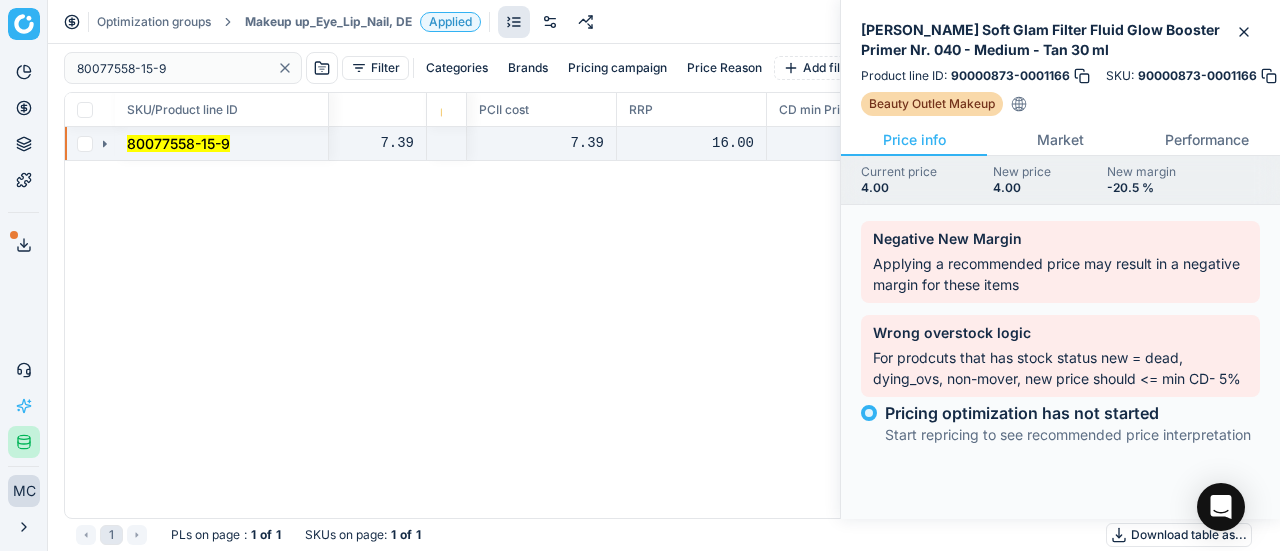click 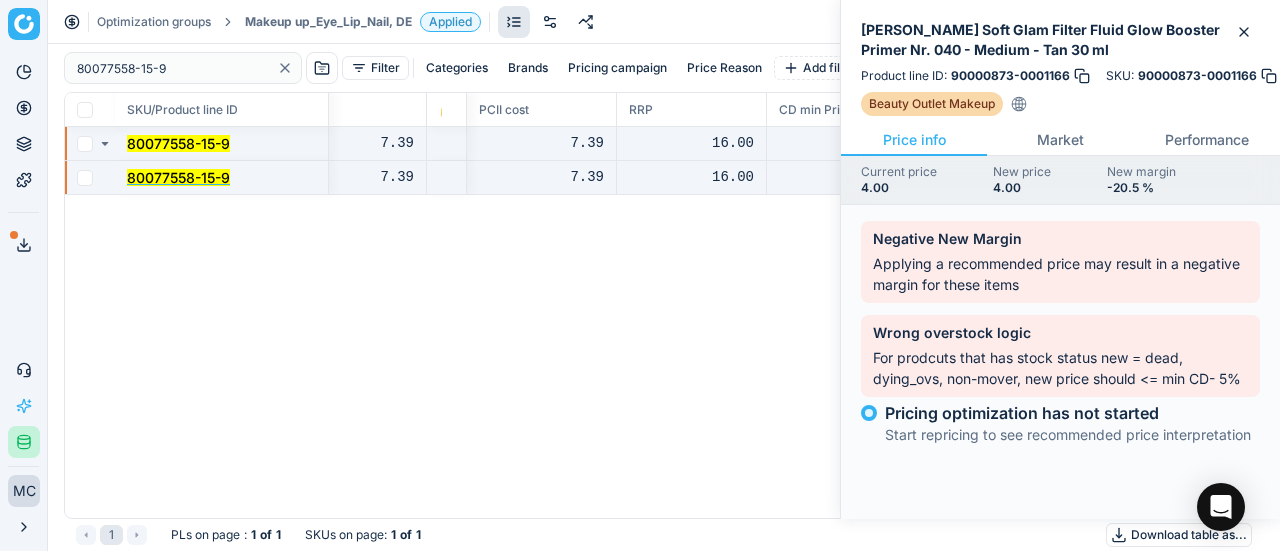 click on "80077558-15-9" at bounding box center [178, 177] 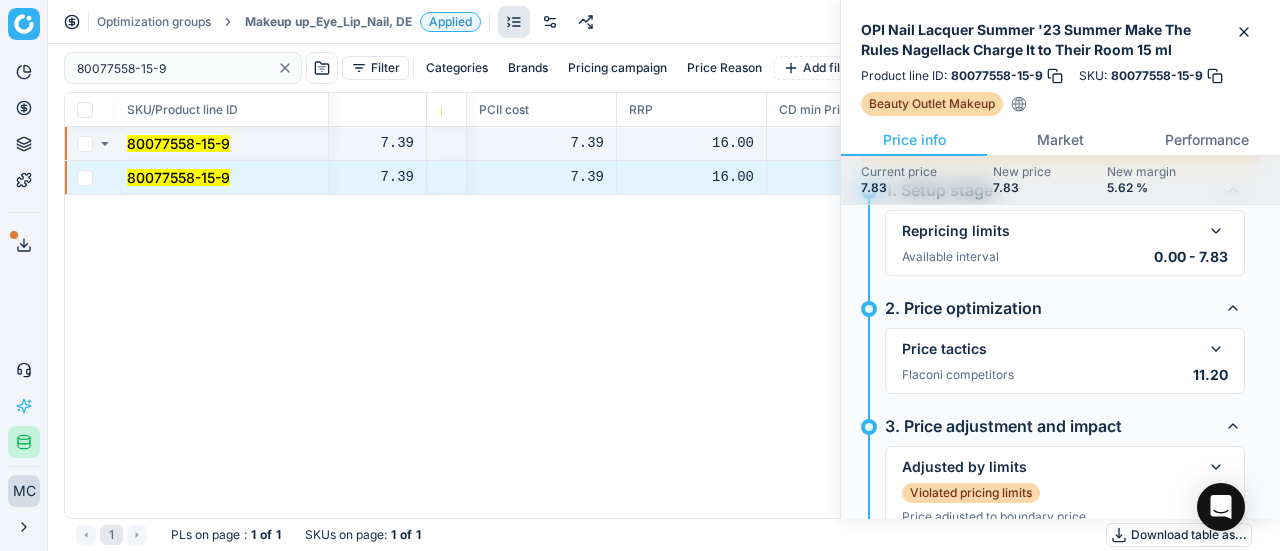 scroll, scrollTop: 235, scrollLeft: 0, axis: vertical 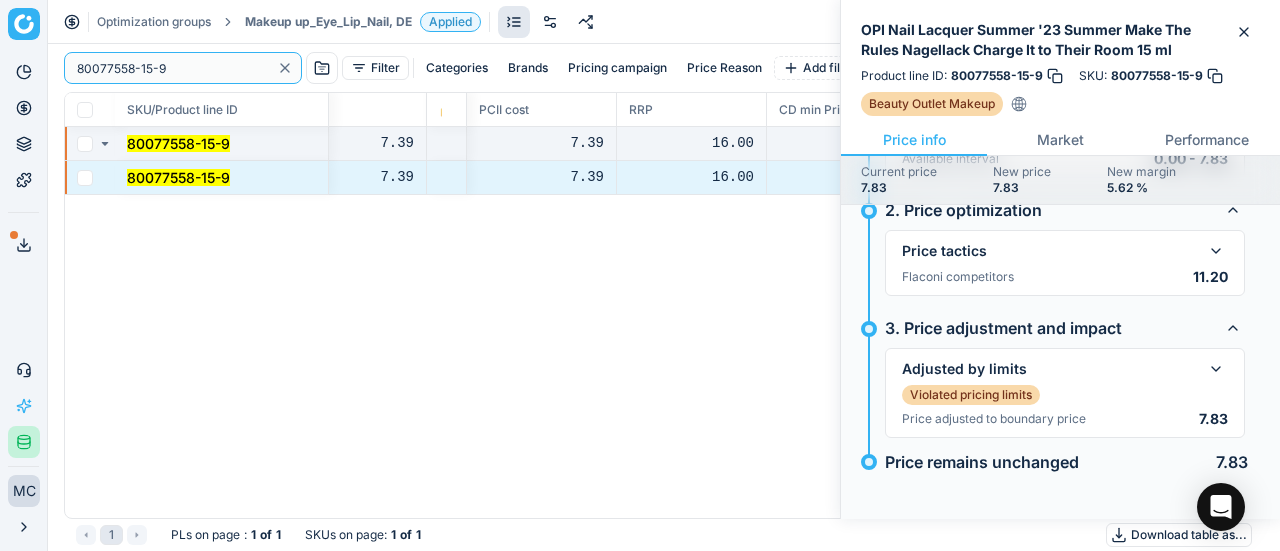 paste on "90013227-0020927" 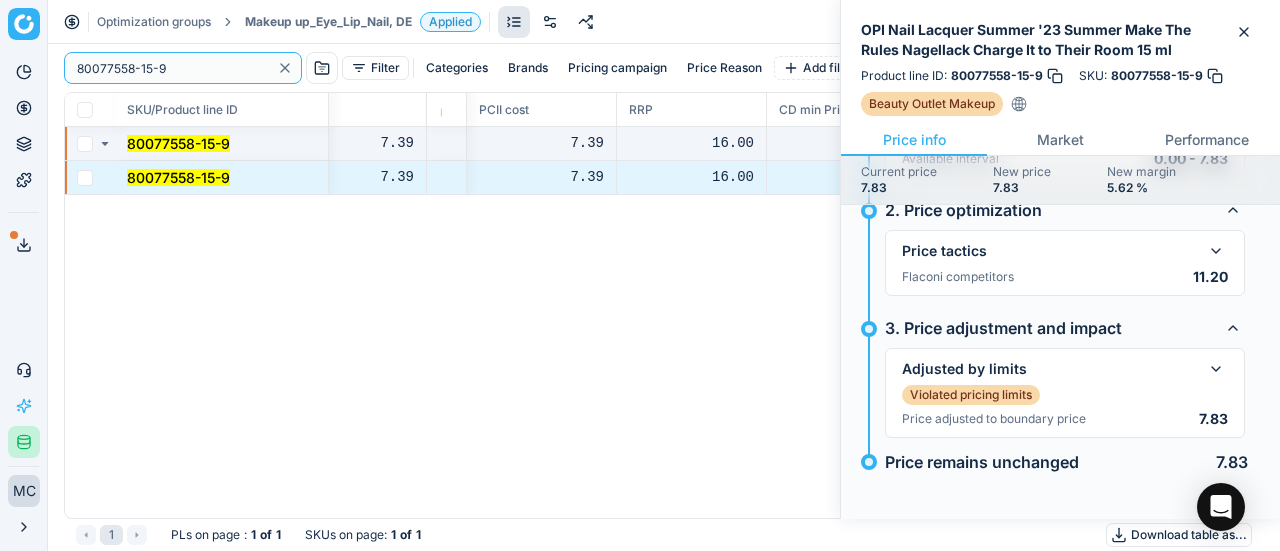 drag, startPoint x: 180, startPoint y: 69, endPoint x: 0, endPoint y: -23, distance: 202.14845 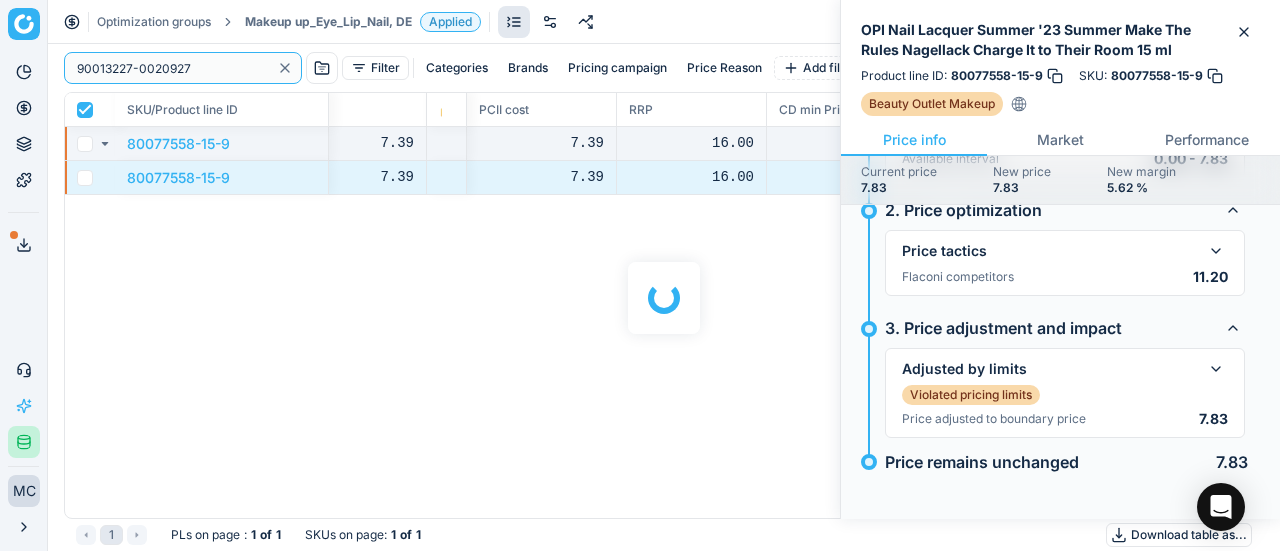 checkbox on "true" 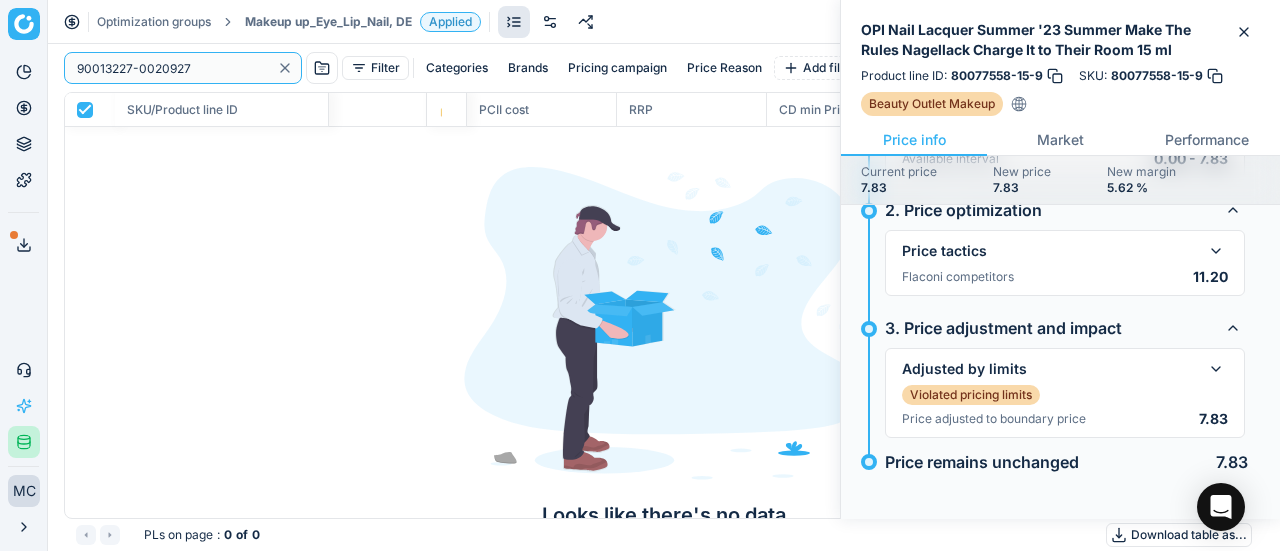 type on "90013227-0020927" 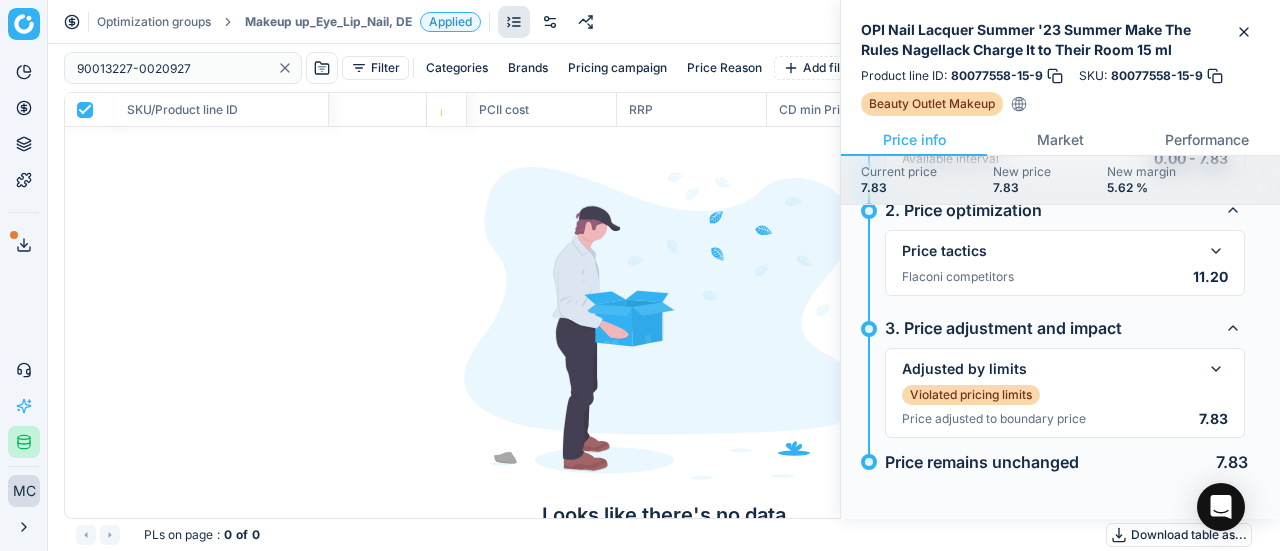 click on "Makeup up_Eye_Lip_Nail, DE" at bounding box center (328, 22) 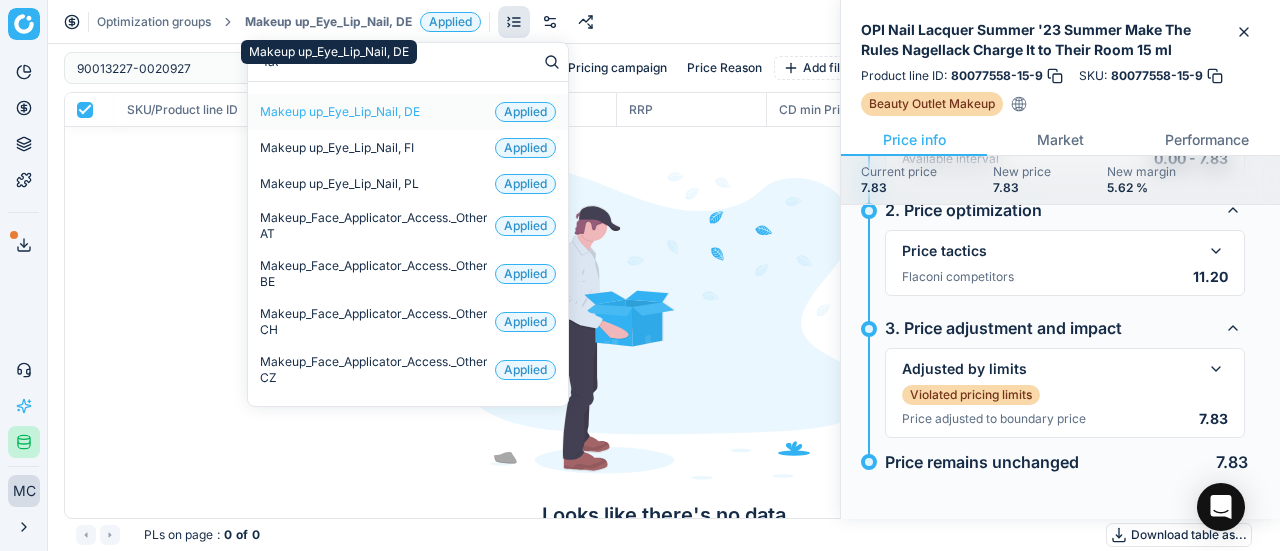 type on "face" 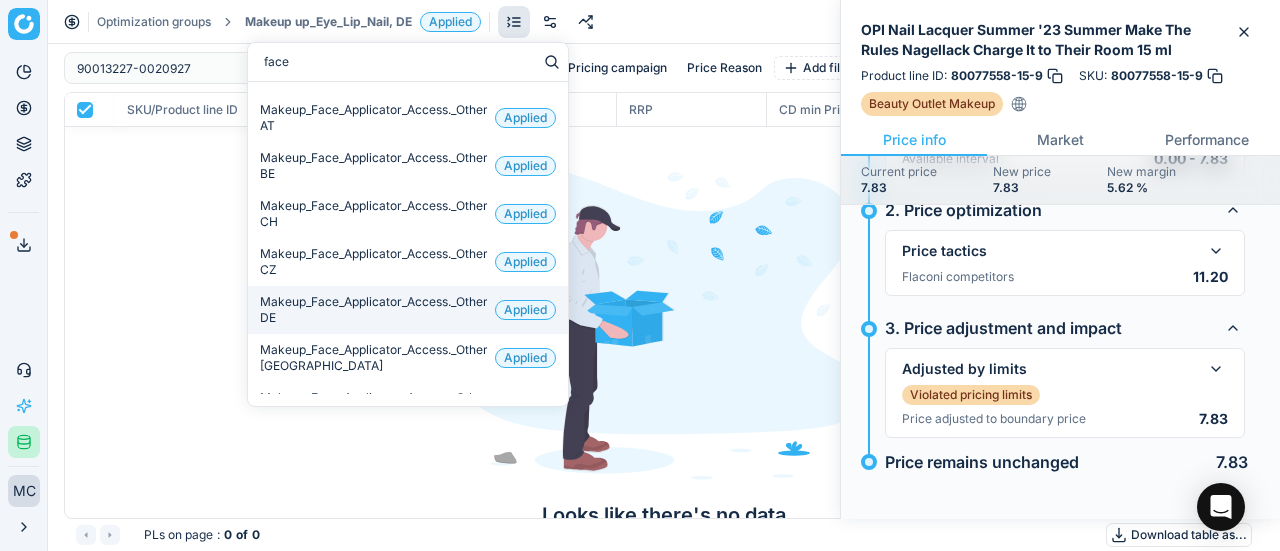 click on "Makeup_Face_Applicator_Access._Other, DE" at bounding box center (373, 310) 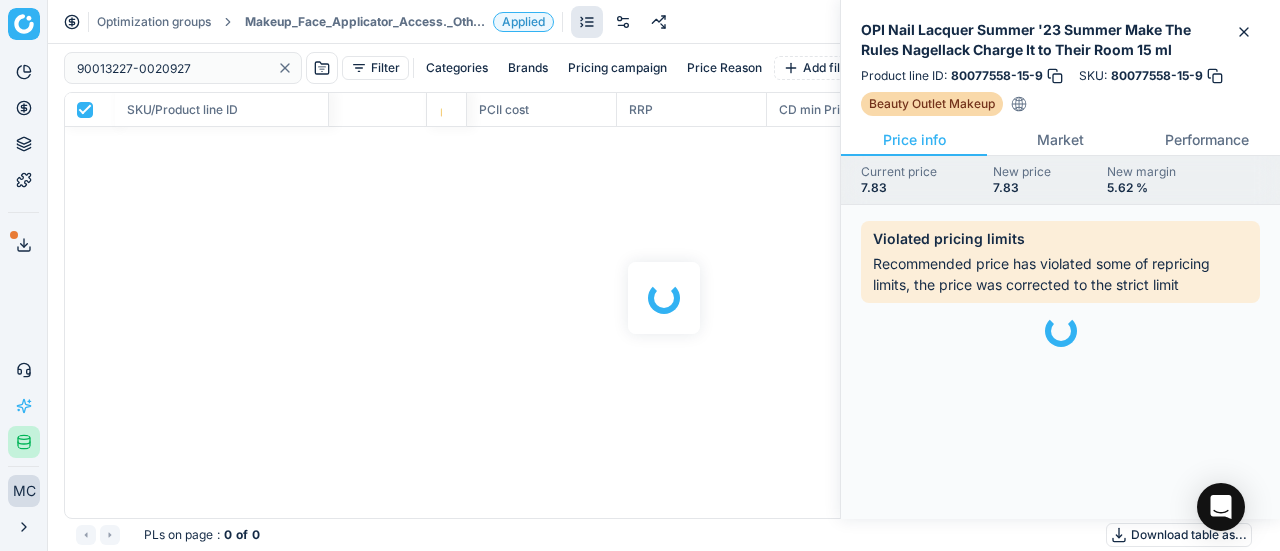 scroll, scrollTop: 0, scrollLeft: 0, axis: both 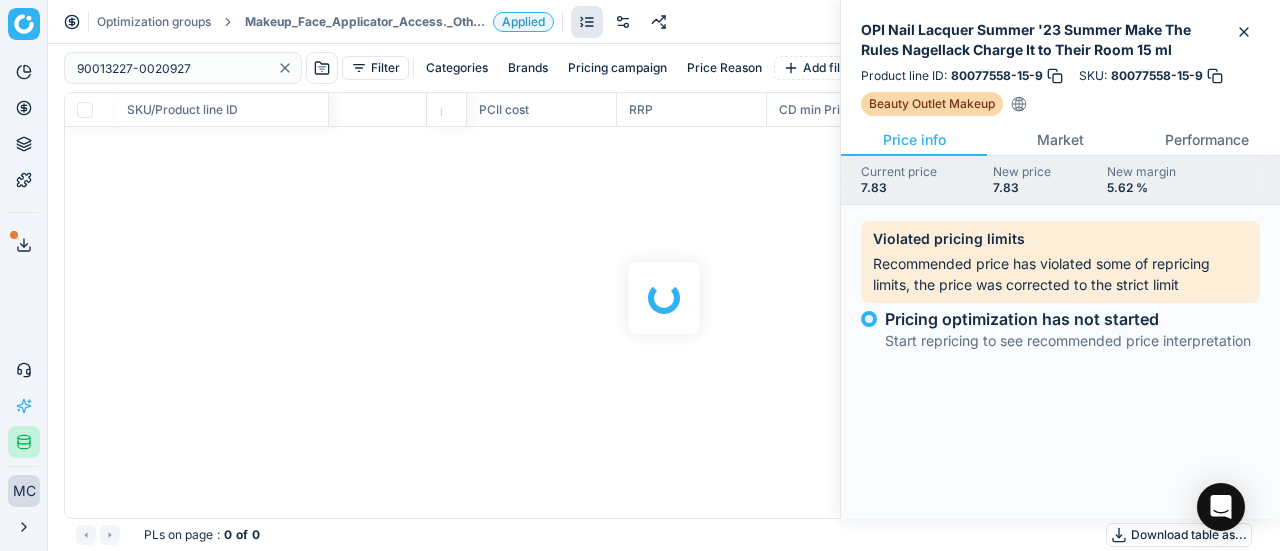 checkbox on "false" 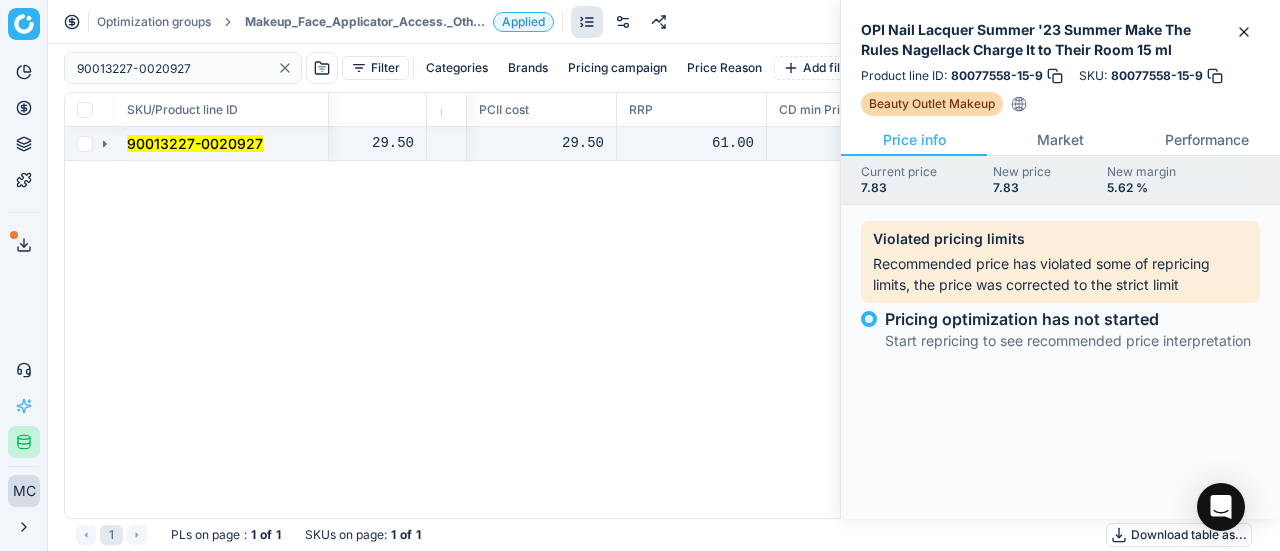 click 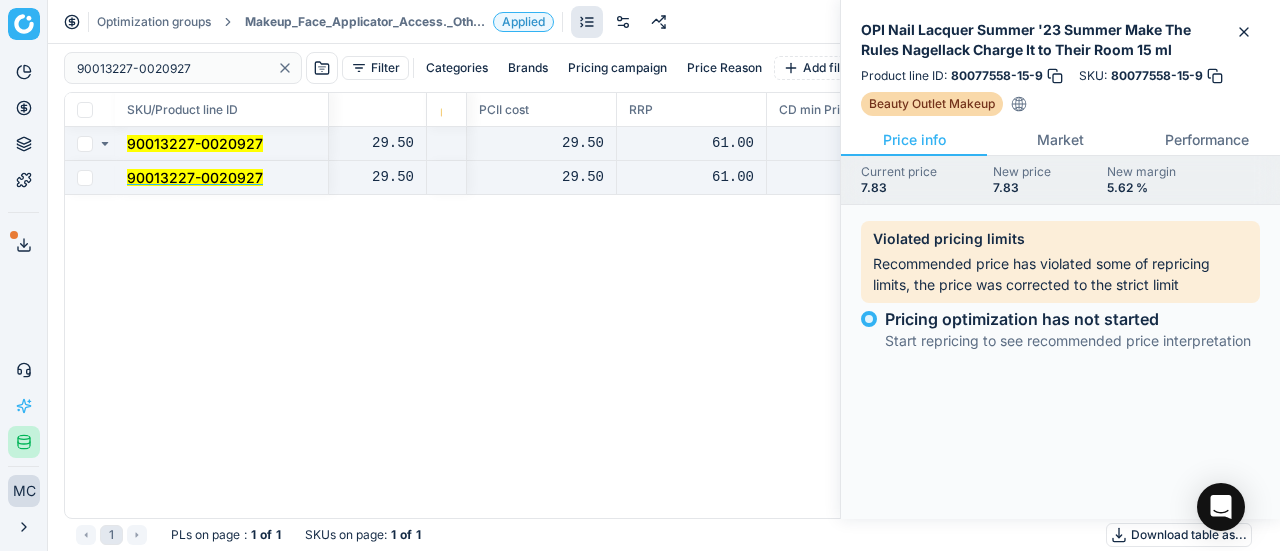 click on "90013227-0020927" at bounding box center [195, 177] 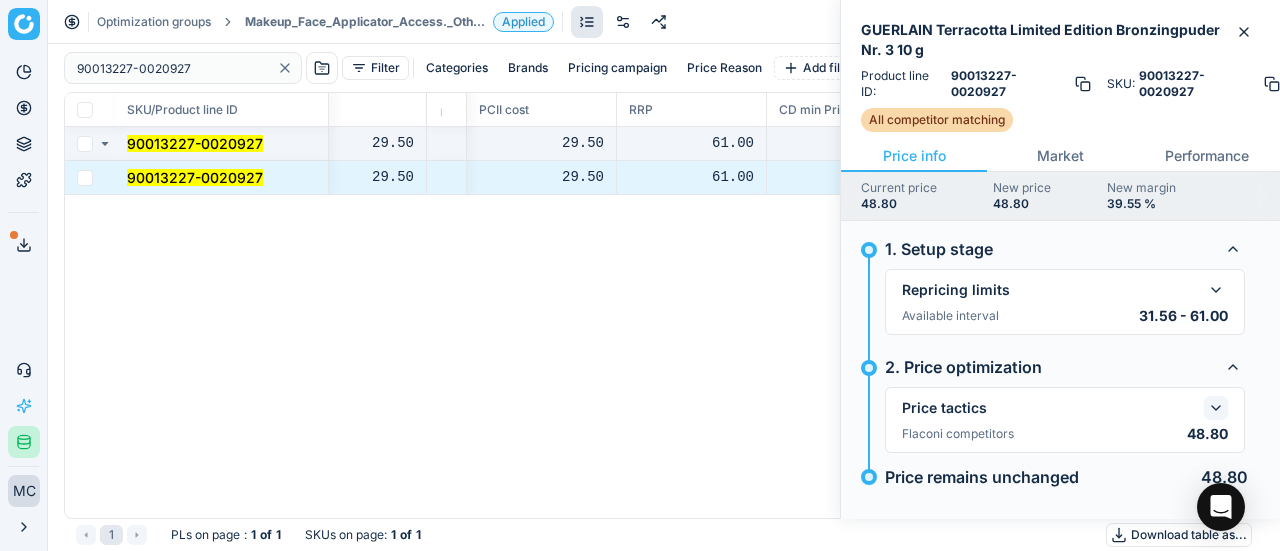click at bounding box center (1216, 408) 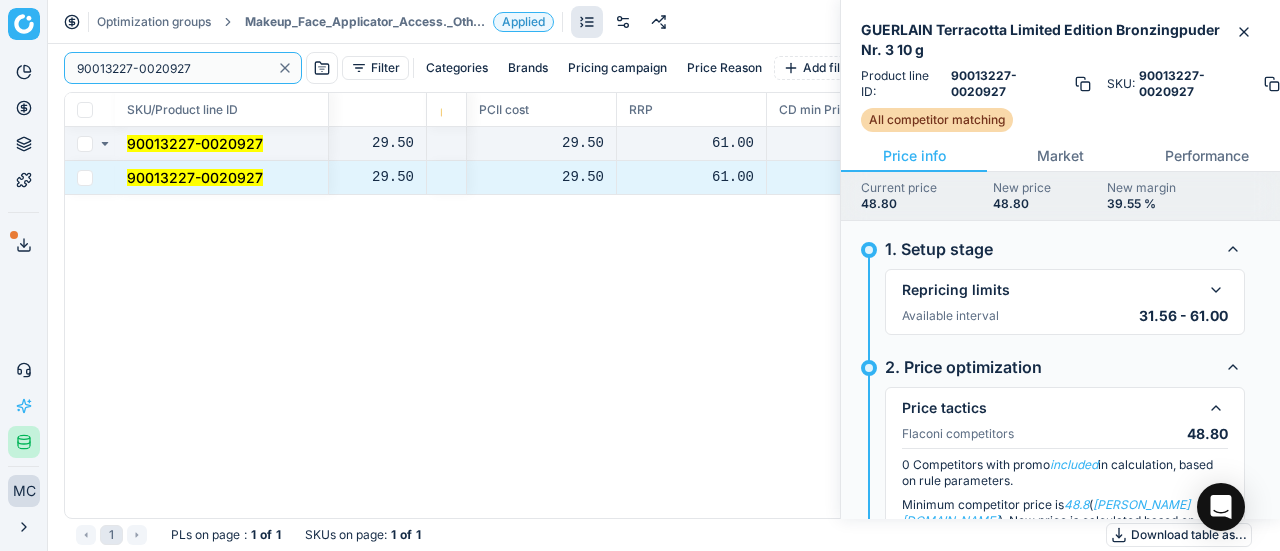 click 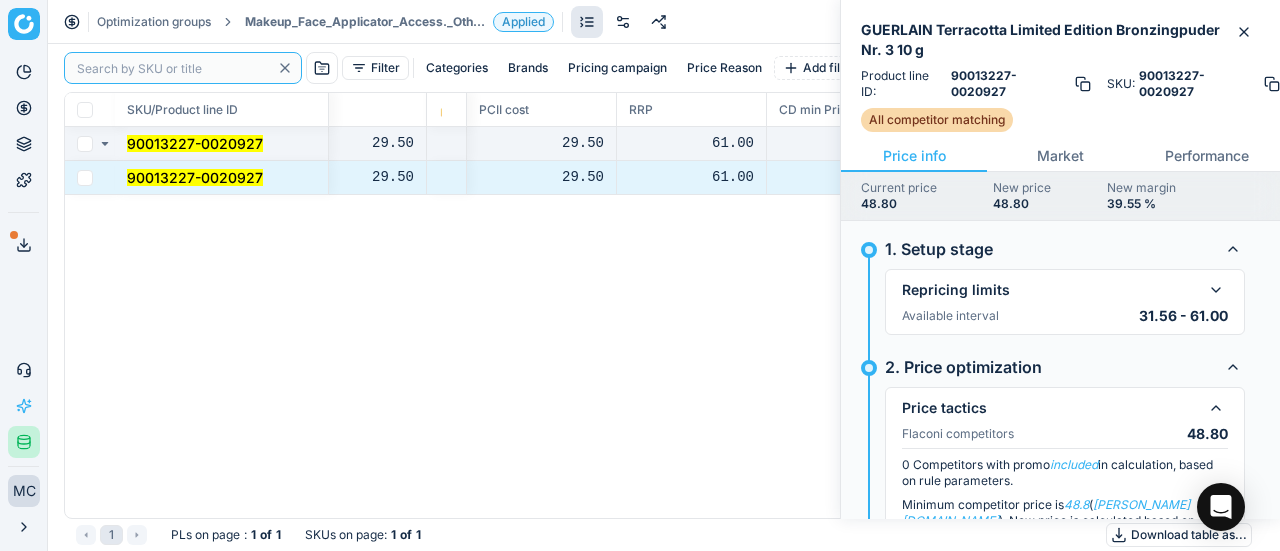 paste on "90001991-0002764" 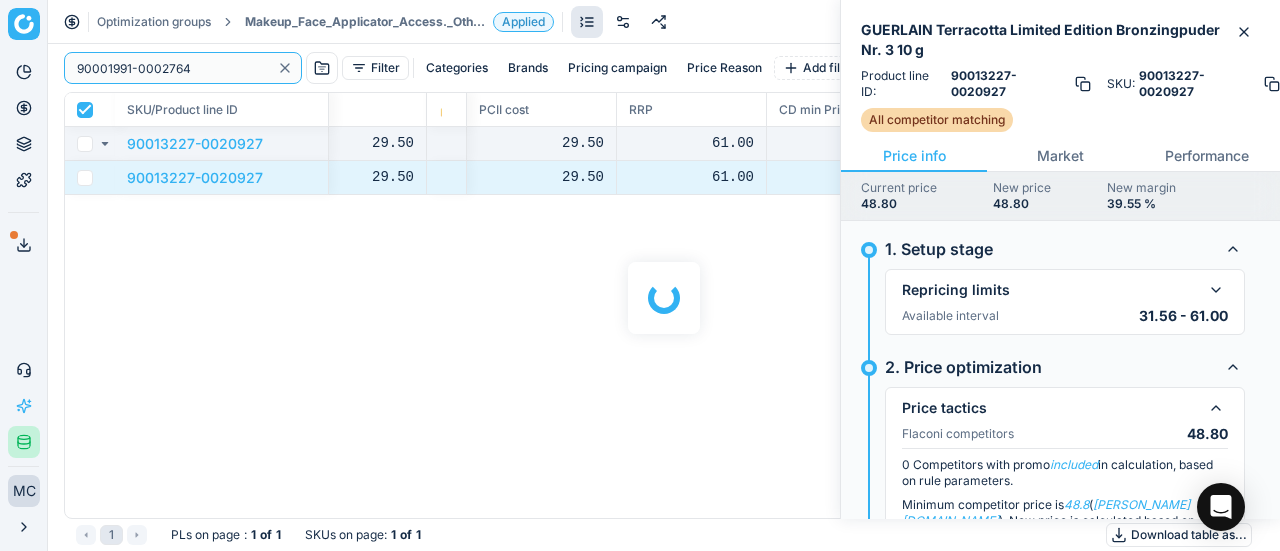 checkbox on "true" 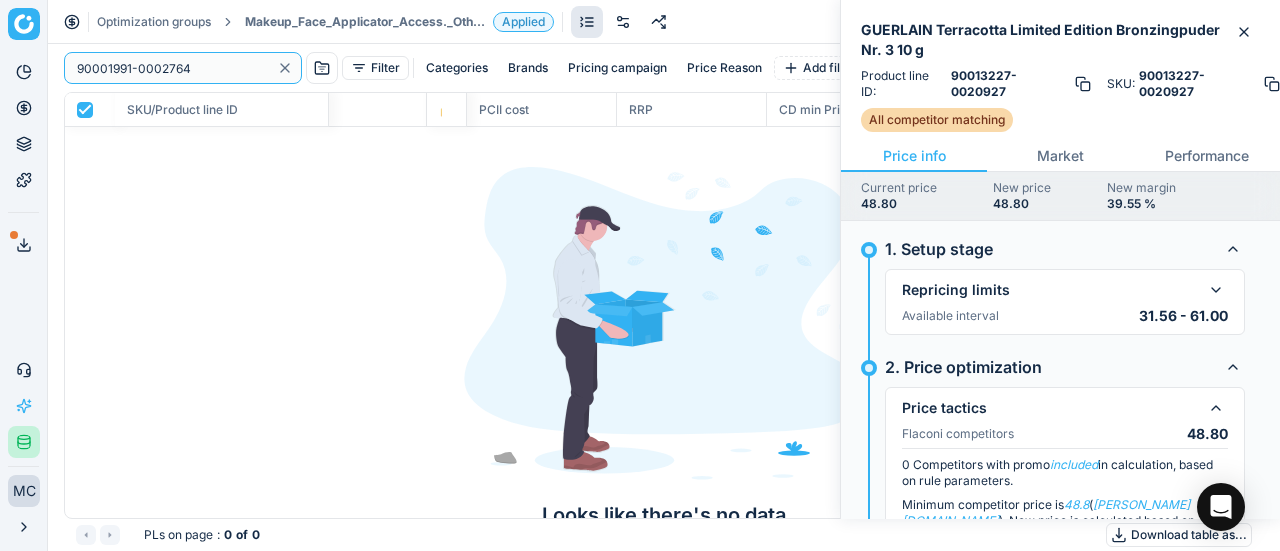 type on "90001991-0002764" 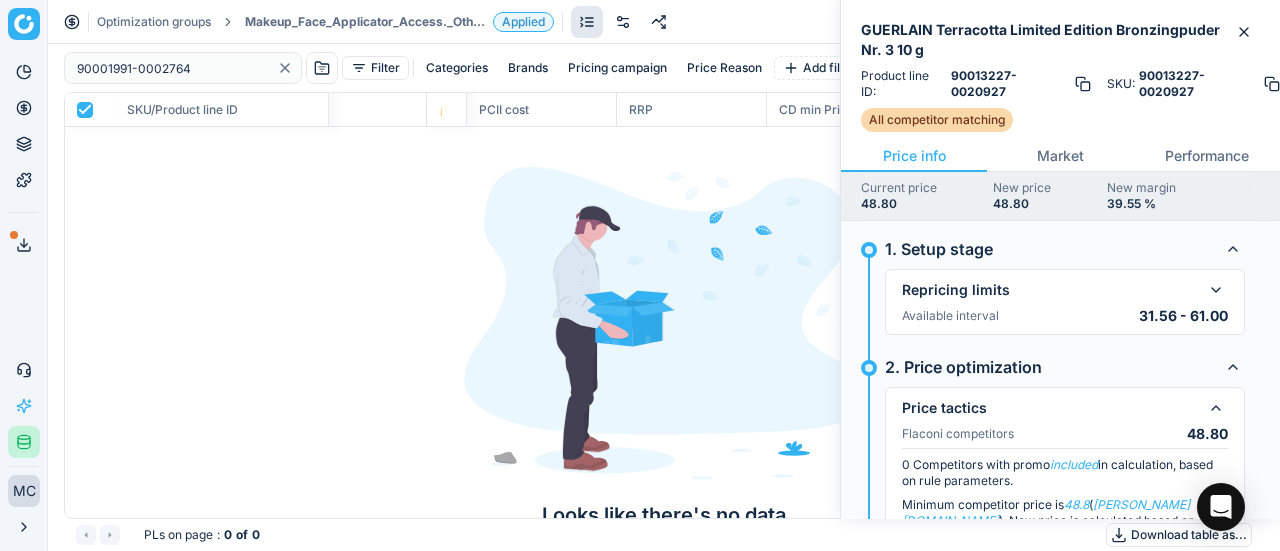 click on "Makeup_Face_Applicator_Access._Other, DE" at bounding box center (365, 22) 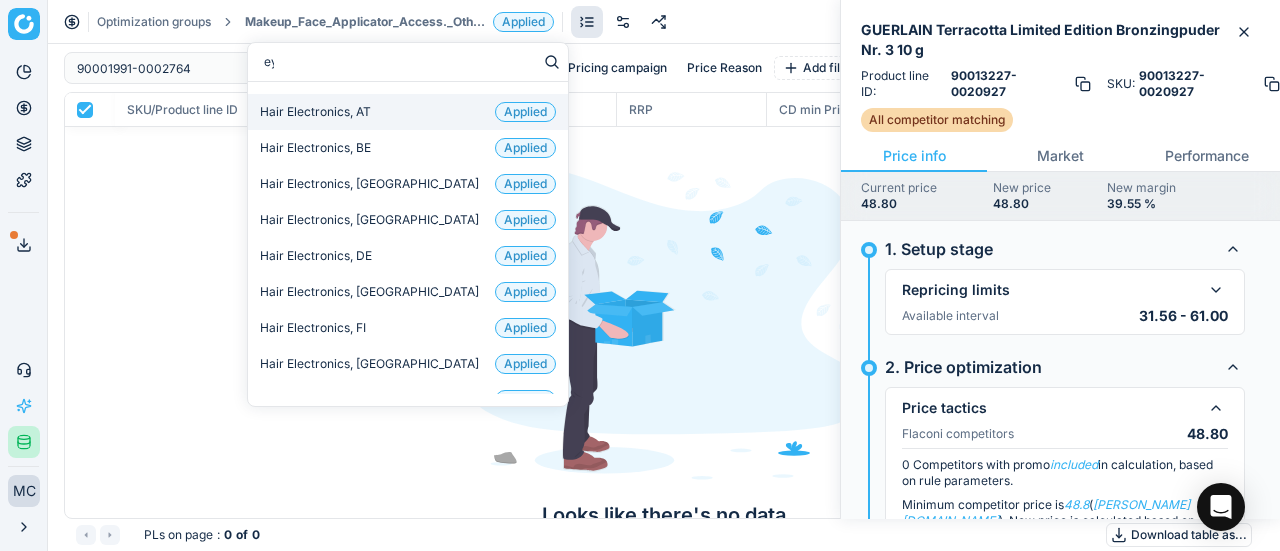 type on "eye" 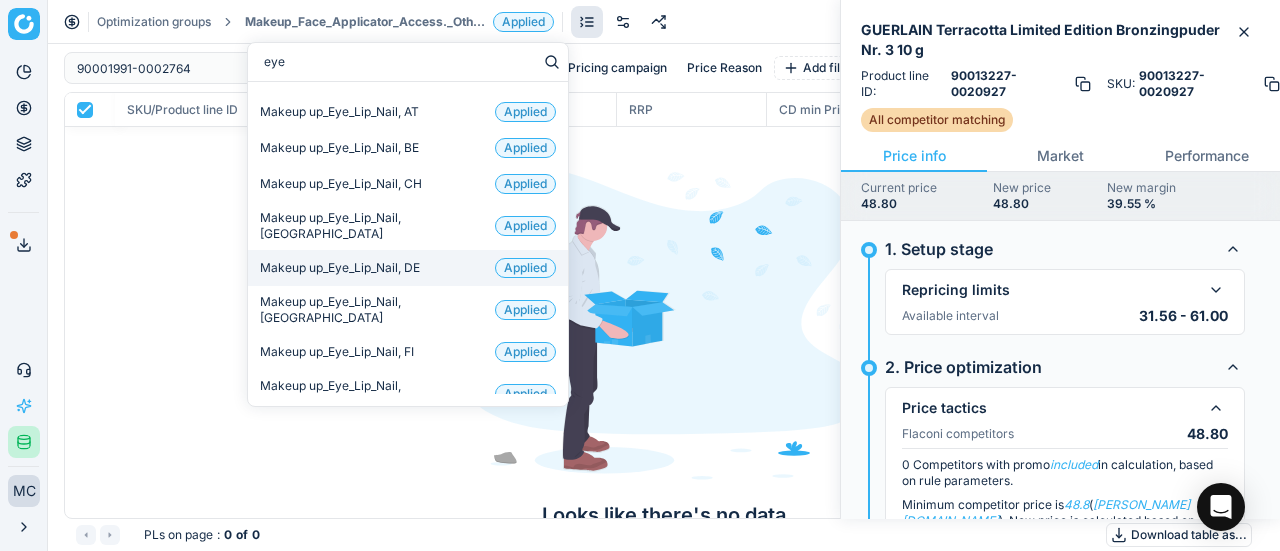 click on "Makeup up_Eye_Lip_Nail, DE Applied" at bounding box center [408, 268] 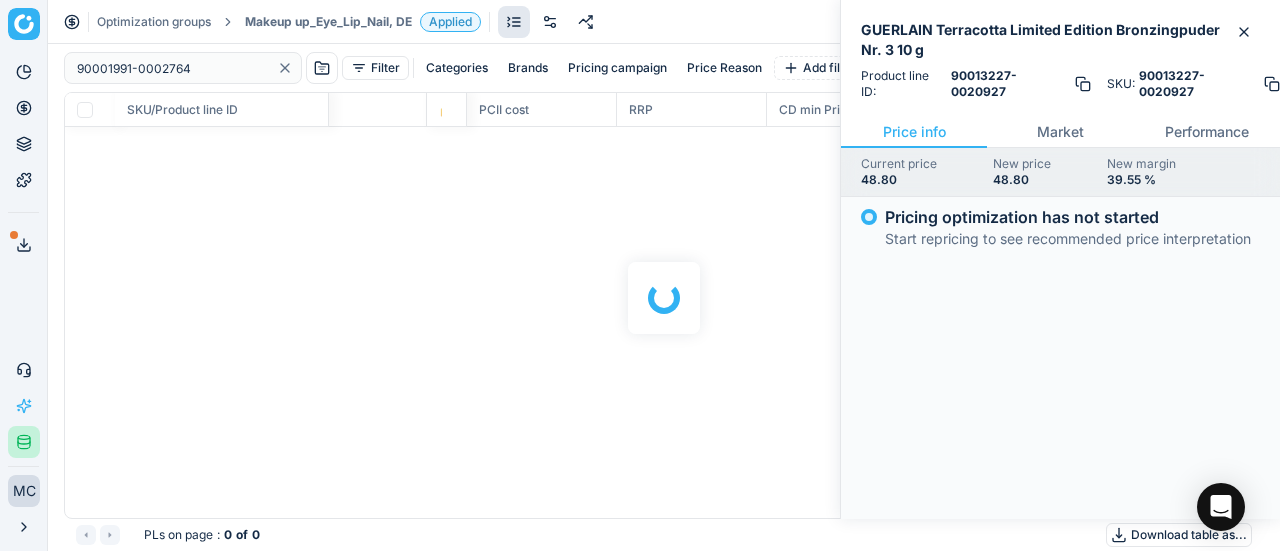 checkbox on "false" 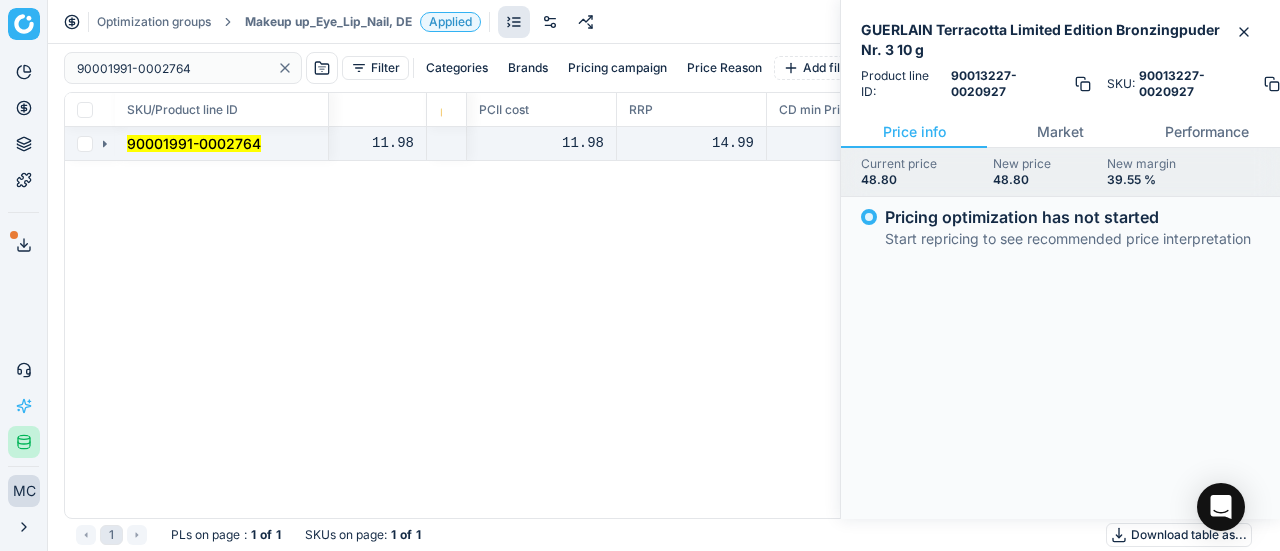 click 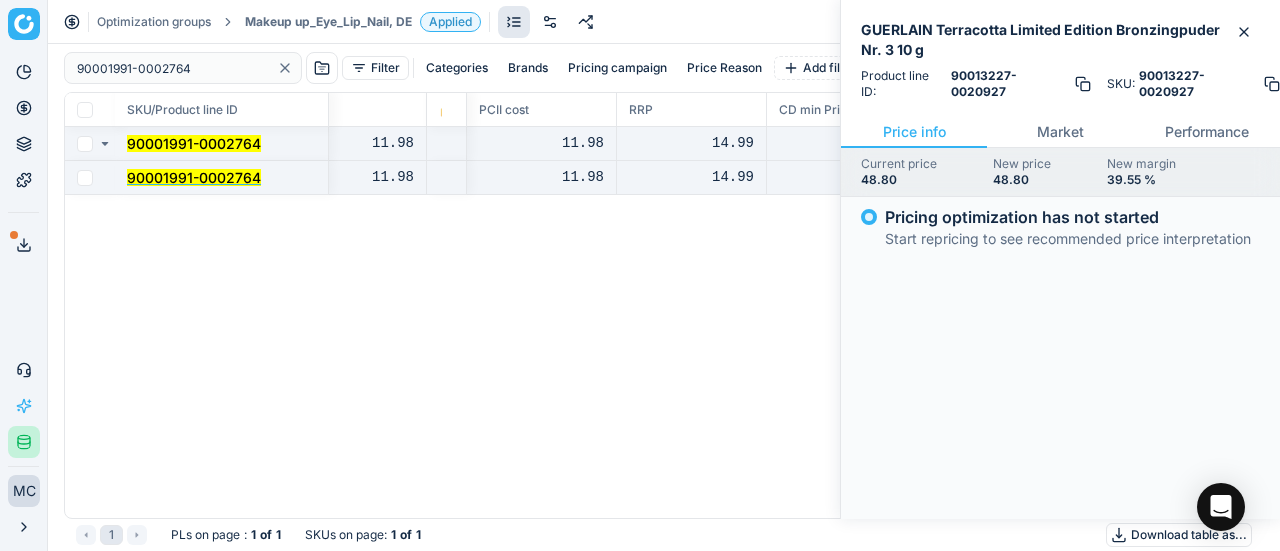 click on "90001991-0002764" at bounding box center [194, 177] 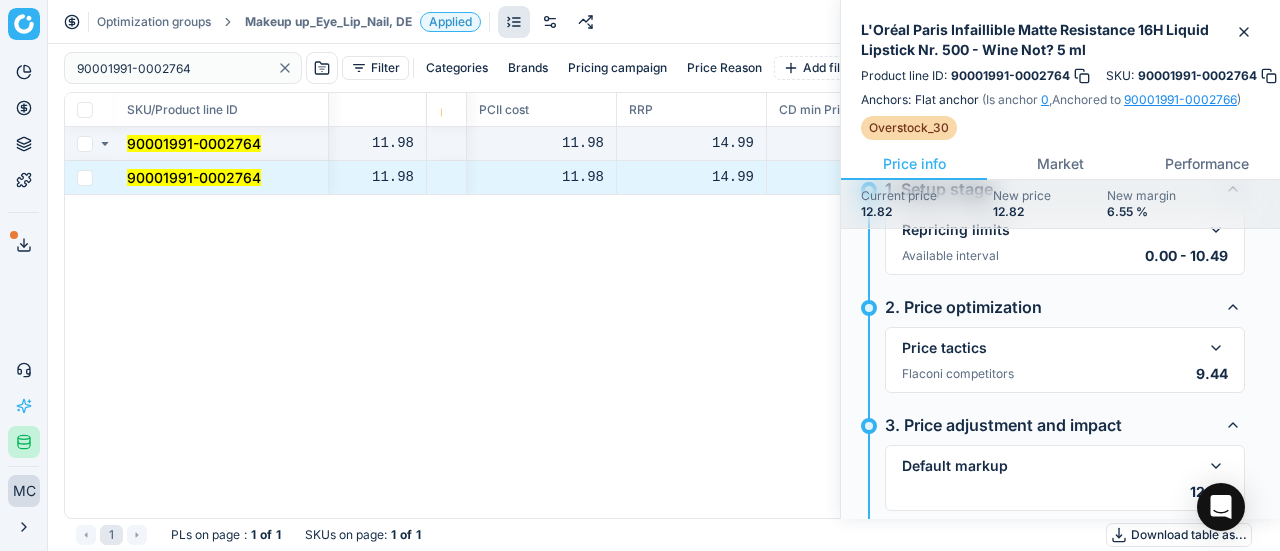scroll, scrollTop: 100, scrollLeft: 0, axis: vertical 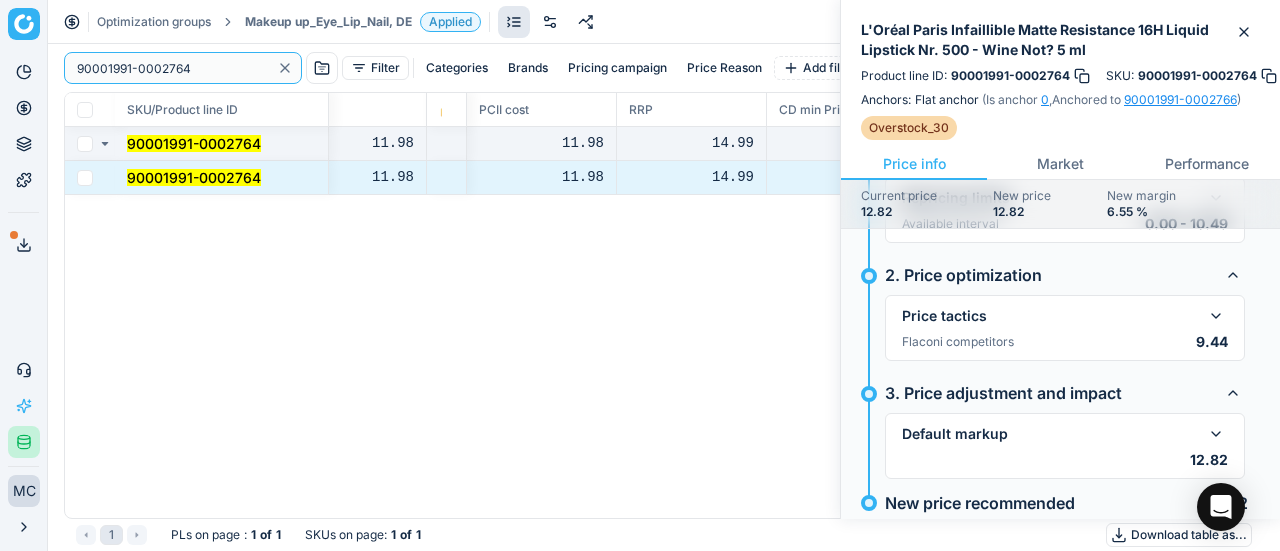 paste on "80075879-0013125" 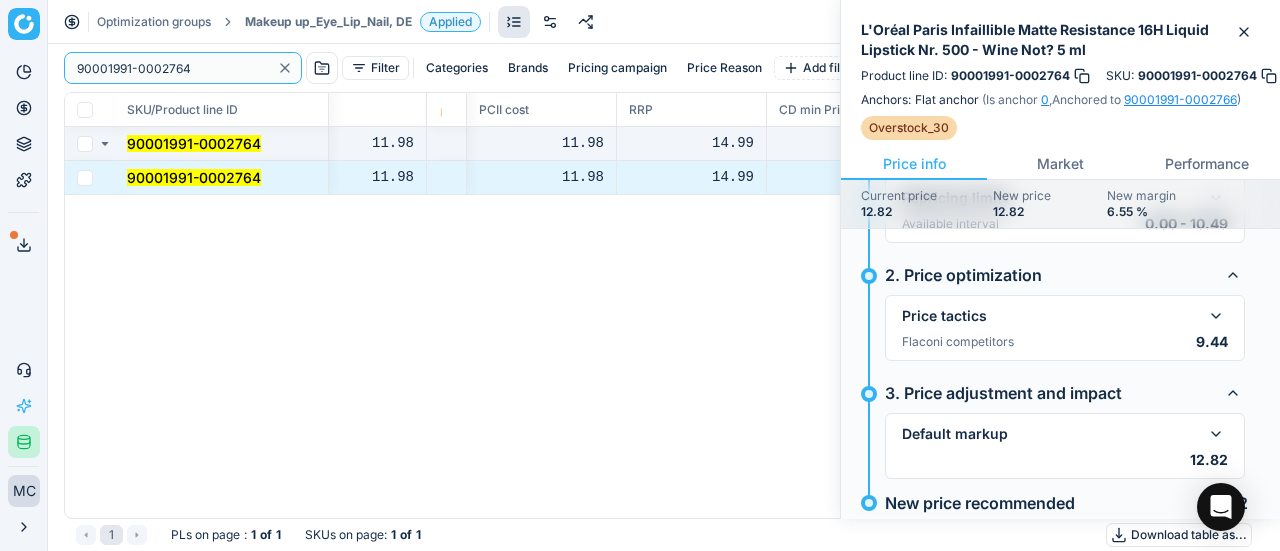 drag, startPoint x: 230, startPoint y: 65, endPoint x: 0, endPoint y: 29, distance: 232.80034 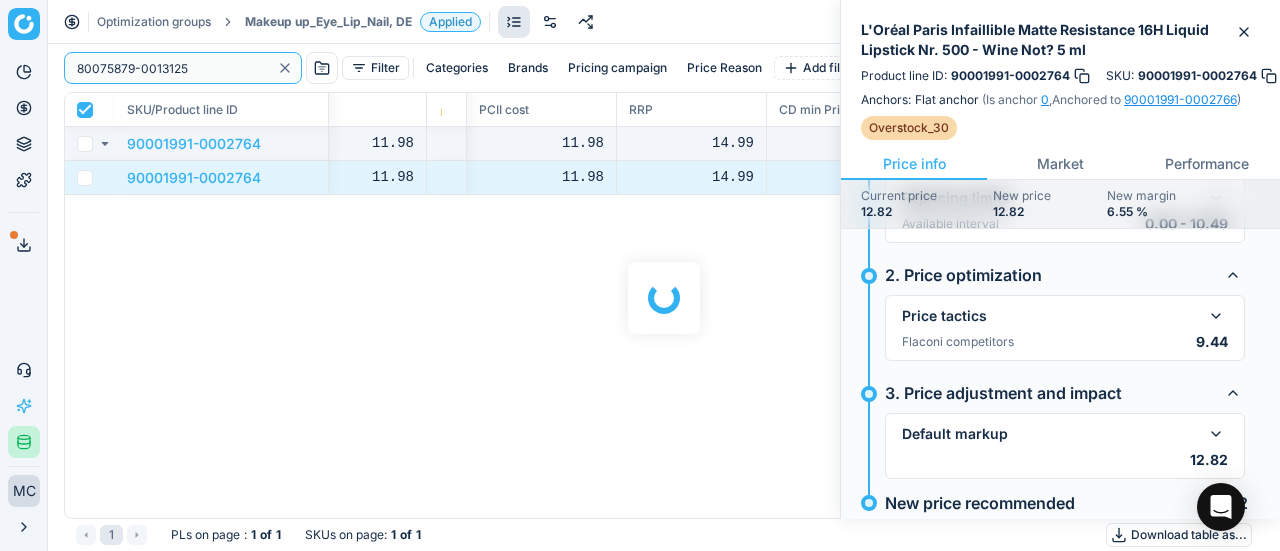 checkbox on "true" 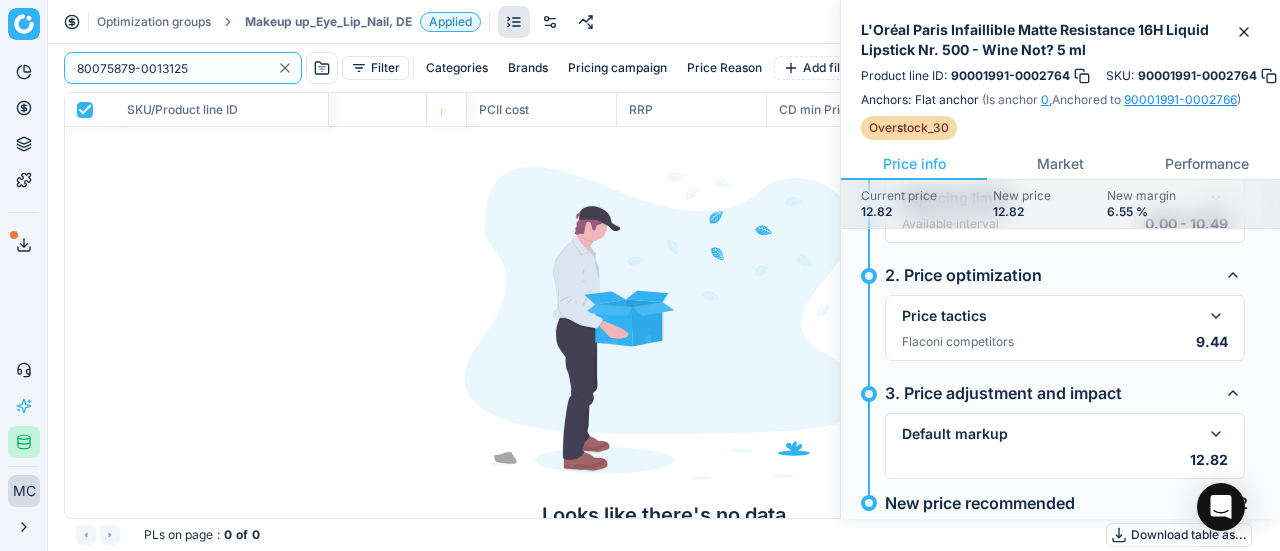 type on "80075879-0013125" 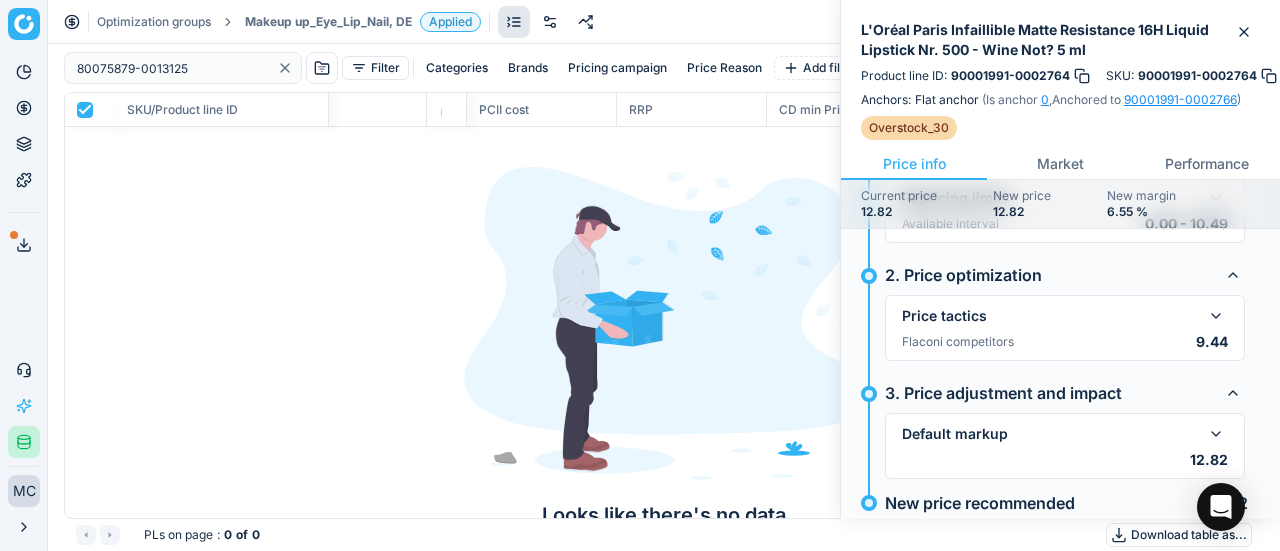 click on "Makeup up_Eye_Lip_Nail, DE" at bounding box center [328, 22] 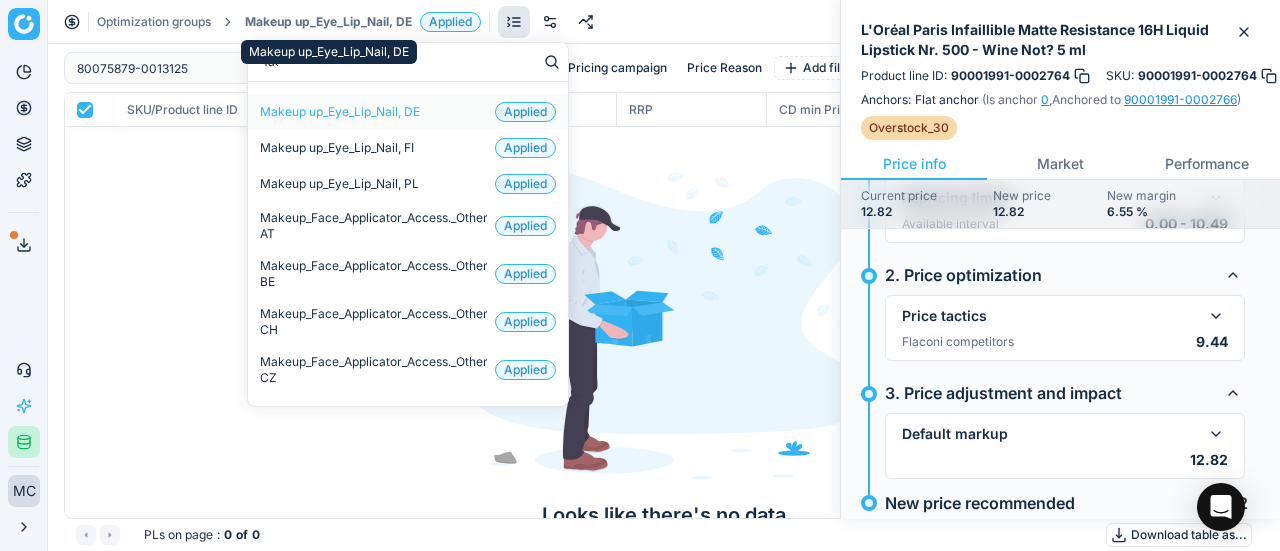 type on "face" 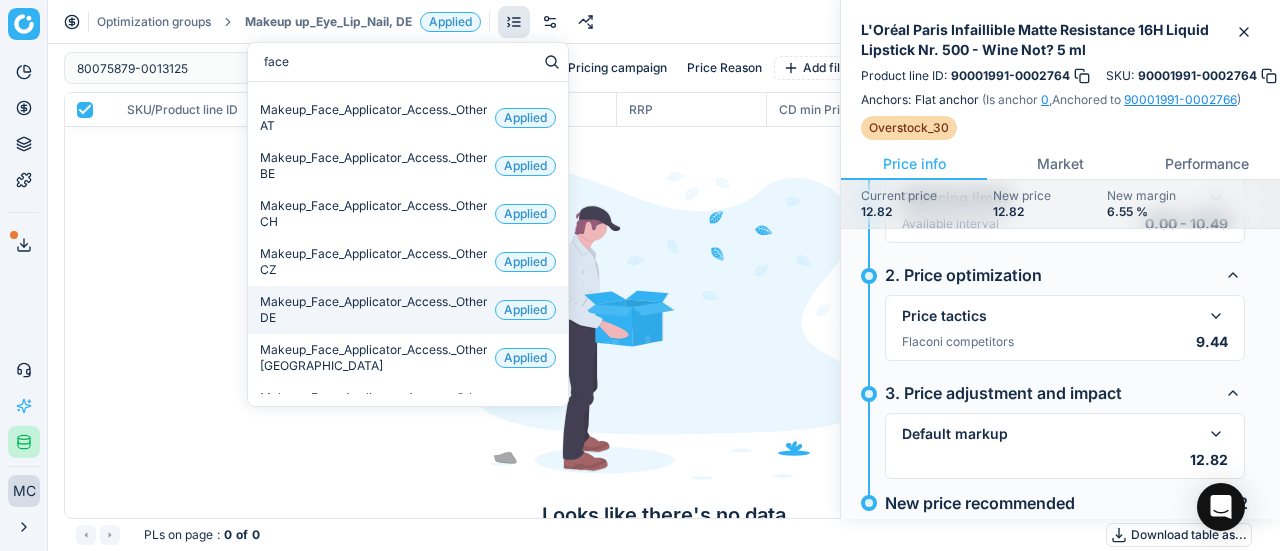 click on "Makeup_Face_Applicator_Access._Other, DE" at bounding box center [373, 310] 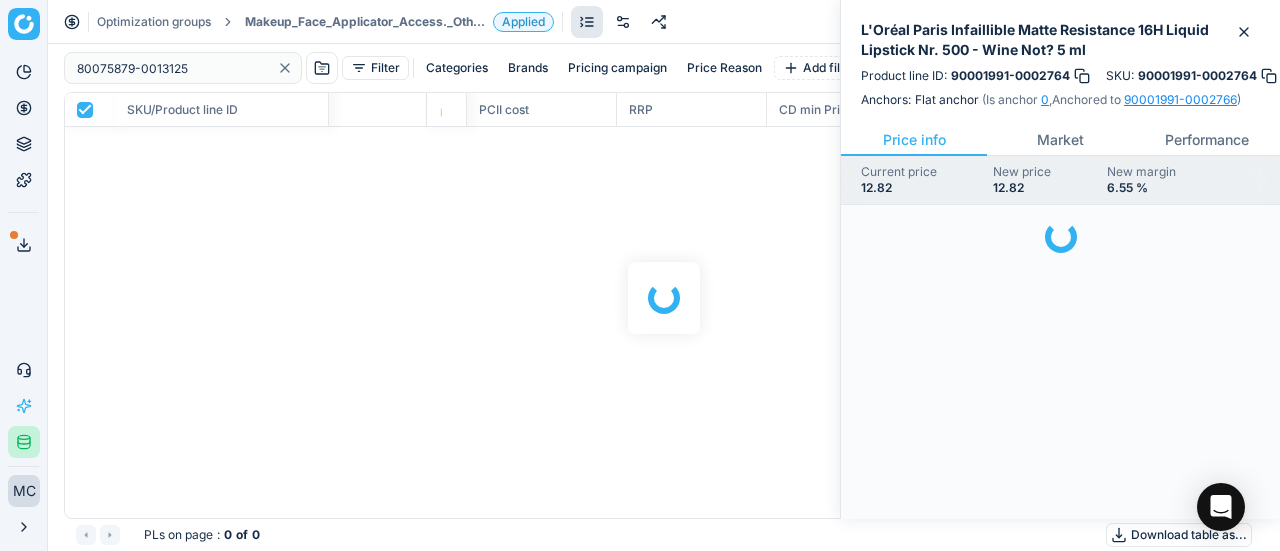 scroll, scrollTop: 0, scrollLeft: 0, axis: both 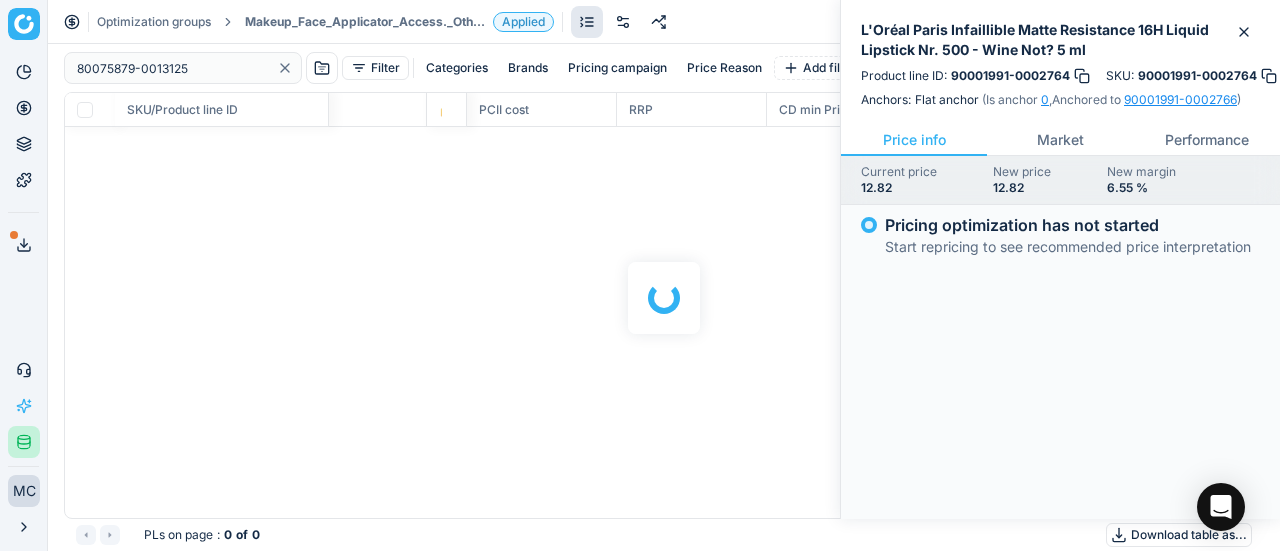 checkbox on "false" 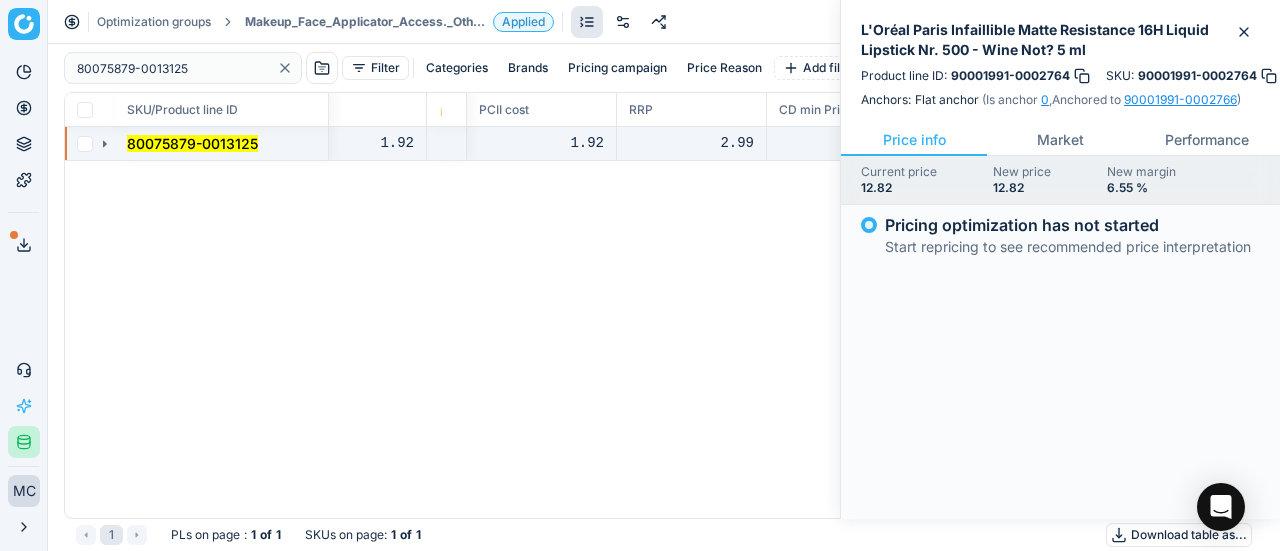 click 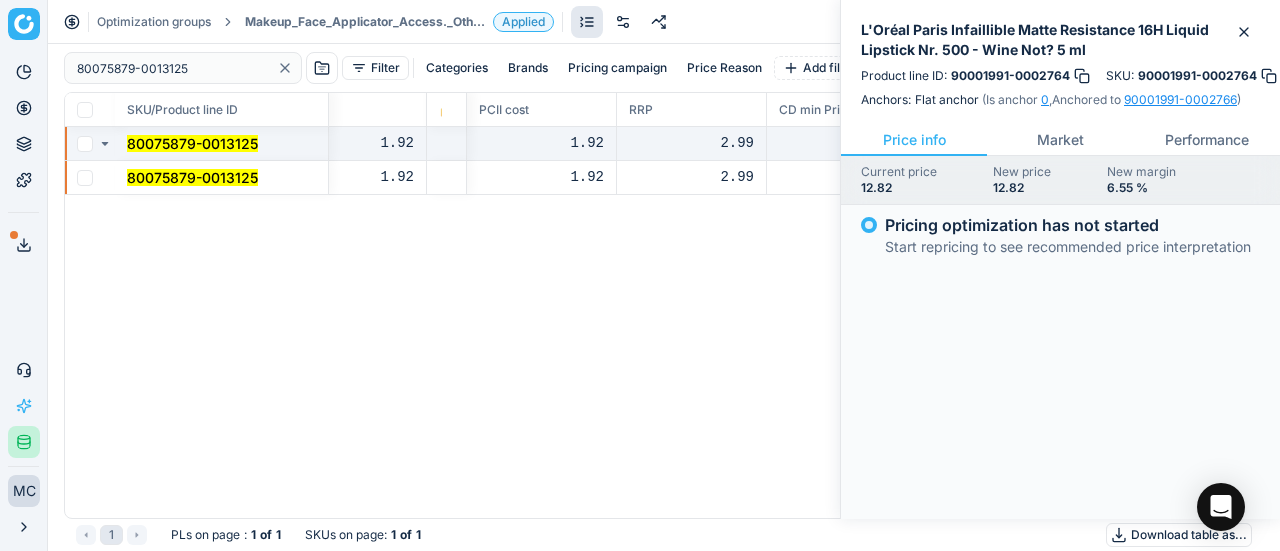 click on "80075879-0013125" at bounding box center (192, 177) 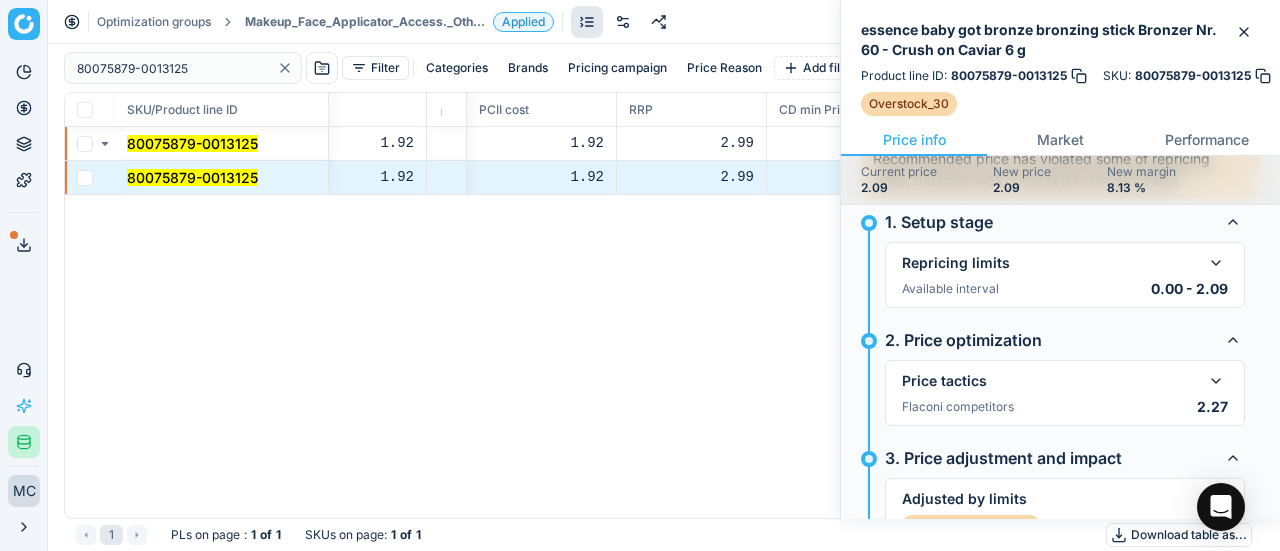 scroll, scrollTop: 200, scrollLeft: 0, axis: vertical 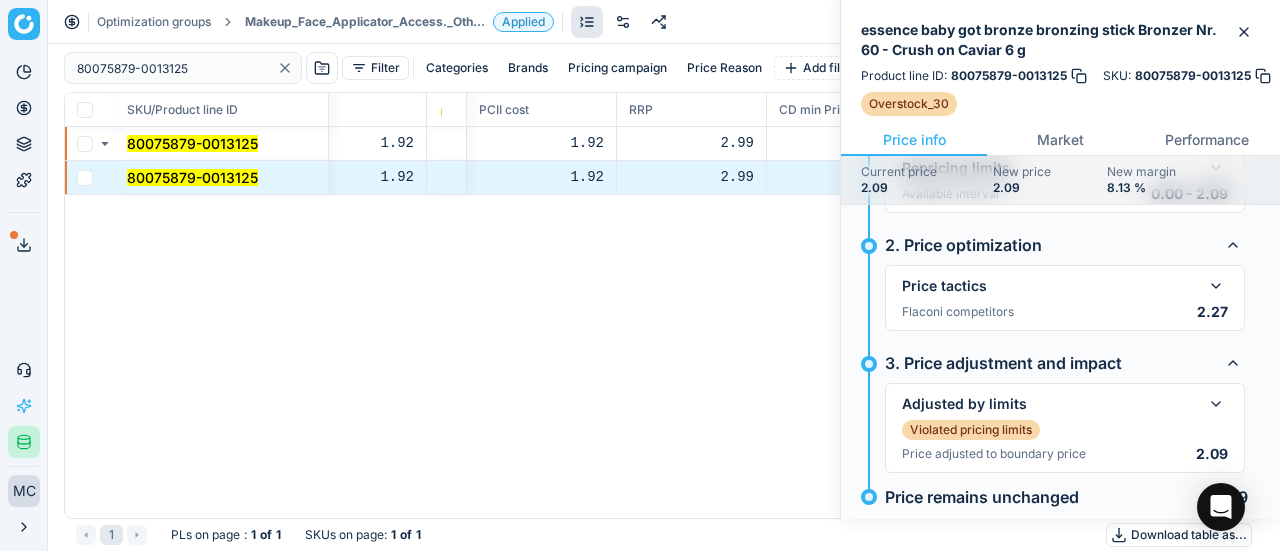 click on "Price tactics" at bounding box center [1065, 286] 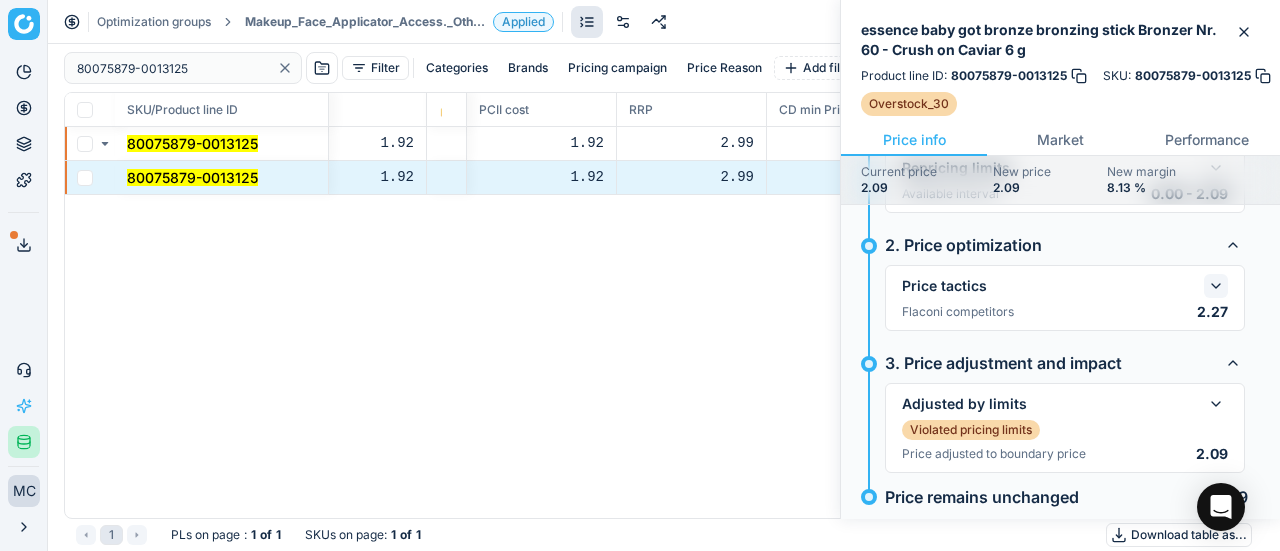 click at bounding box center [1216, 286] 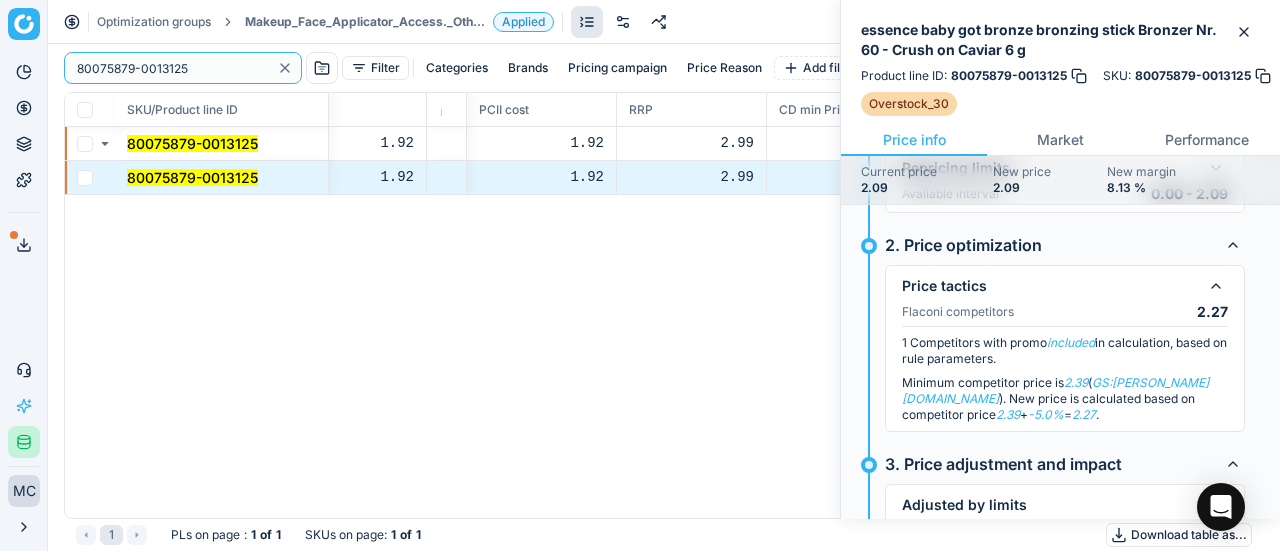 drag, startPoint x: 205, startPoint y: 63, endPoint x: 5, endPoint y: 27, distance: 203.21417 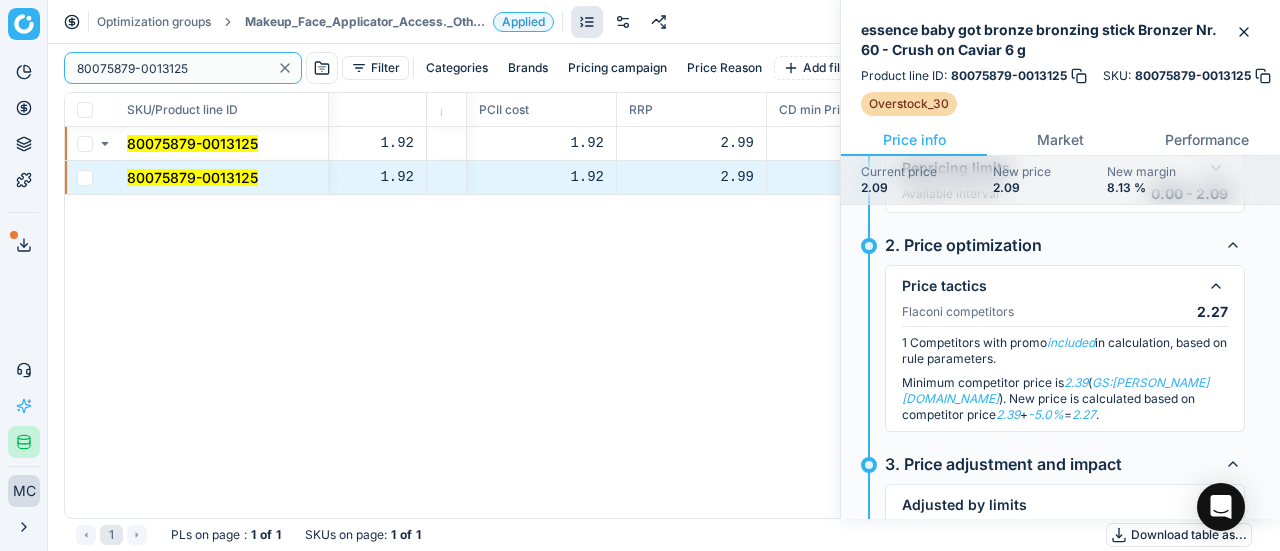 click on "Pricing platform Analytics Pricing Product portfolio Templates Export service 15 Contact support   AI Pricing Assistant Integration status MC [PERSON_NAME] [PERSON_NAME][EMAIL_ADDRESS][DOMAIN_NAME] Close menu Optimization groups Makeup_Face_Applicator_Access._Other, DE Applied Discard Download report 80075879-0013125   Filter   Categories   Brands   Pricing campaign   Price Reason   Add filter Bulk update SKU/Product line ID Title/Product line name Product line name Product line ID Cost 🔒 PCII cost RRP CD min Price CD max Price Beauty outlet price PCII+5% > RRP Sales Flag Price Type Price Reason 80075879-0013125 essence baby got bronze bronzing stick Bronzer Nr. 60 - Crush on Caviar 6 g essence baby got bronze bronzing stick Bronzer Nr. 60 - Crush on Caviar 6 g 80075879-0013125 1.92 1.92 2.99 2.39 2.99 2.09 overstock GS:[PERSON_NAME][DOMAIN_NAME] 80075879-0013125 essence baby got bronze bronzing stick Bronzer Nr. 60 - Crush on Caviar 6 g essence baby got bronze bronzing stick Bronzer Nr. 60 - Crush on Caviar 6 g 80075879-0013125 1.92 1.92 2.99" at bounding box center (640, 275) 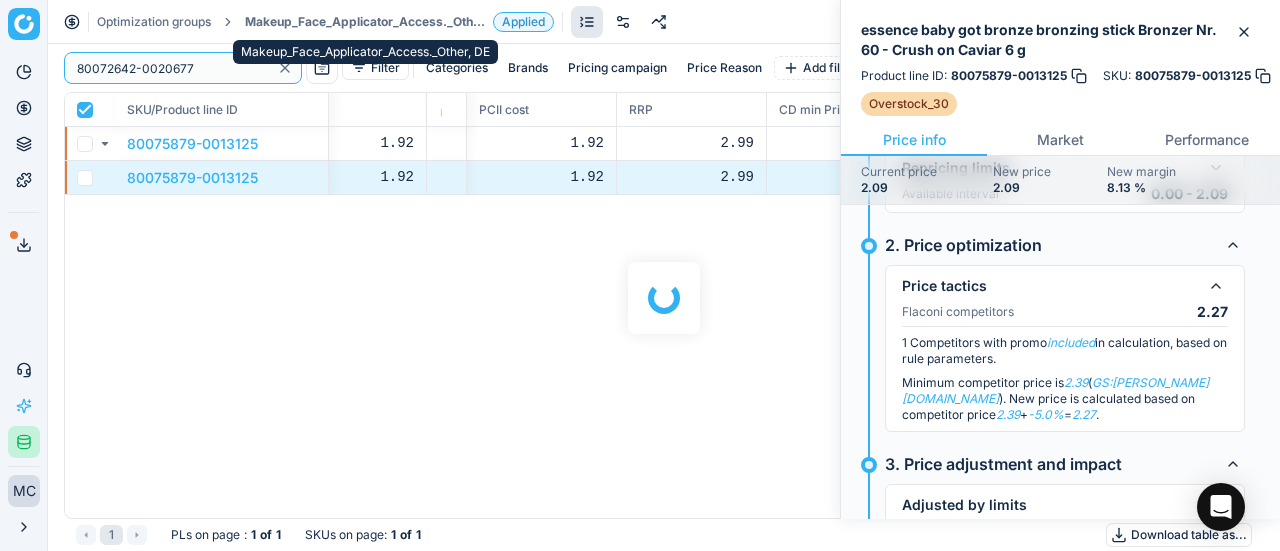 checkbox on "true" 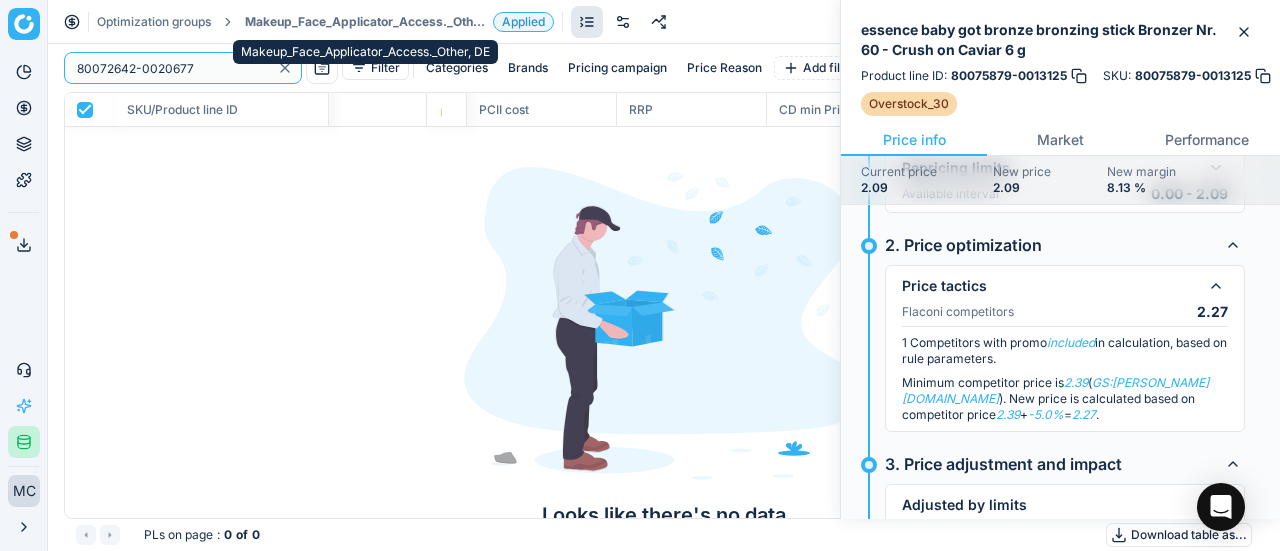 type on "80072642-0020677" 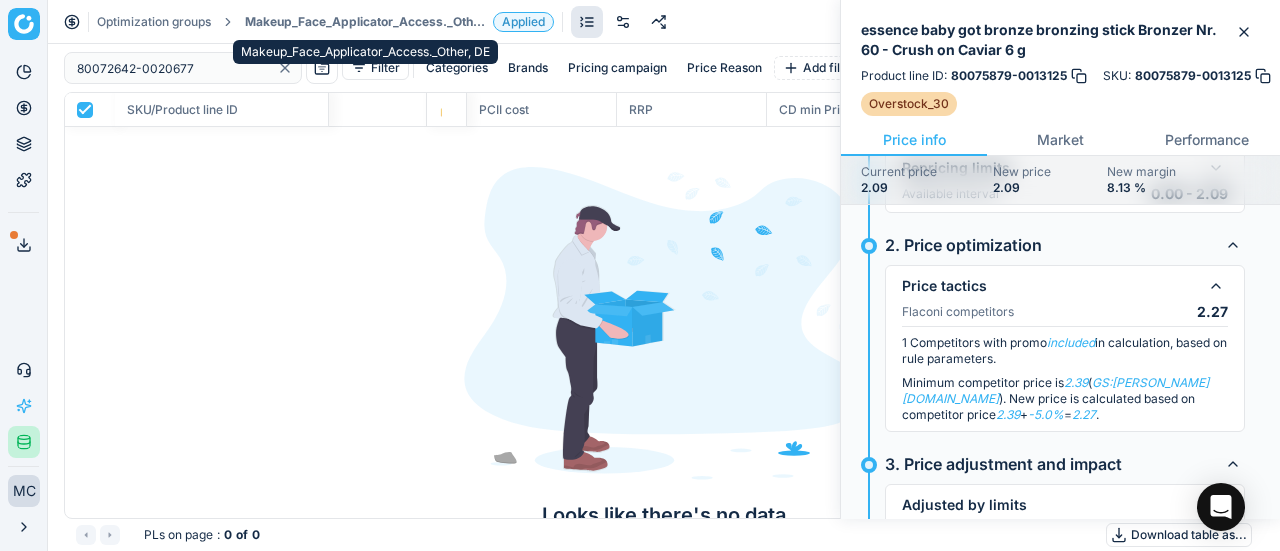 click on "Makeup_Face_Applicator_Access._Other, DE" at bounding box center [365, 22] 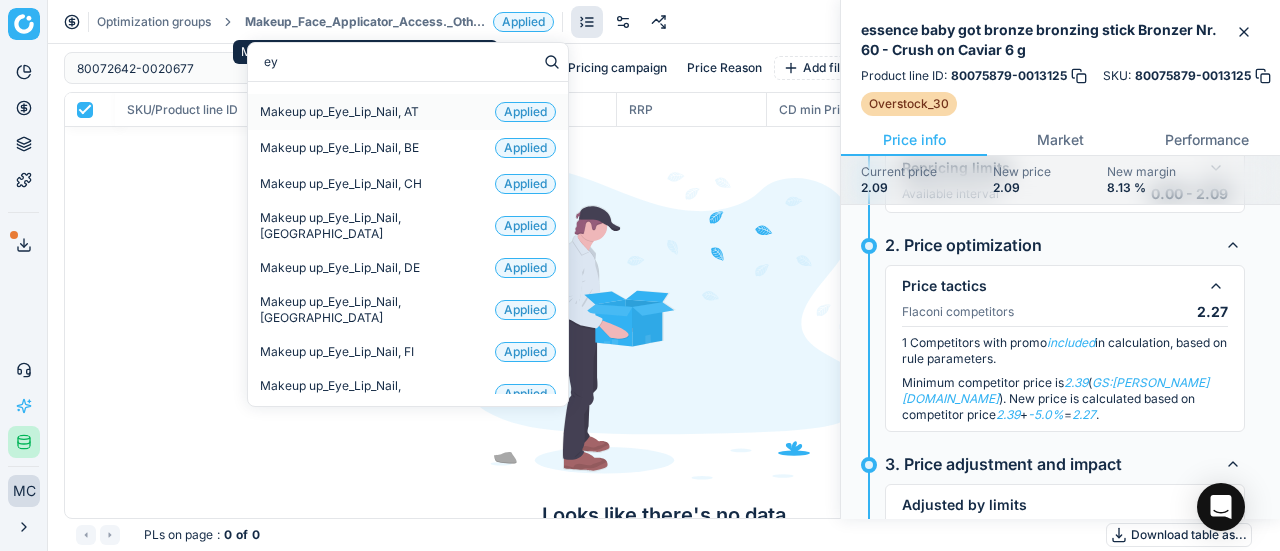 type on "eye" 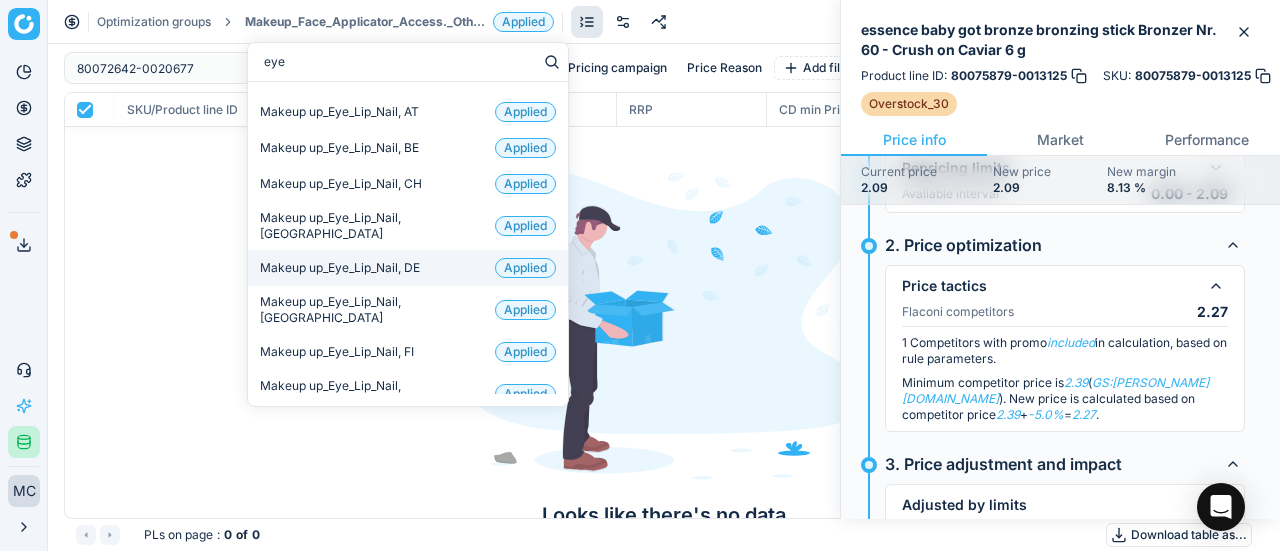 click on "Makeup up_Eye_Lip_Nail, DE Applied" at bounding box center (408, 268) 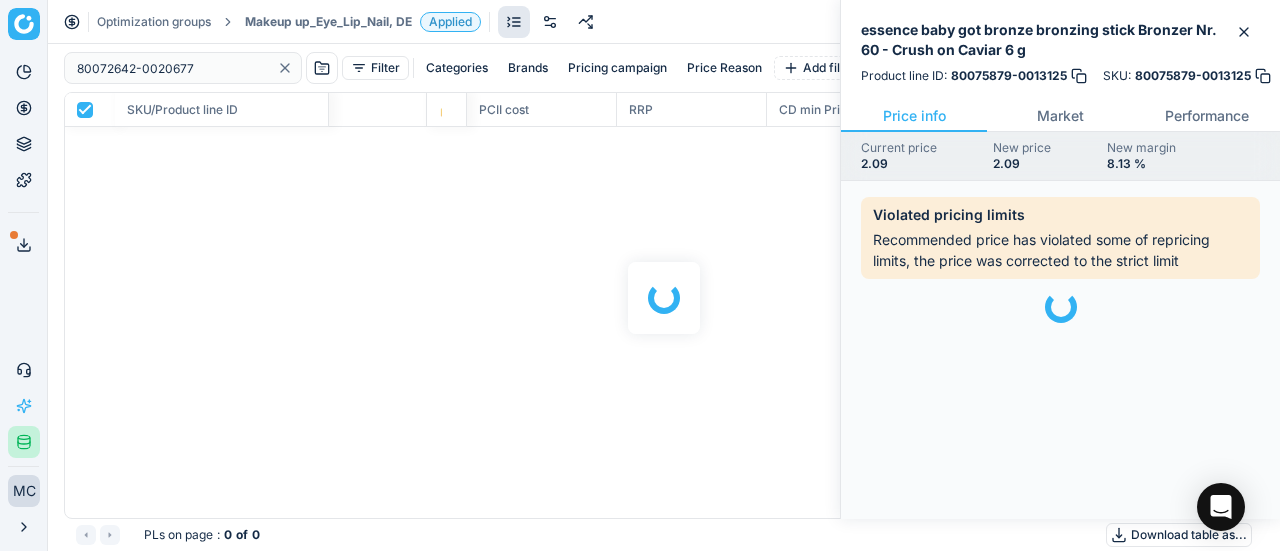 scroll, scrollTop: 0, scrollLeft: 0, axis: both 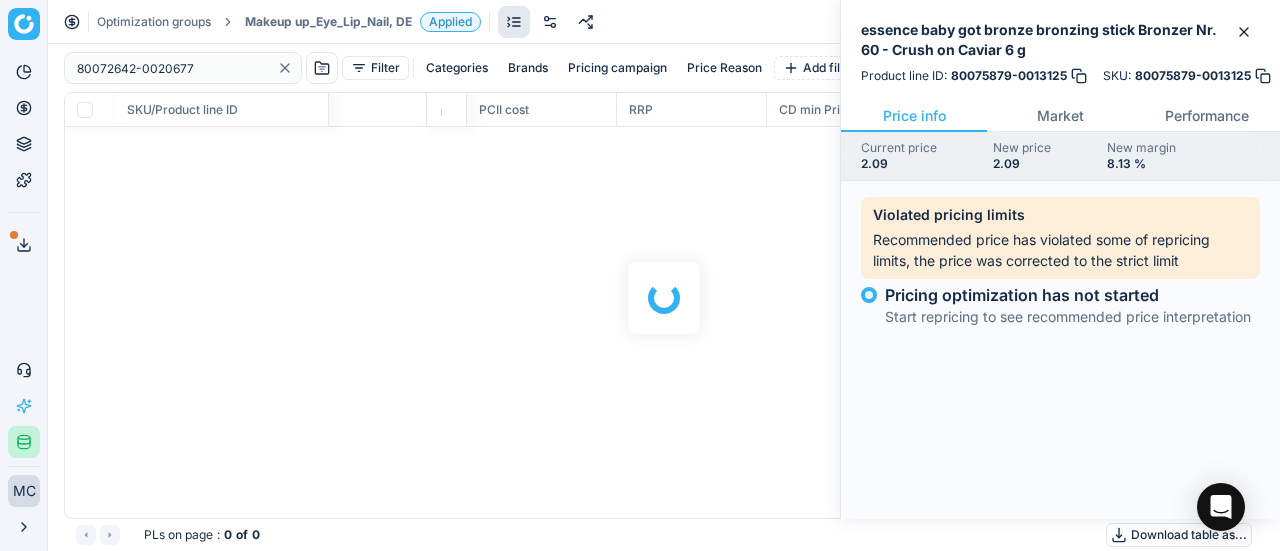 checkbox on "false" 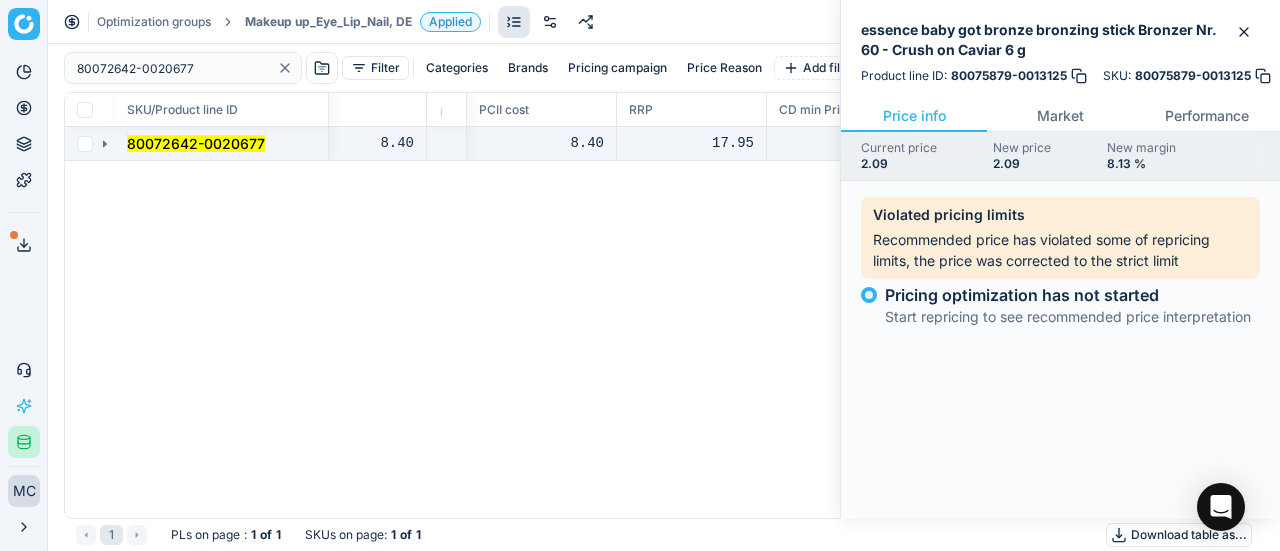 click 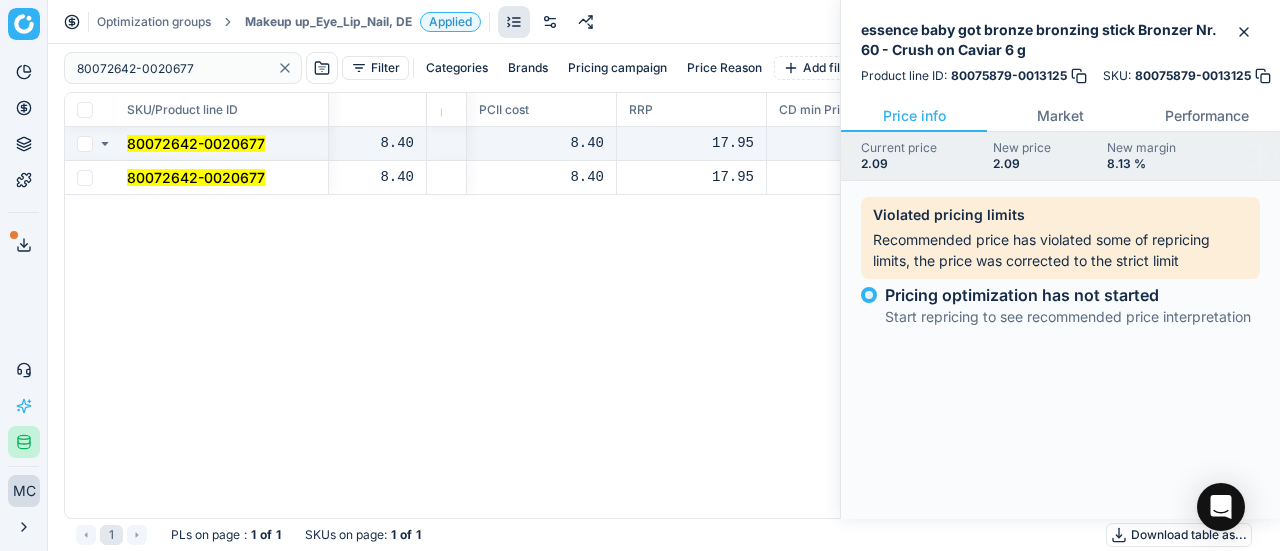 drag, startPoint x: 142, startPoint y: 159, endPoint x: 1279, endPoint y: 158, distance: 1137.0005 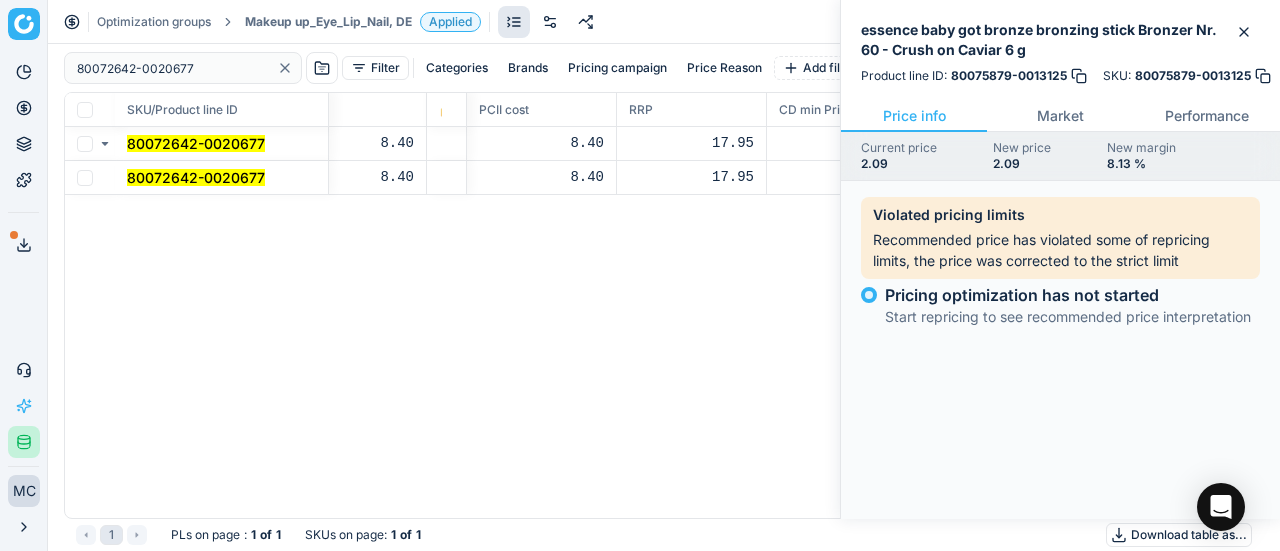 click on "80072642-0020677" at bounding box center (196, 177) 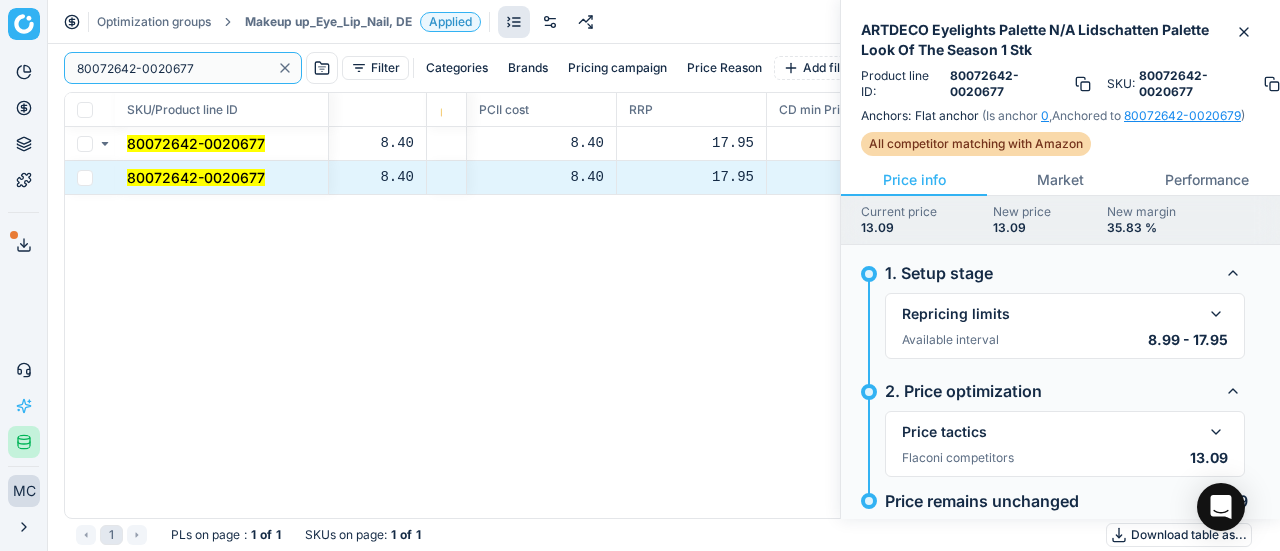 drag, startPoint x: 190, startPoint y: 76, endPoint x: 0, endPoint y: 3, distance: 203.54115 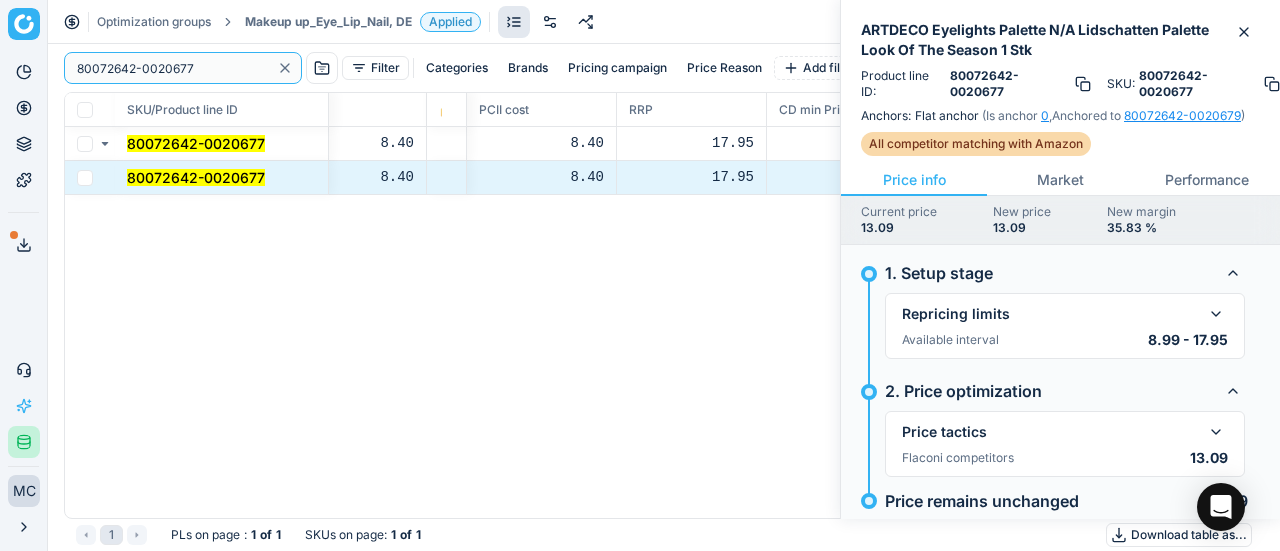 click on "Pricing platform Analytics Pricing Product portfolio Templates Export service 15 Contact support   AI Pricing Assistant Integration status MC [PERSON_NAME] [EMAIL_ADDRESS][DOMAIN_NAME] Close menu Optimization groups Makeup up_Eye_Lip_Nail, DE Applied Discard Download report 80072642-0020677   Filter   Categories   Brands   Pricing campaign   Price Reason   Add filter Bulk update SKU/Product line ID Title/Product line name Product line name Product line ID Cost 🔒 PCII cost RRP CD min Price CD max Price Beauty outlet price PCII+5% > RRP Sales Flag Price Type Price Reason 80072642-0020677 ARTDECO Eyelights Palette N/A Lidschatten Palette Look Of The Season 1 Stk ARTDECO Eyelights Palette N/A Lidschatten Palette Look Of The Season 1 Stk 80072642-0020677 8.40 8.40 17.95 11.13 14.36 13.09 matching google GS:[DOMAIN_NAME] 80072642-0020677 ARTDECO Eyelights Palette N/A Lidschatten Palette Look Of The Season 1 Stk ARTDECO Eyelights Palette N/A Lidschatten Palette Look Of The Season 1 Stk 80072642-0020677 8.40 8.40 17.95 11.13 1" at bounding box center (640, 275) 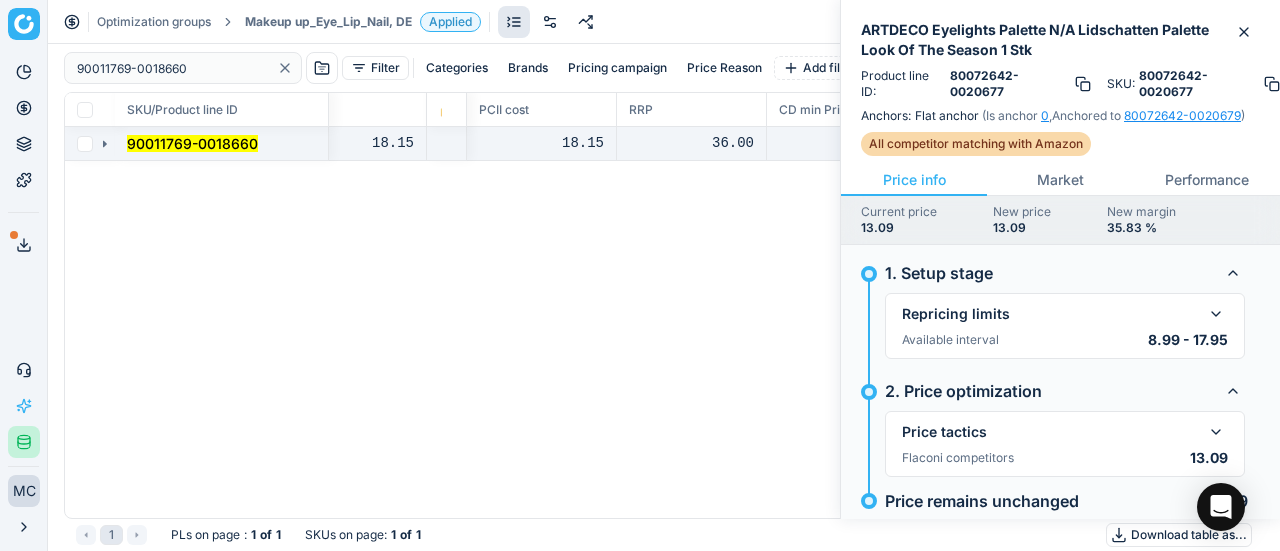click 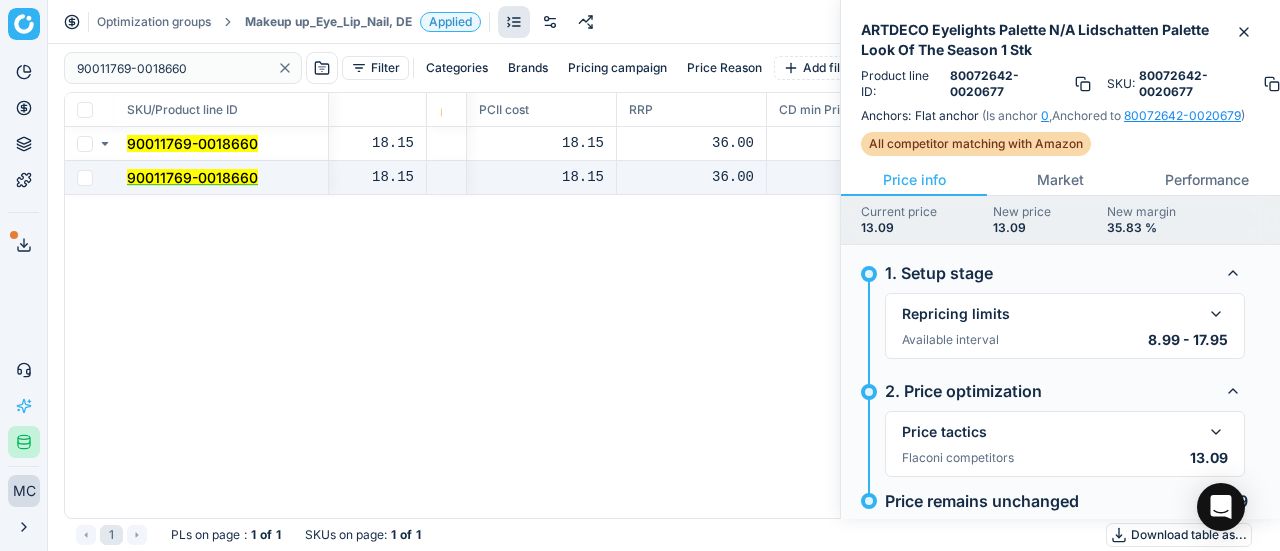 click on "90011769-0018660" at bounding box center (192, 177) 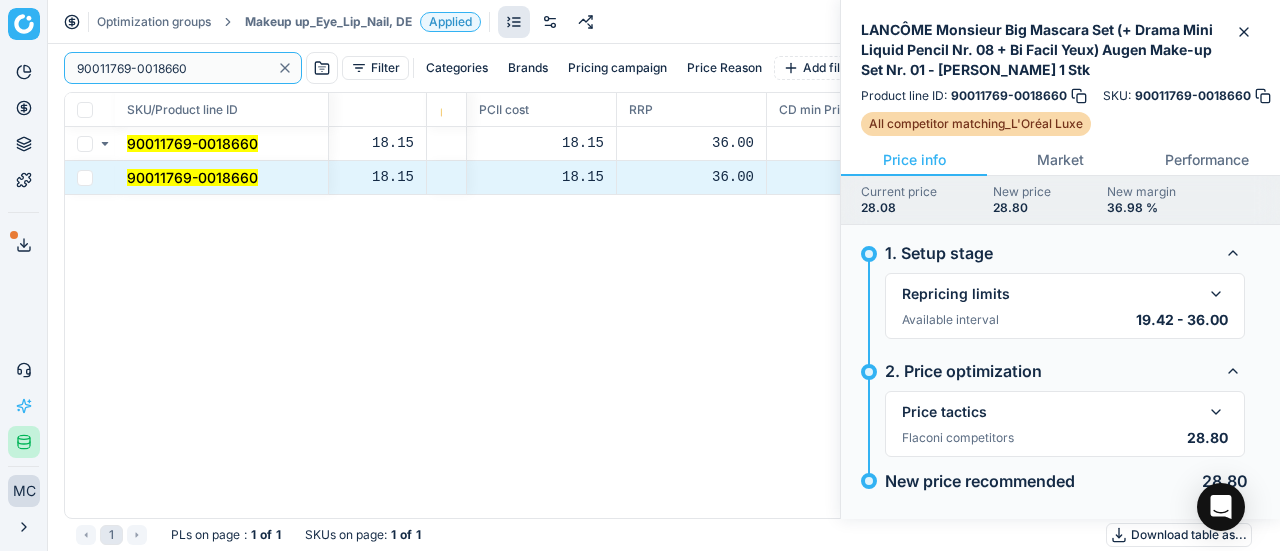 drag, startPoint x: 230, startPoint y: 58, endPoint x: 0, endPoint y: -17, distance: 241.9194 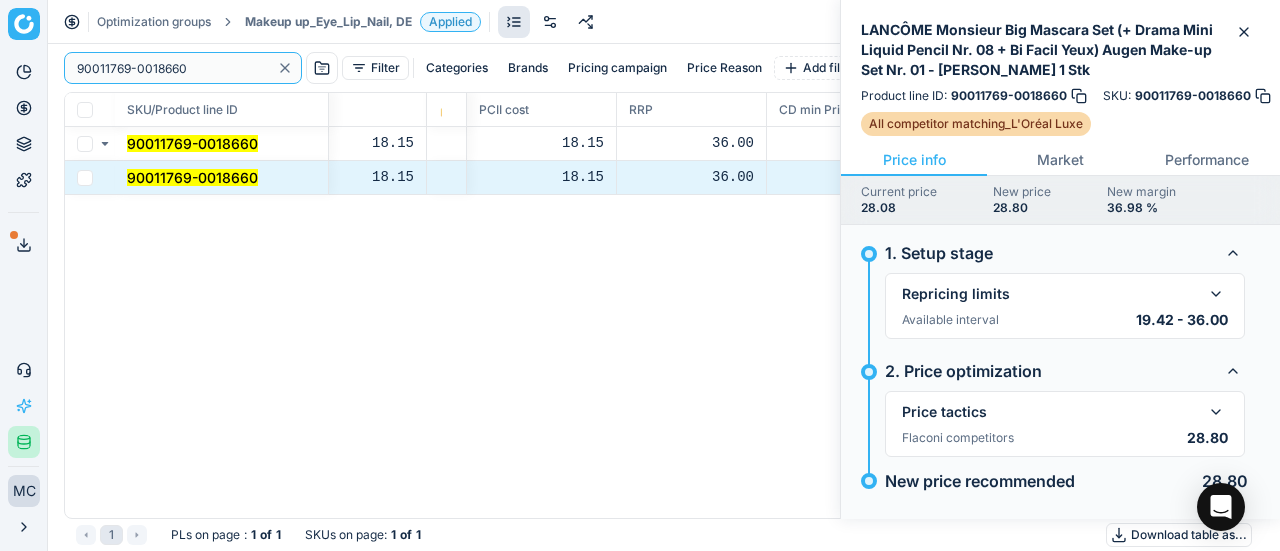 click on "Pricing platform Analytics Pricing Product portfolio Templates Export service 15 Contact support   AI Pricing Assistant Integration status MC [PERSON_NAME] [EMAIL_ADDRESS][DOMAIN_NAME] Close menu Optimization groups Makeup up_Eye_Lip_Nail, DE Applied Discard Download report 90011769-0018660   Filter   Categories   Brands   Pricing campaign   Price Reason   Add filter Bulk update SKU/Product line ID Title/Product line name Product line name Product line ID Cost 🔒 PCII cost RRP CD min Price CD max Price Beauty outlet price PCII+5% > RRP Sales Flag Price Type Price Reason 90011769-0018660 LANCÔME Monsieur Big Mascara Set (+ Drama Mini Liquid Pencil Nr. 08 + Bi Facil Yeux) Augen Make-up Set Nr. 01 - [PERSON_NAME] 1 Stk LANCÔME Monsieur Big Mascara Set (+ Drama Mini Liquid Pencil Nr. 08 + Bi Facil Yeux) Augen Make-up Set Nr. 01 - [PERSON_NAME] 1 Stk 90011769-0018660 18.15 18.15 36.00 28.80 36.00 28.08 matching [PERSON_NAME][DOMAIN_NAME] 90011769-0018660 90011769-0018660 18.15 18.15 36.00 28.80 36.00 28.08 matching [PERSON_NAME][DOMAIN_NAME] 1 PLs on page : 1 of" at bounding box center (640, 275) 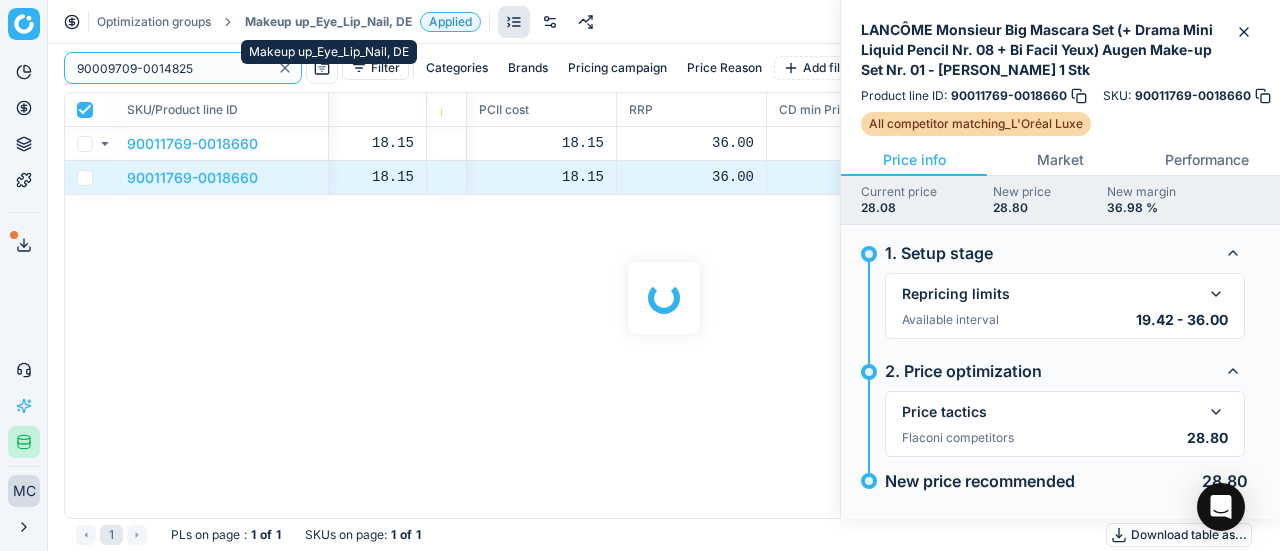 checkbox on "true" 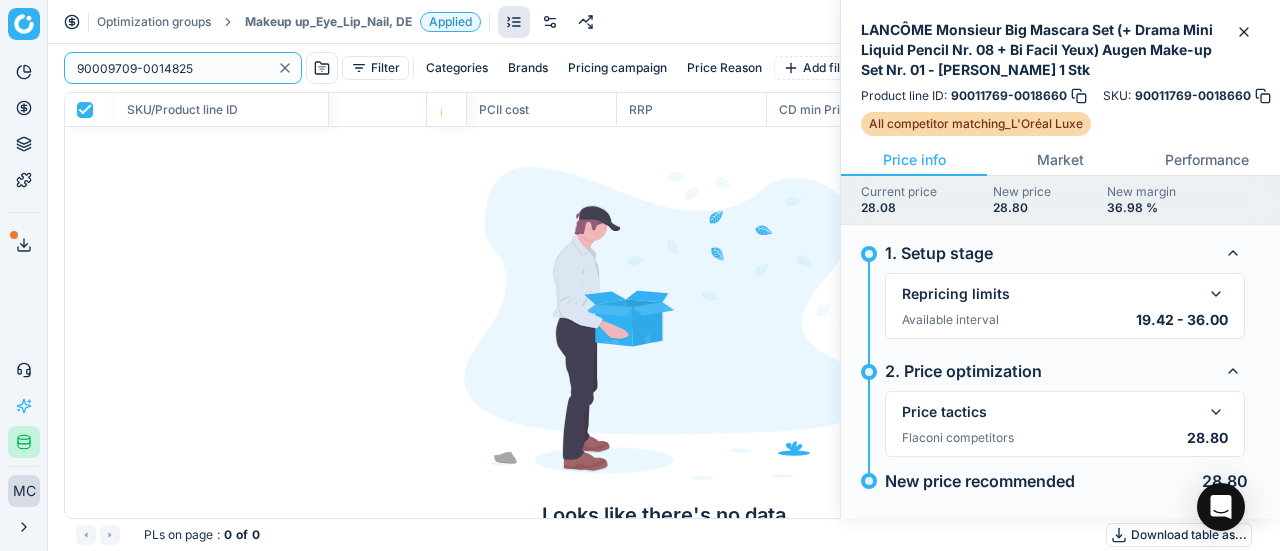 type on "90009709-0014825" 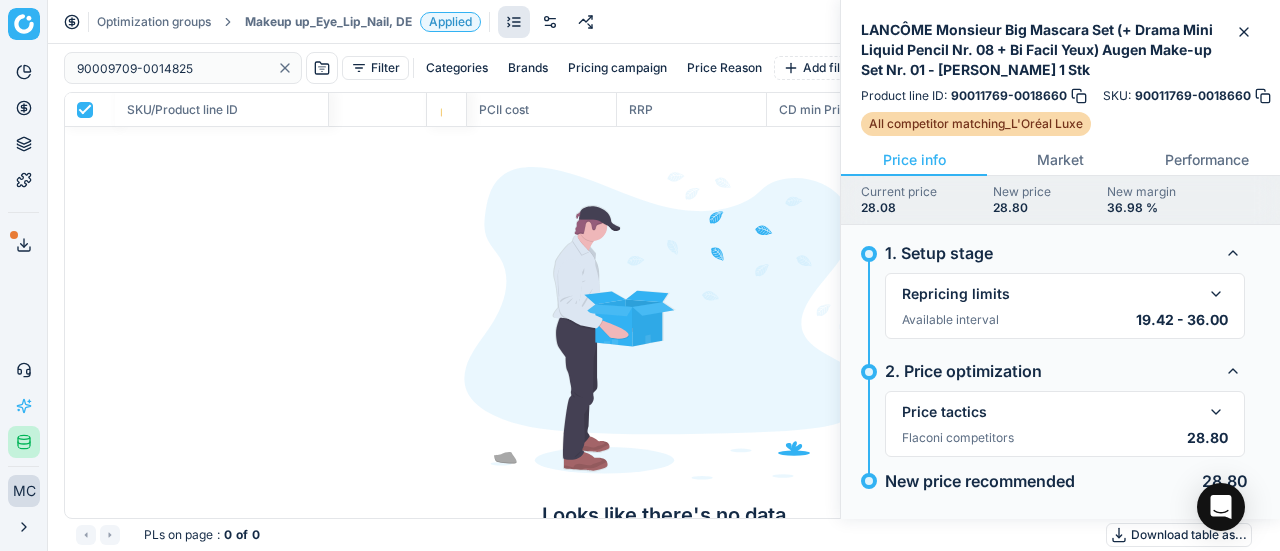 click on "Makeup up_Eye_Lip_Nail, DE" at bounding box center (328, 22) 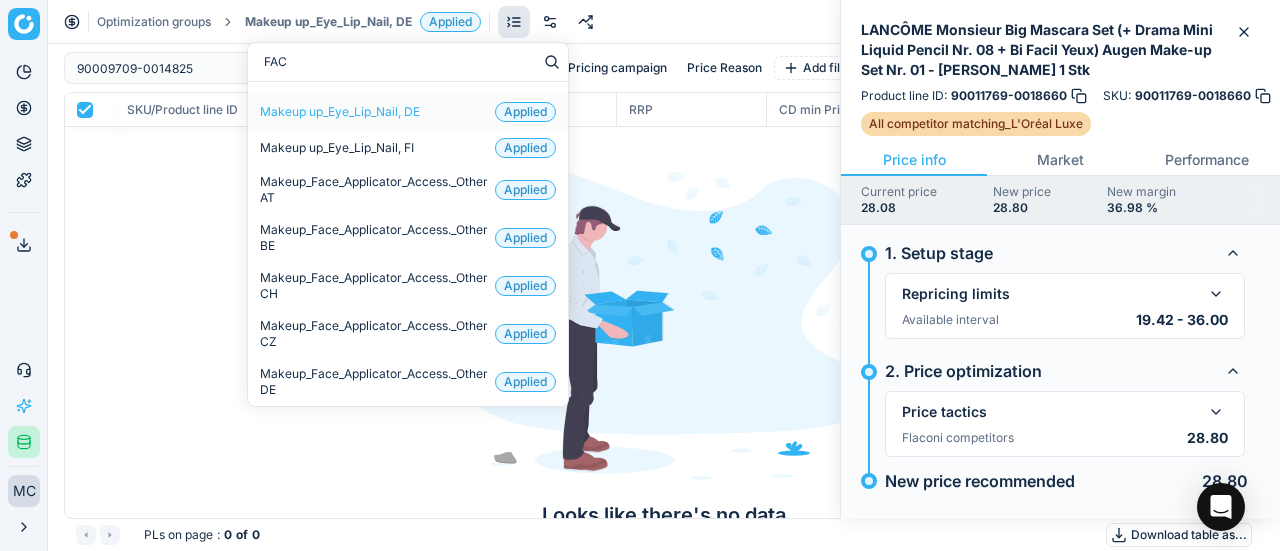 type on "FACE" 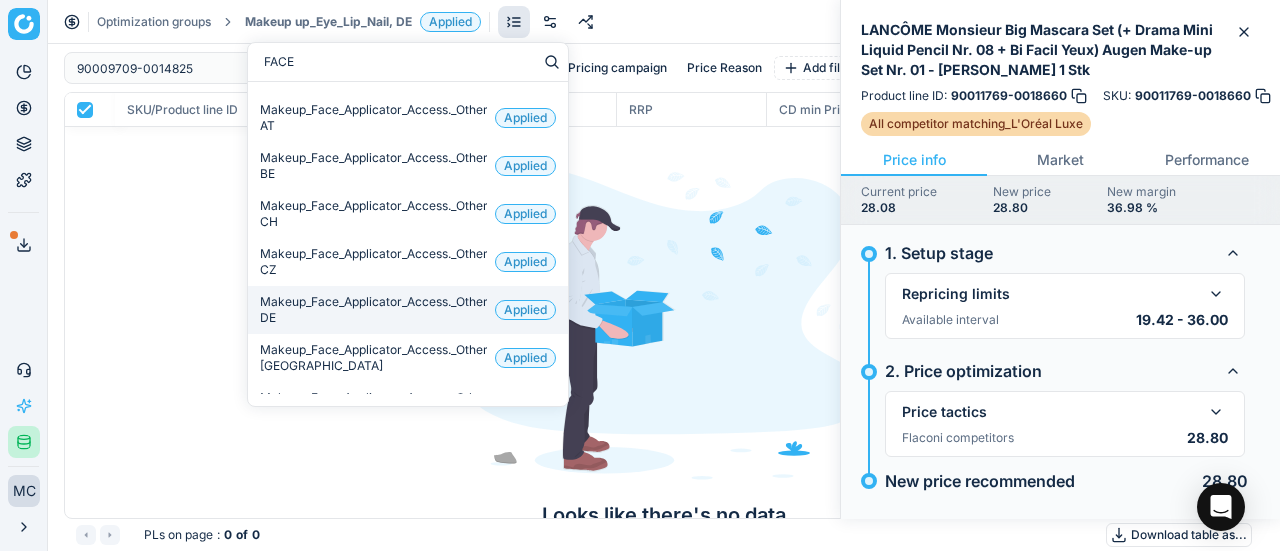 click on "Makeup_Face_Applicator_Access._Other, DE" at bounding box center [373, 310] 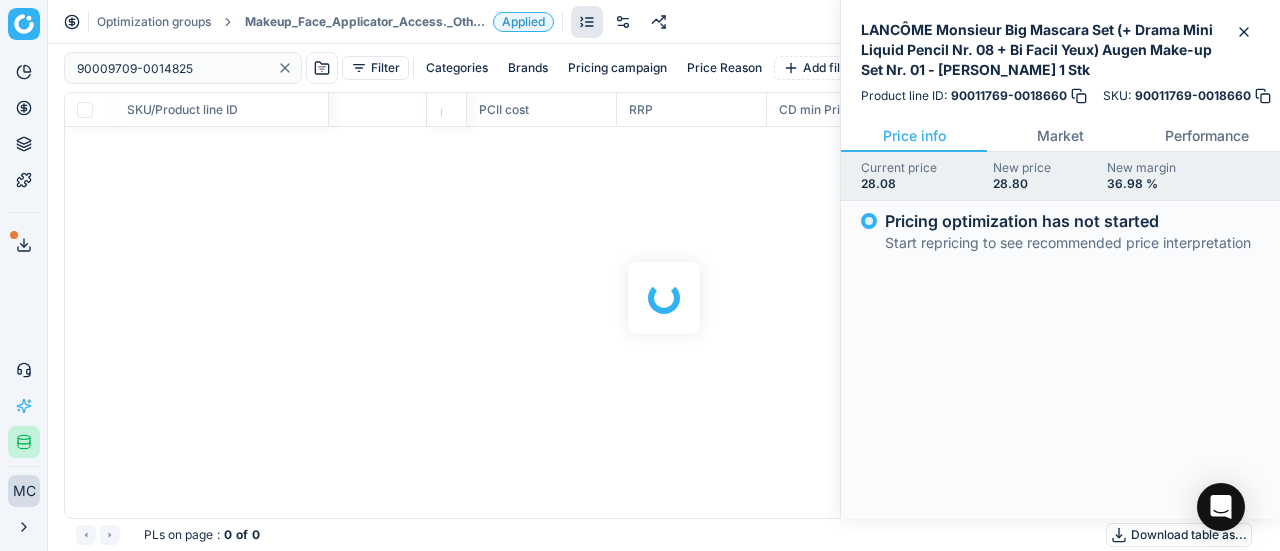 checkbox on "false" 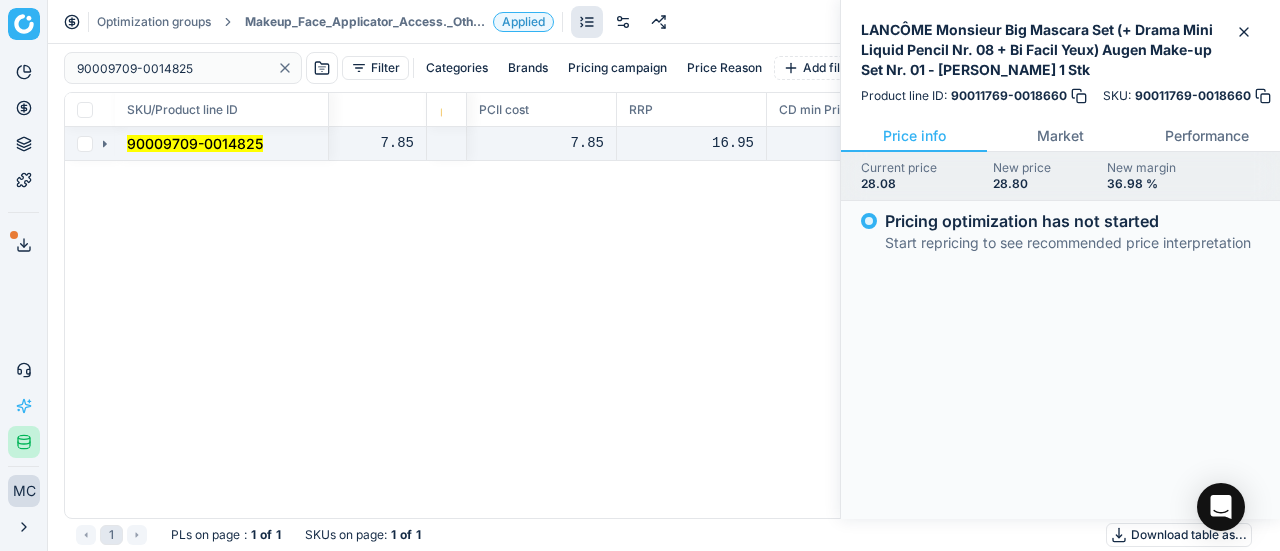 drag, startPoint x: 105, startPoint y: 147, endPoint x: 161, endPoint y: 158, distance: 57.070133 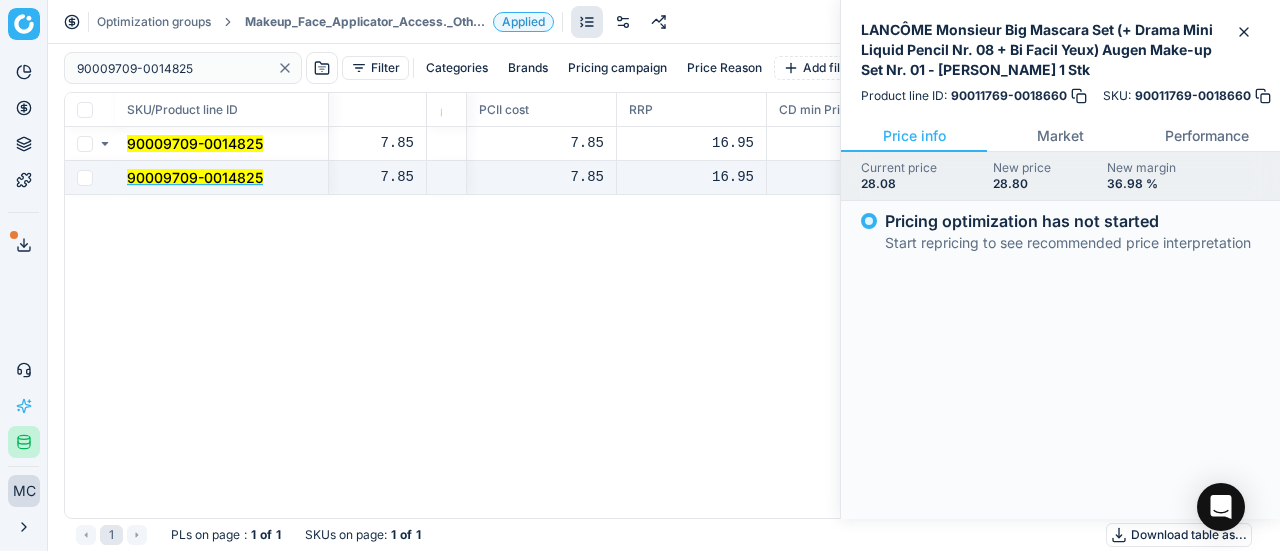 click on "90009709-0014825" at bounding box center (195, 177) 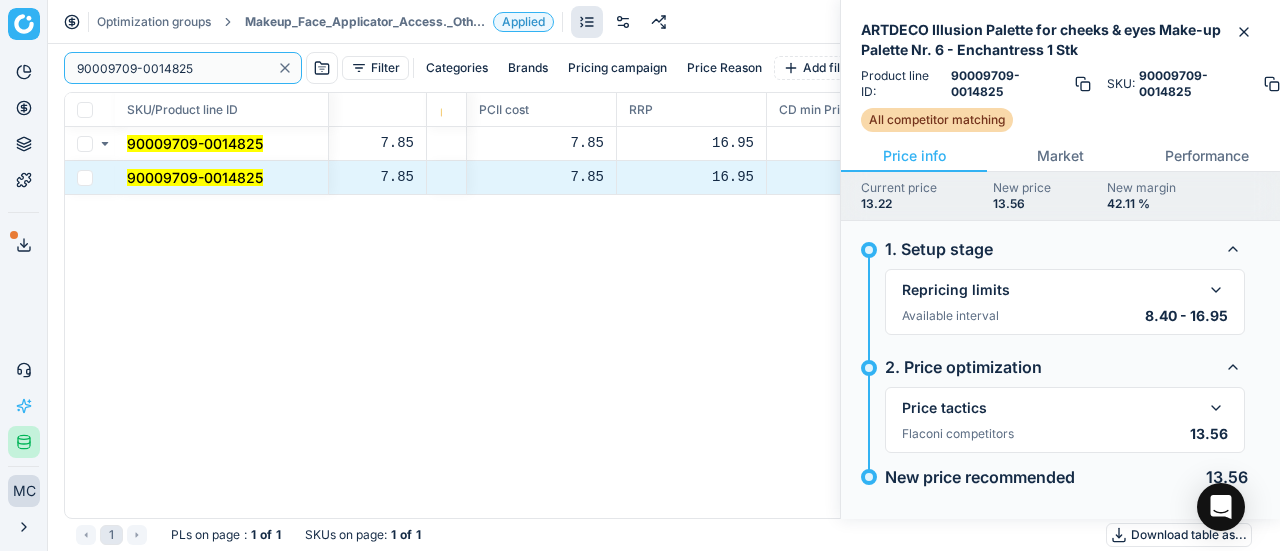 paste on "80001672-15-38" 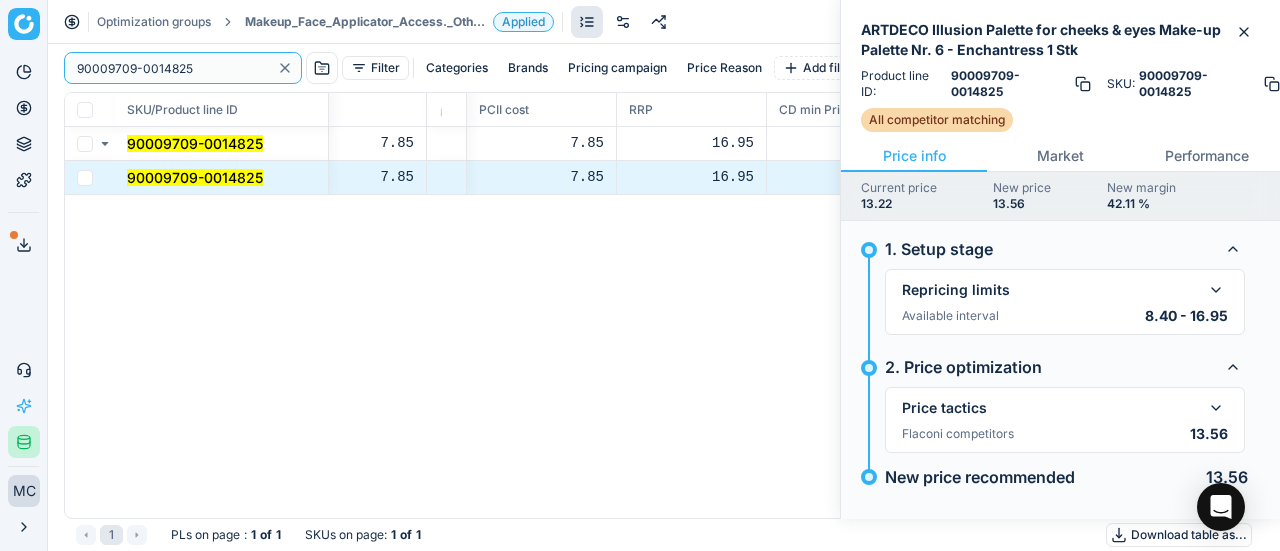 drag, startPoint x: 232, startPoint y: 71, endPoint x: 0, endPoint y: -17, distance: 248.129 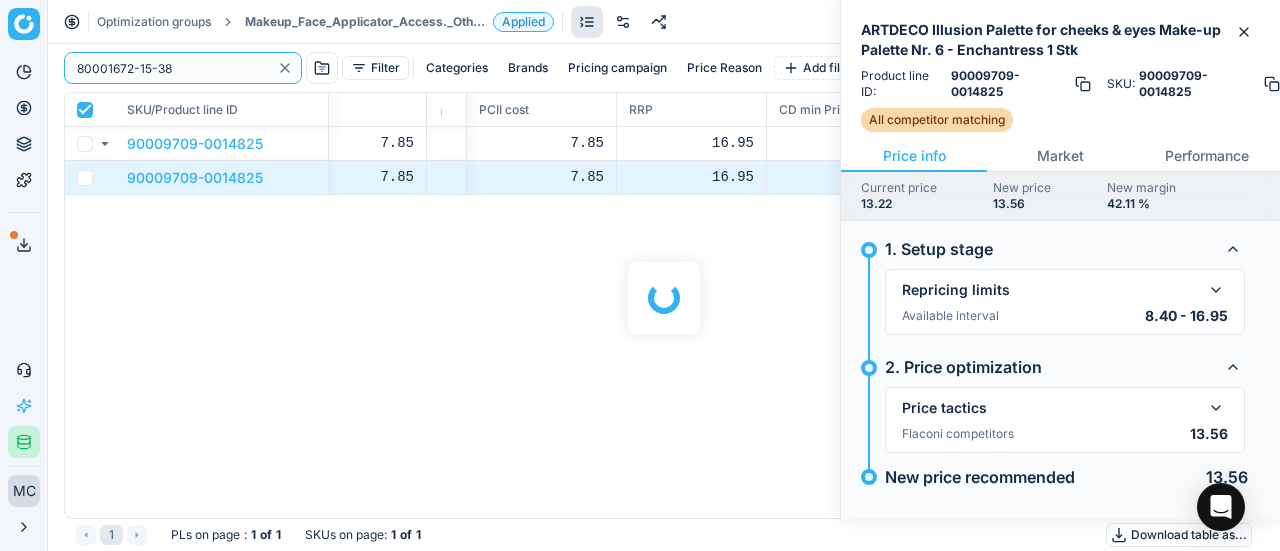 checkbox on "true" 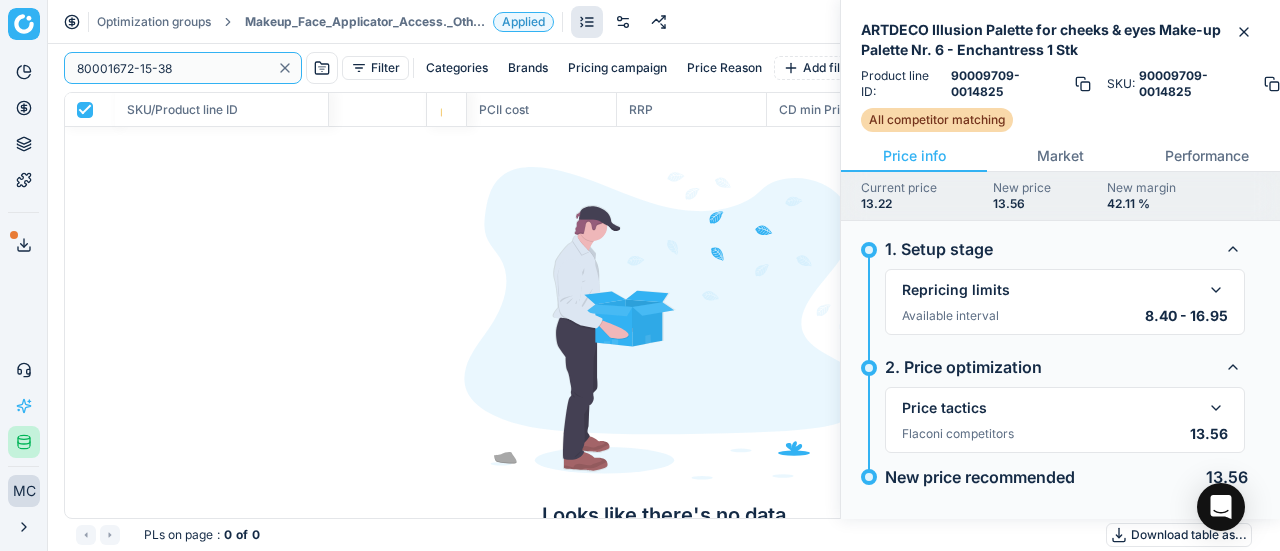 type on "80001672-15-38" 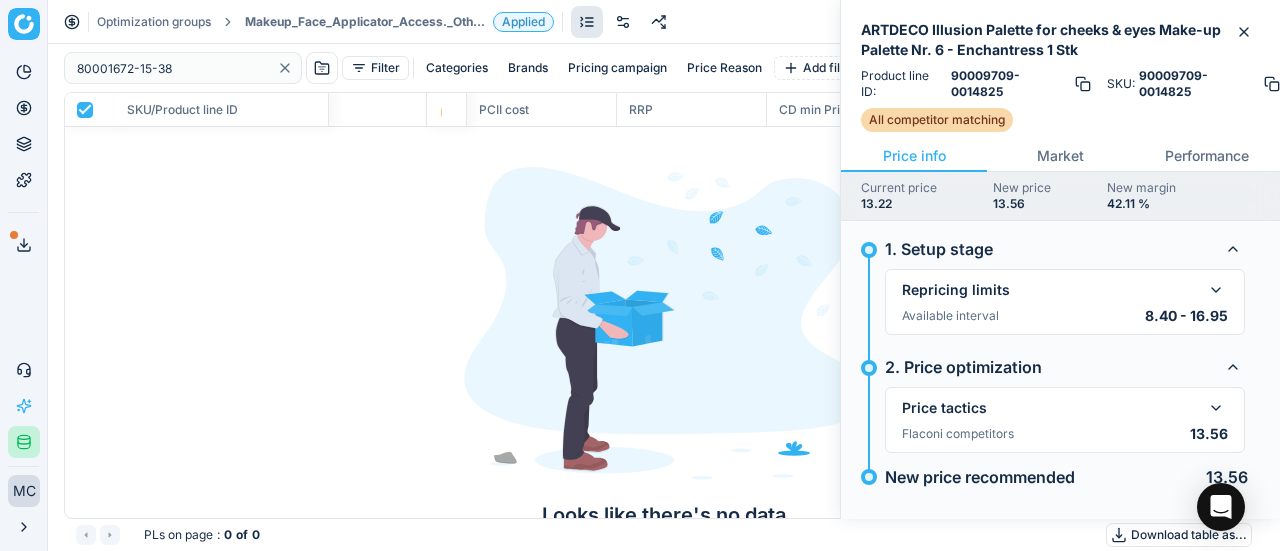click on "Makeup_Face_Applicator_Access._Other, DE" at bounding box center (365, 22) 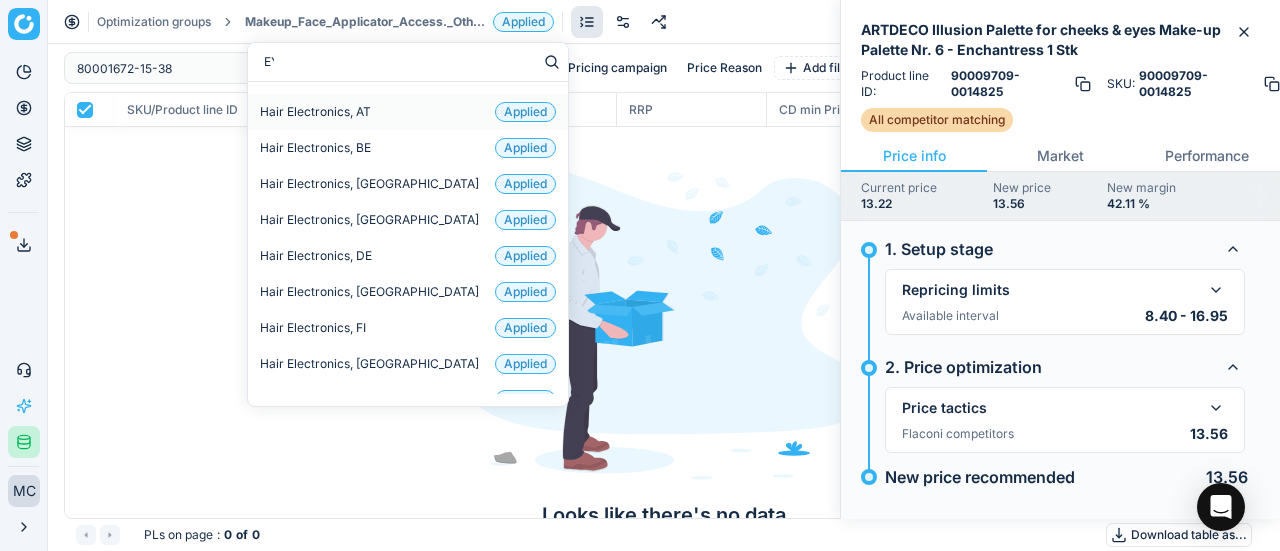 type on "EYE" 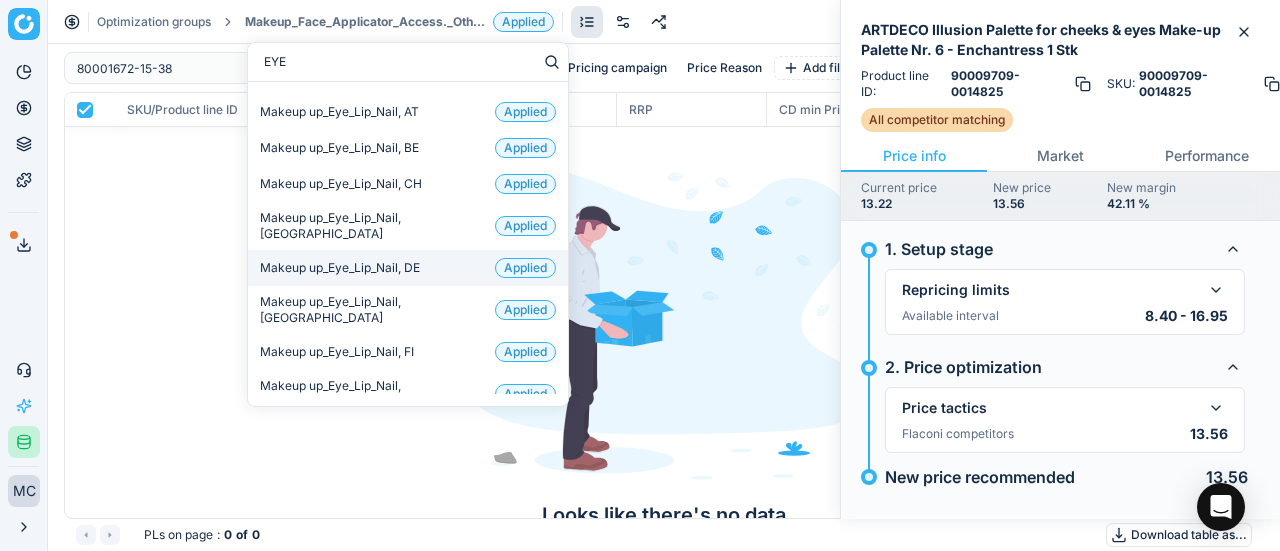 click on "Makeup up_Eye_Lip_Nail, DE" at bounding box center (340, 268) 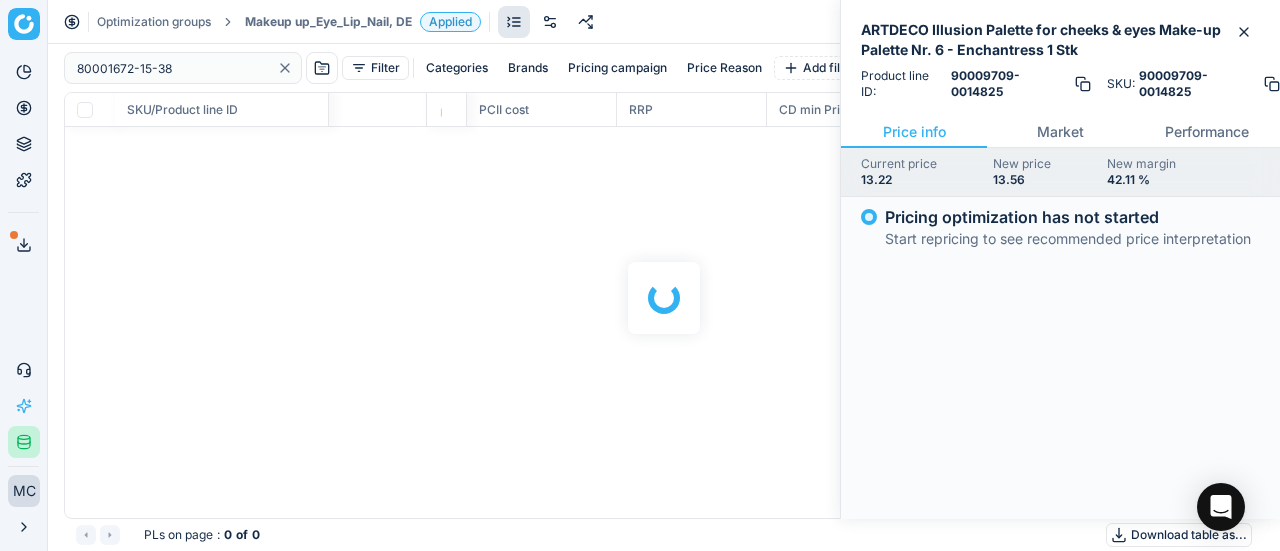checkbox on "false" 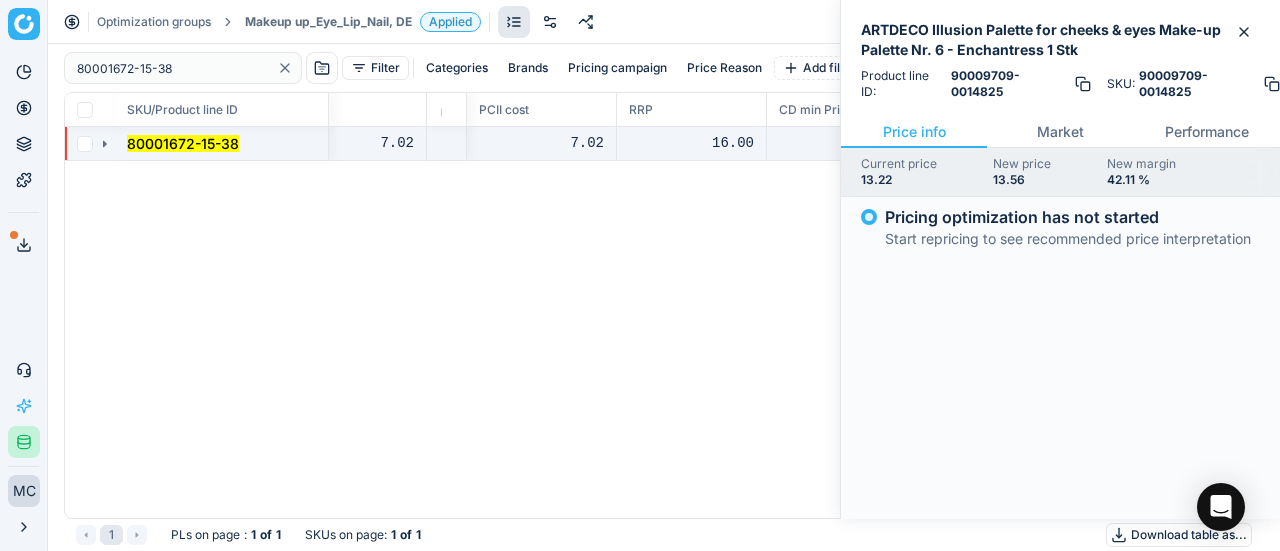 click 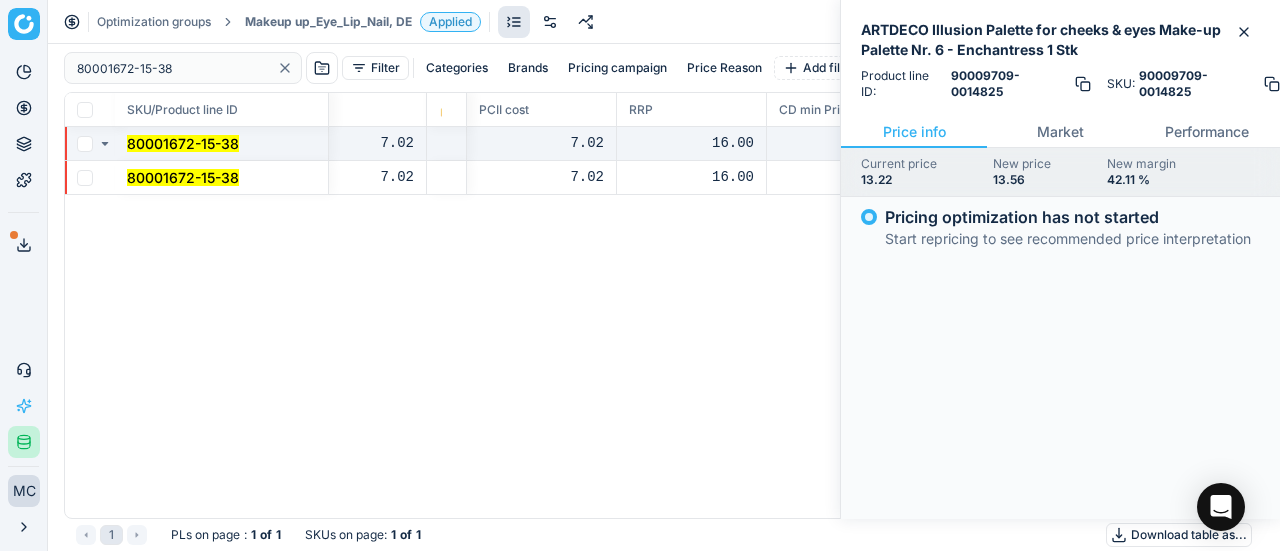 click on "SKU/Product line ID Title/Product line name Product line name Product line ID Cost 🔒 PCII cost RRP CD min Price CD max Price Beauty outlet price PCII+5% > RRP Sales Flag Price Type Price Reason 80001672-15-38 OPI Nail Lacquer N/A Nagellack Nr. Nlh22 - Funny Bunny 15 ml OPI Nail Lacquer N/A Nagellack Nr. Nlh22 - Funny Bunny 15 ml 80001672-15-38 7.02 7.02 16.00 5.44 16.99 5.44 beauty outlet GS:[DOMAIN_NAME] 80001672-15-38 OPI Nail Lacquer N/A Nagellack Nr. Nlh22 - Funny Bunny 15 ml OPI Nail Lacquer N/A Nagellack Nr. Nlh22 - Funny Bunny 15 ml 80001672-15-38 7.02 7.02 16.00 5.44 16.99 5.44 beauty outlet GS:[DOMAIN_NAME]" at bounding box center (664, 305) 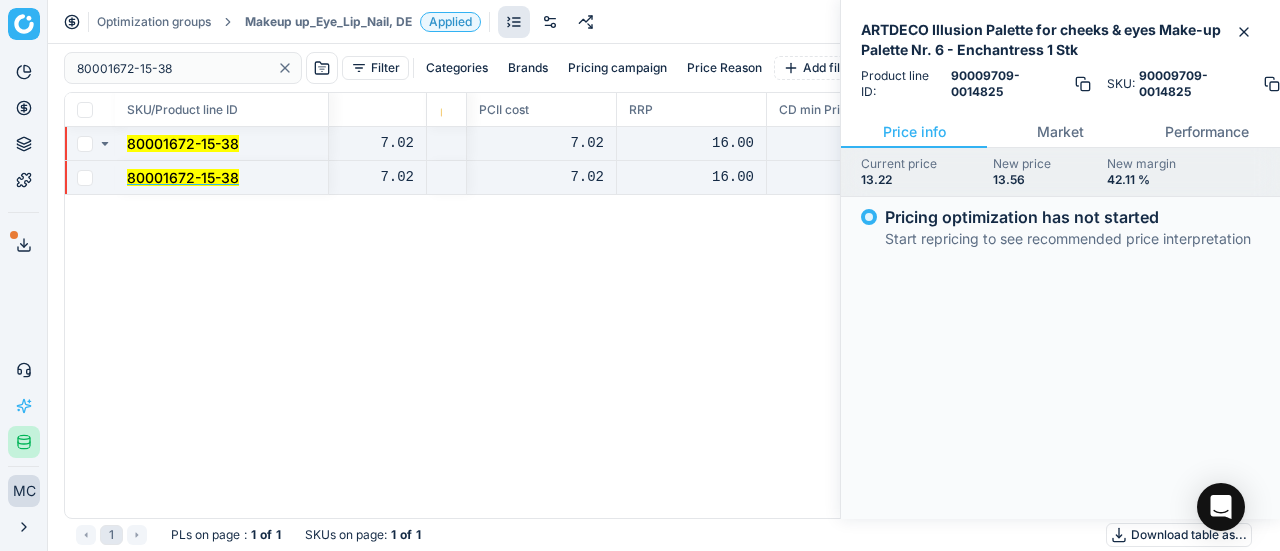 click on "80001672-15-38" at bounding box center [183, 177] 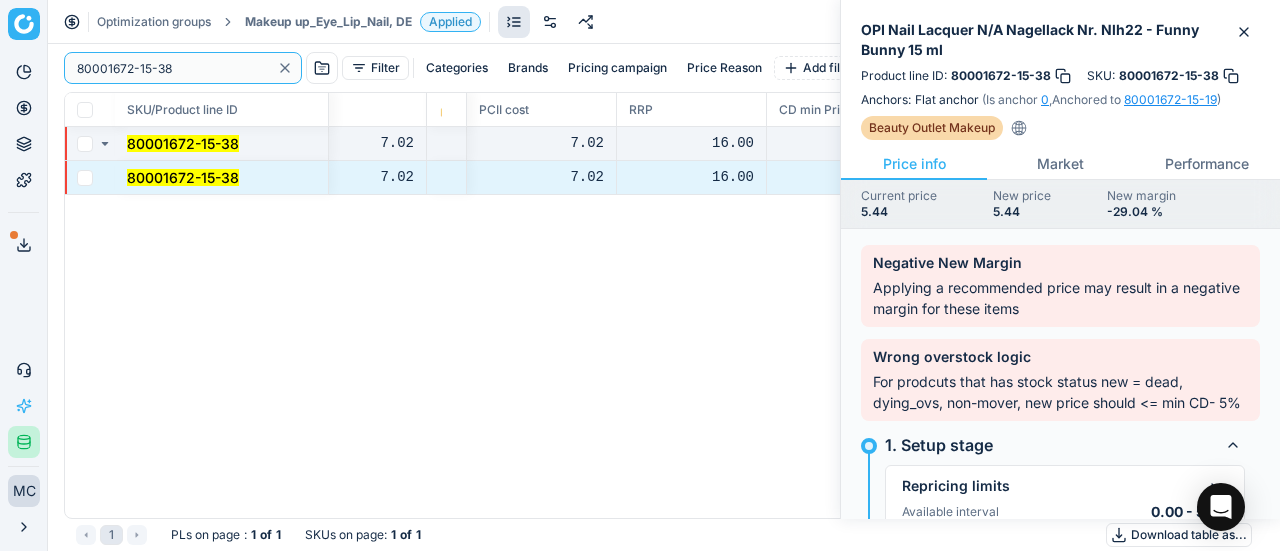 paste on "[PHONE_NUMBER]" 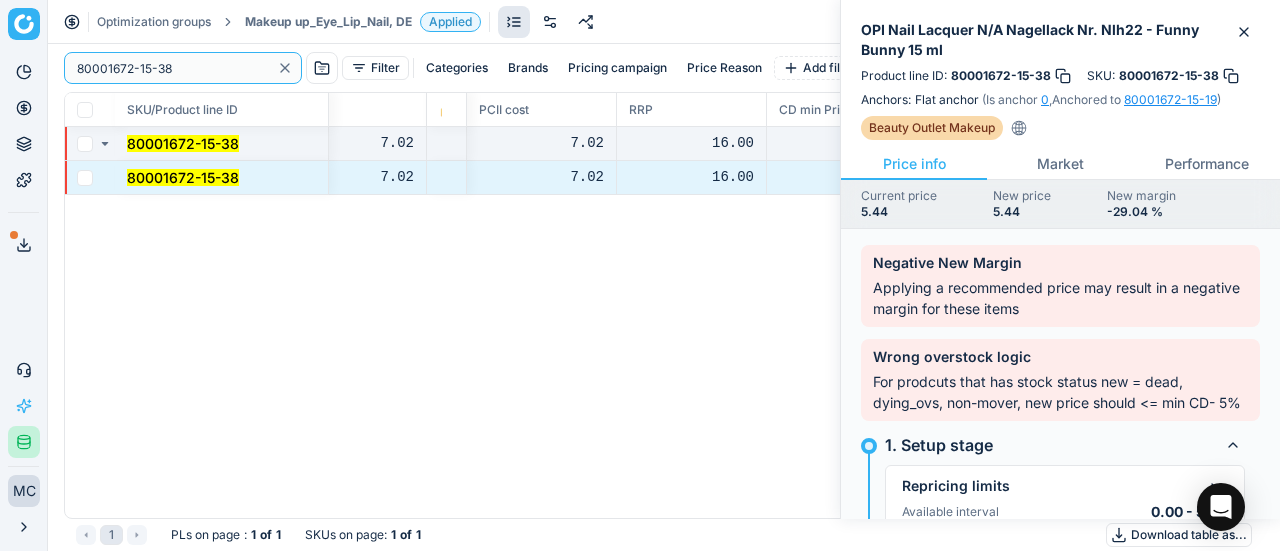 drag, startPoint x: 222, startPoint y: 60, endPoint x: 0, endPoint y: -21, distance: 236.31546 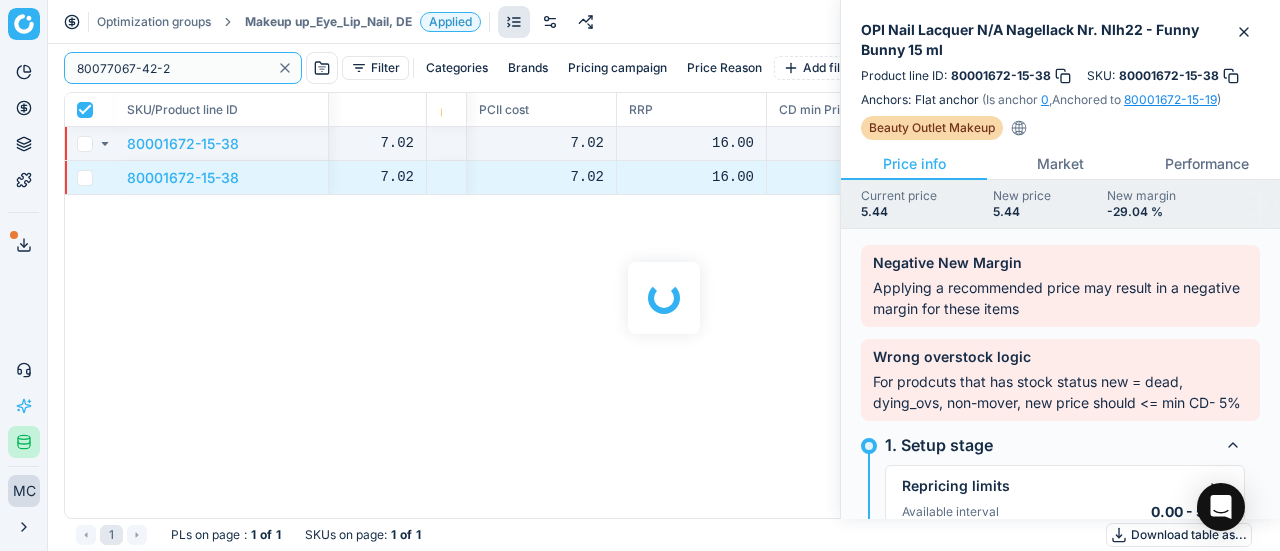 checkbox on "true" 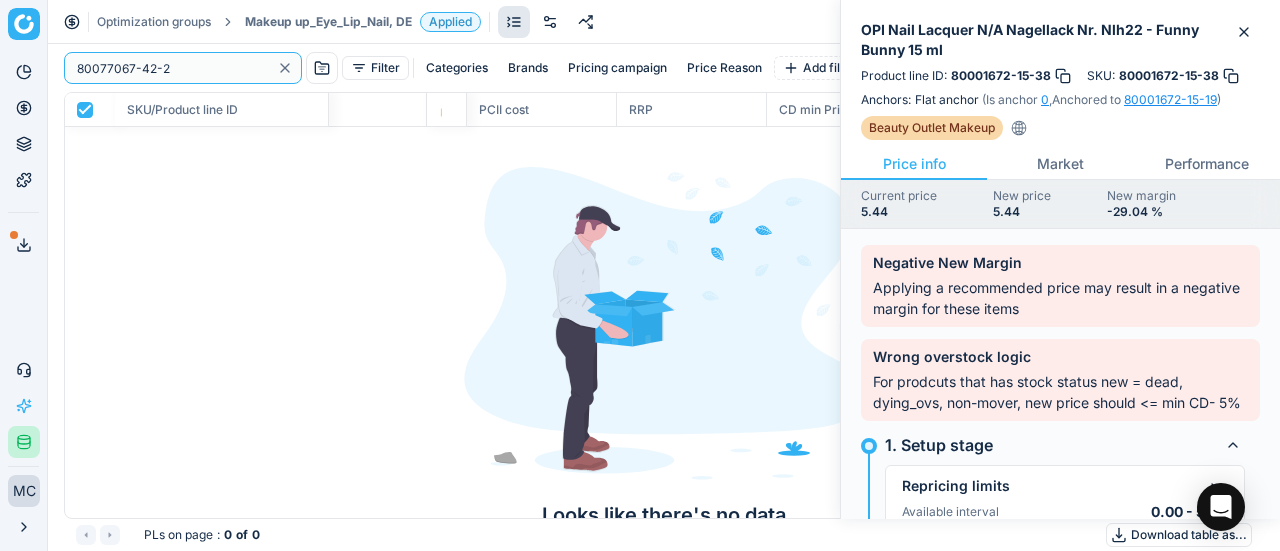 type on "80077067-42-2" 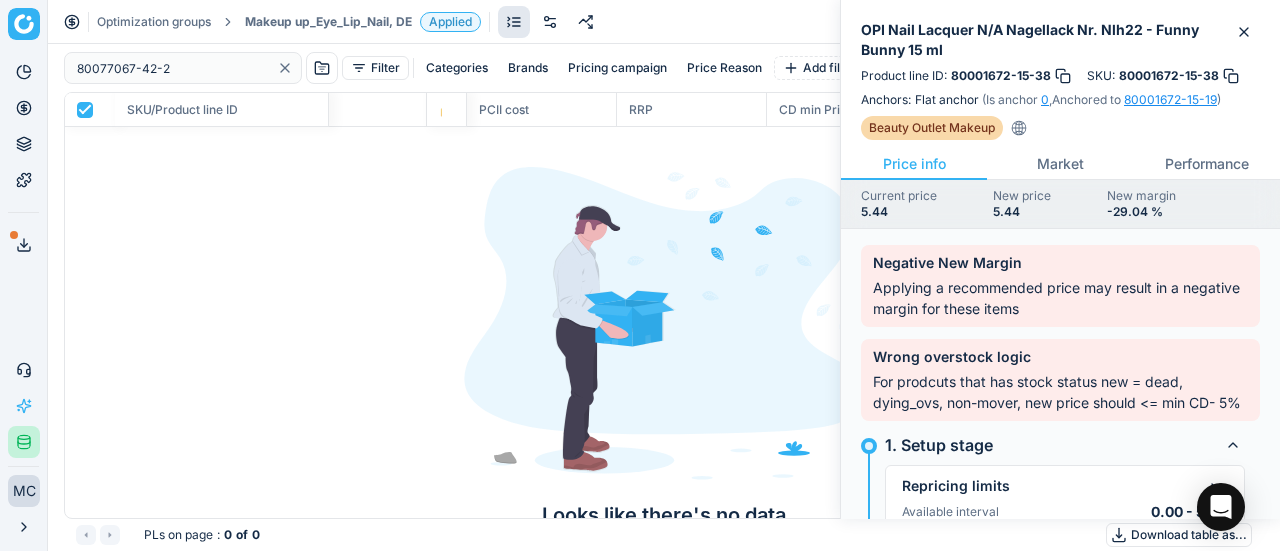 click on "Makeup up_Eye_Lip_Nail, DE" at bounding box center (328, 22) 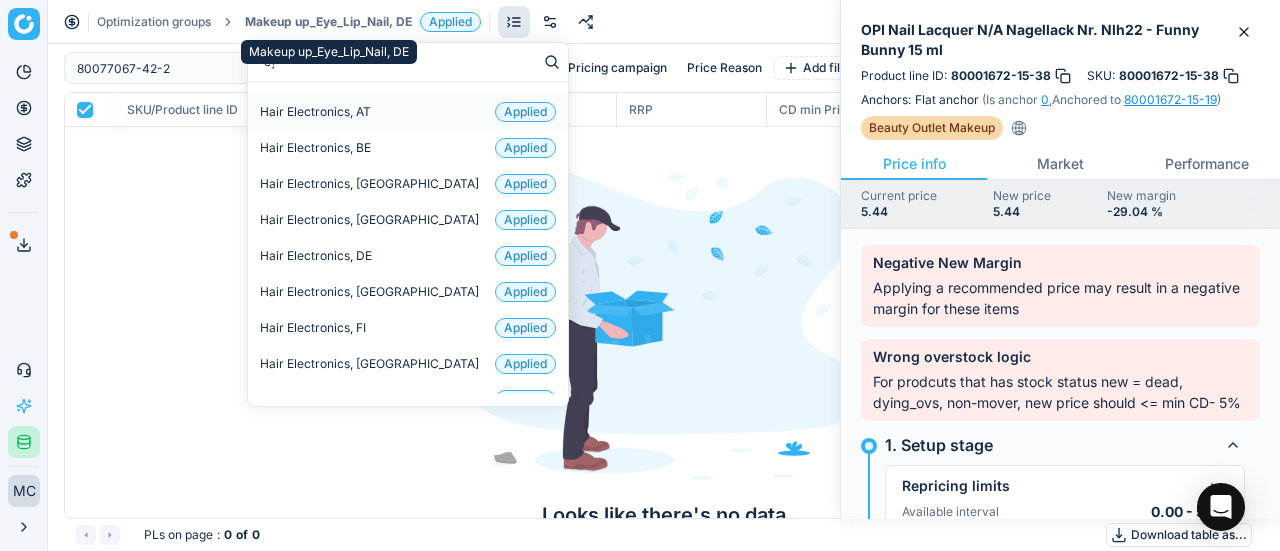 type on "eye" 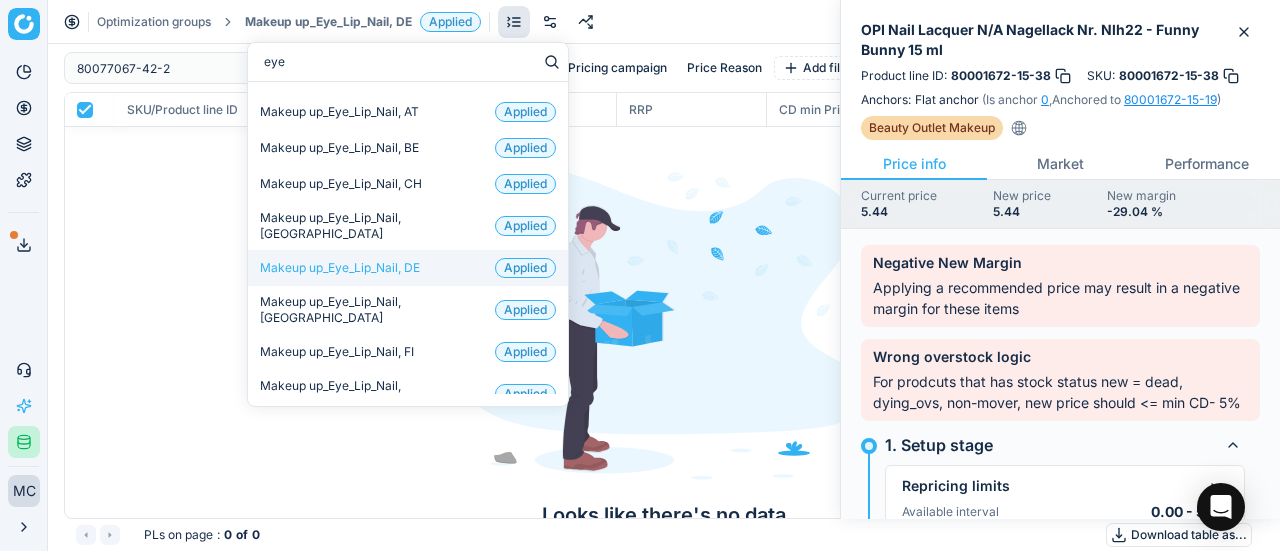 click on "Makeup up_Eye_Lip_Nail, DE Applied" at bounding box center (408, 268) 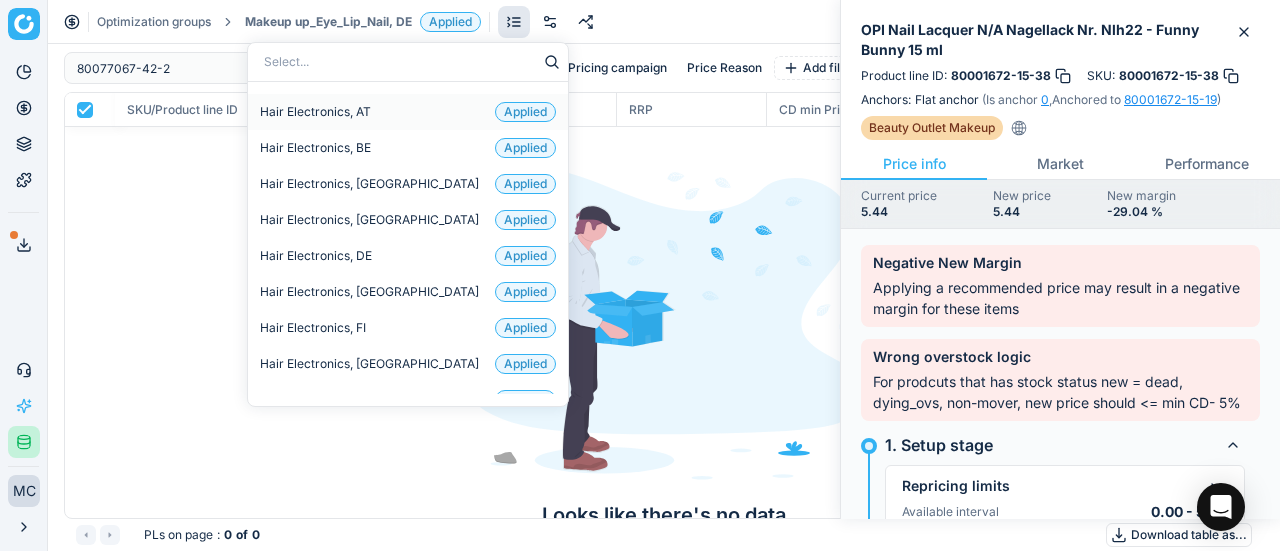 click on "Select..." at bounding box center (408, 62) 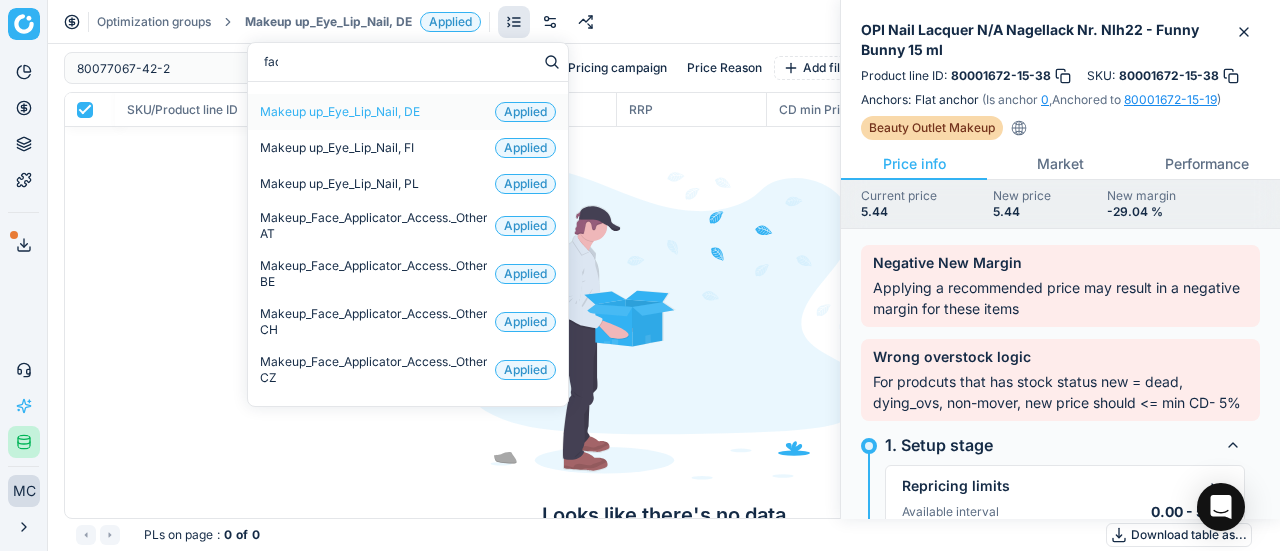 type on "face" 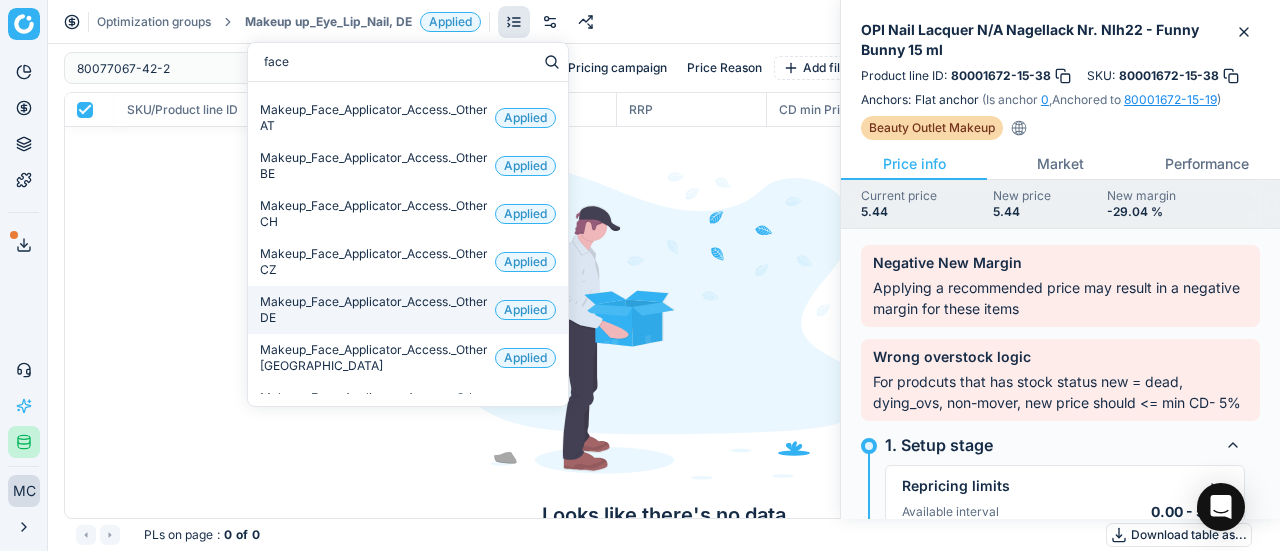 click on "Makeup_Face_Applicator_Access._Other, DE" at bounding box center (373, 310) 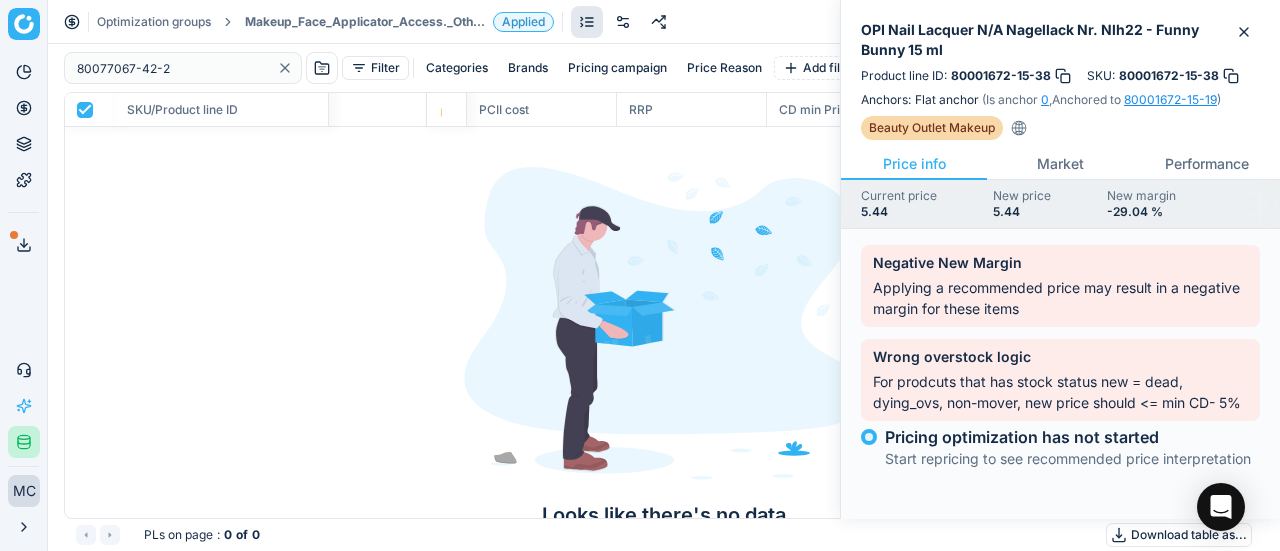 click on "Makeup_Face_Applicator_Access._Other, DE" at bounding box center (365, 22) 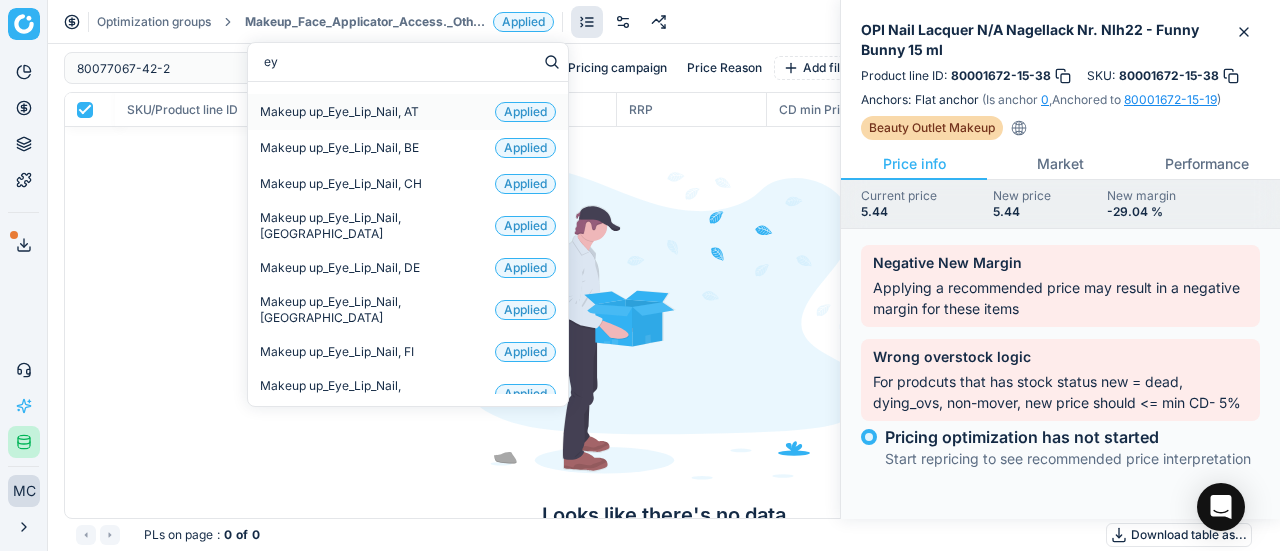 type on "eye" 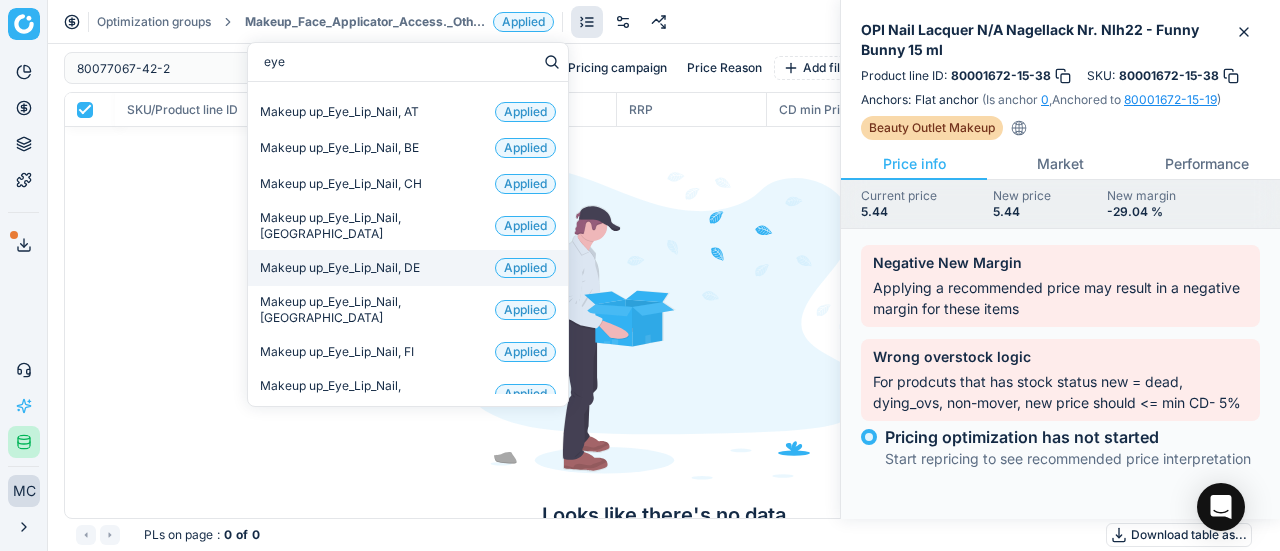 click on "Makeup up_Eye_Lip_Nail, DE Applied" at bounding box center (408, 268) 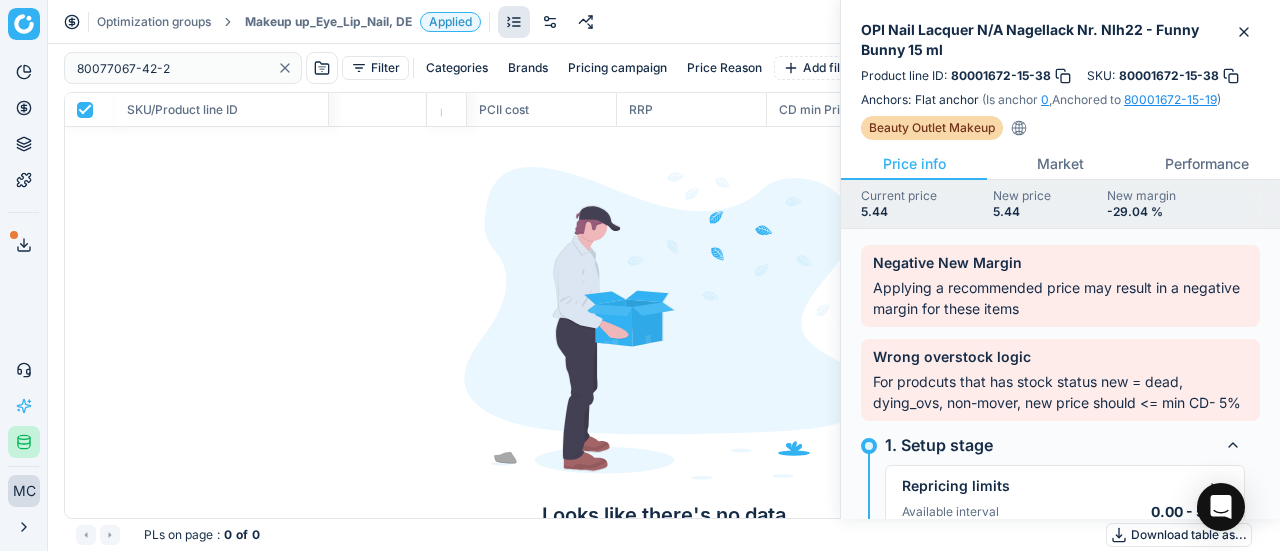click on "Makeup up_Eye_Lip_Nail, DE" at bounding box center [328, 22] 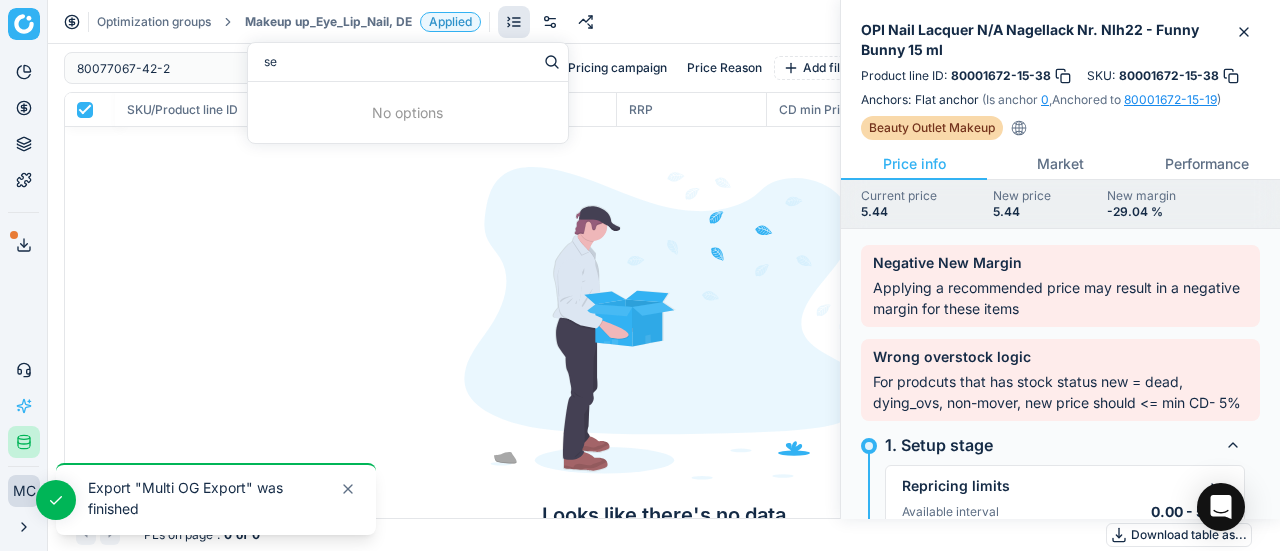 type on "set" 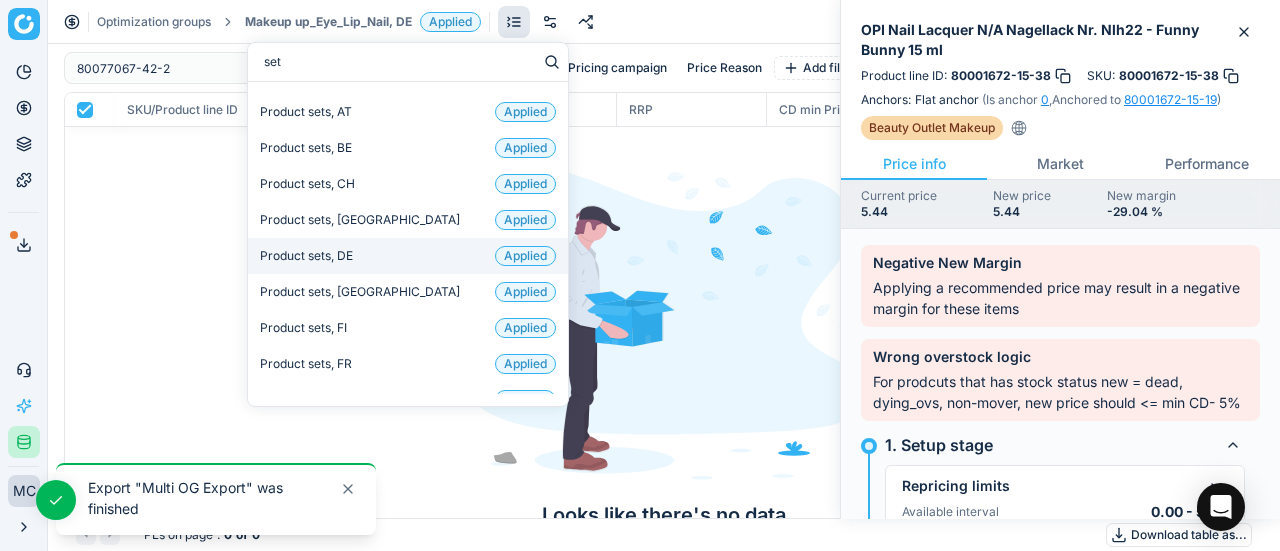 click on "Product sets, DE Applied" at bounding box center (408, 256) 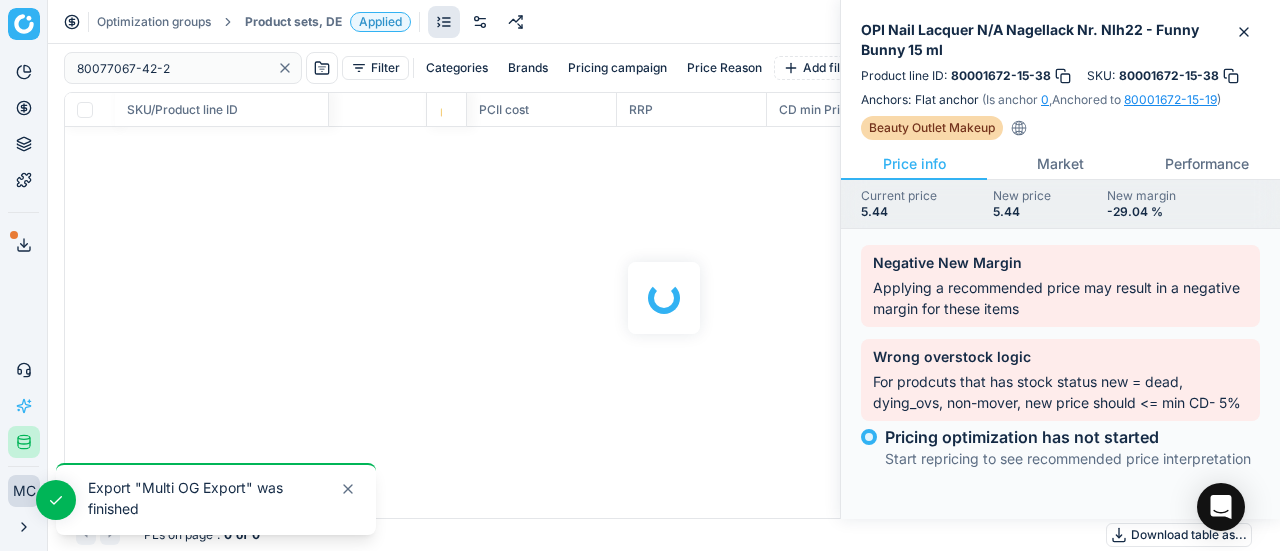 checkbox on "false" 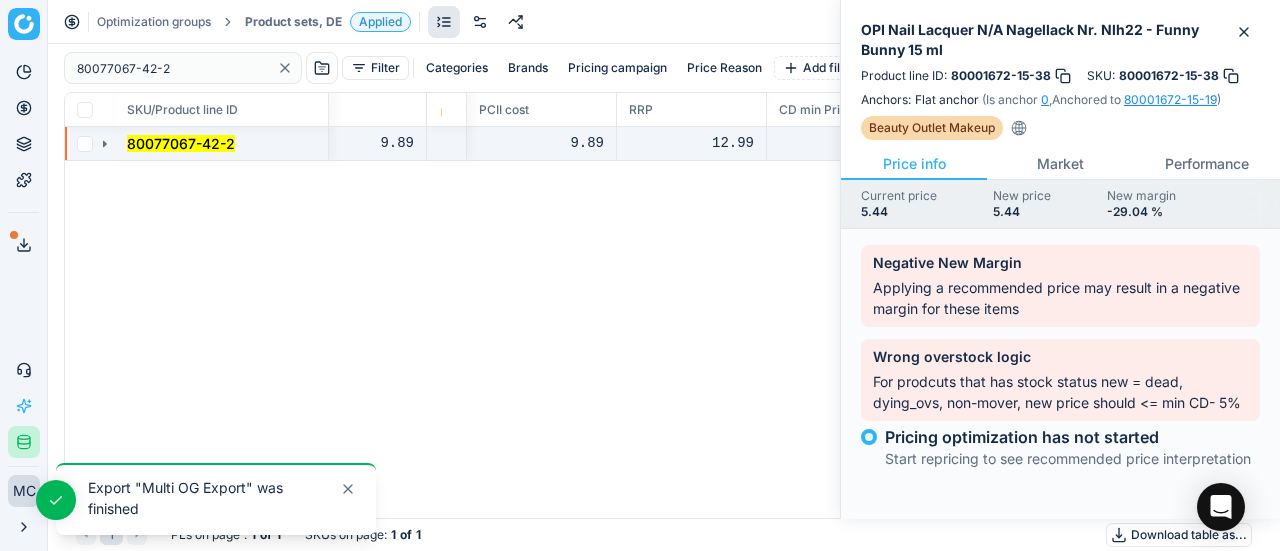 click 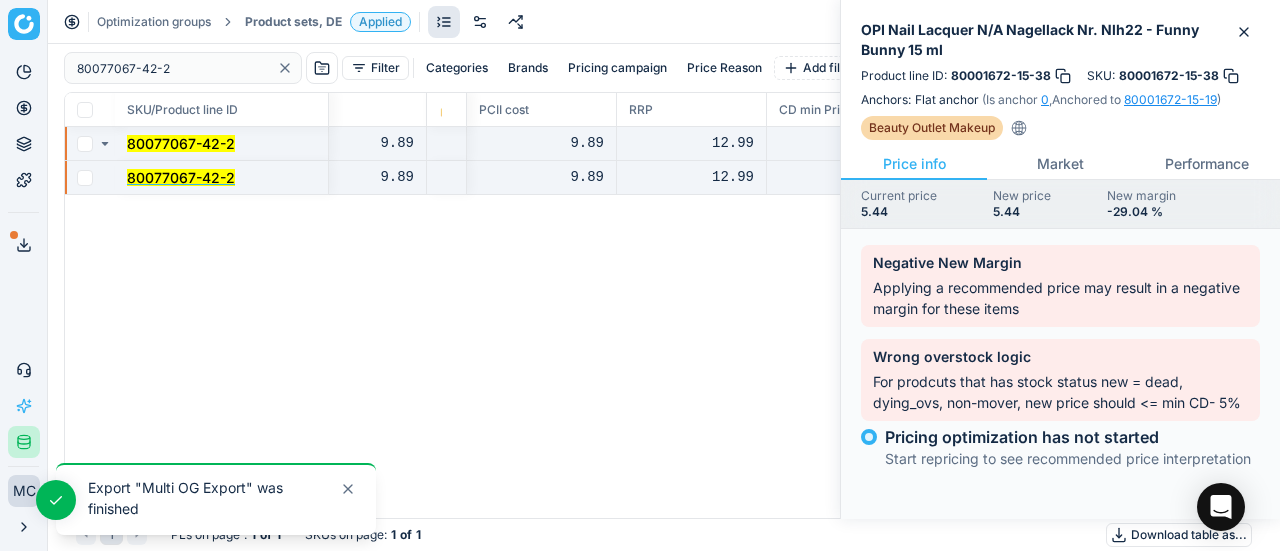 click on "80077067-42-2" at bounding box center (181, 177) 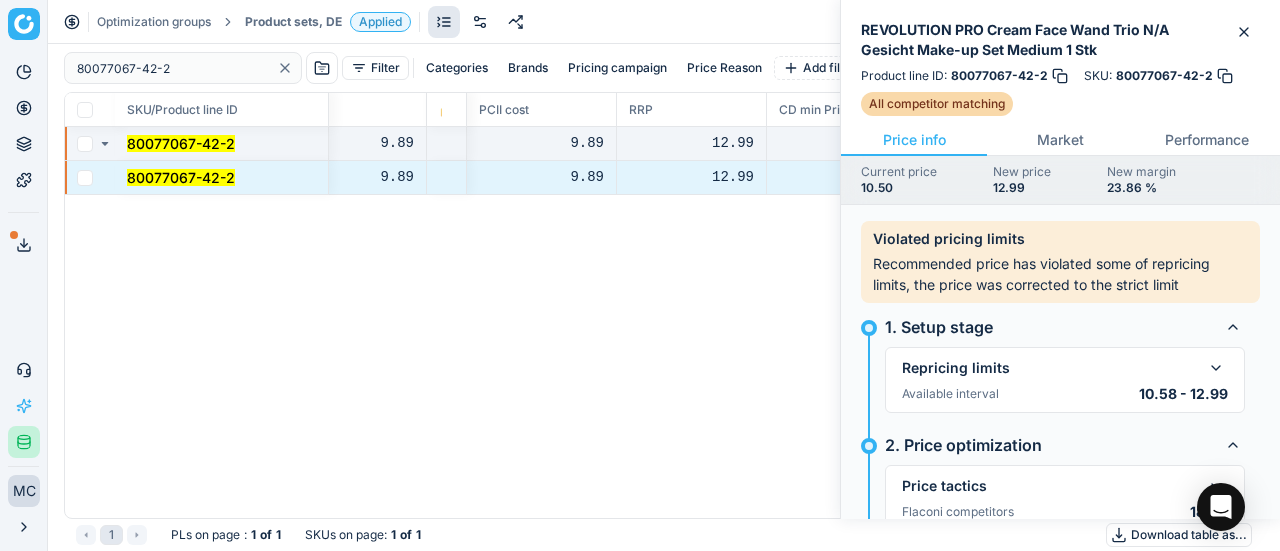 click on "REVOLUTION PRO Cream Face Wand Trio N/A Gesicht Make-up Set Medium 1 Stk" at bounding box center (1060, 34) 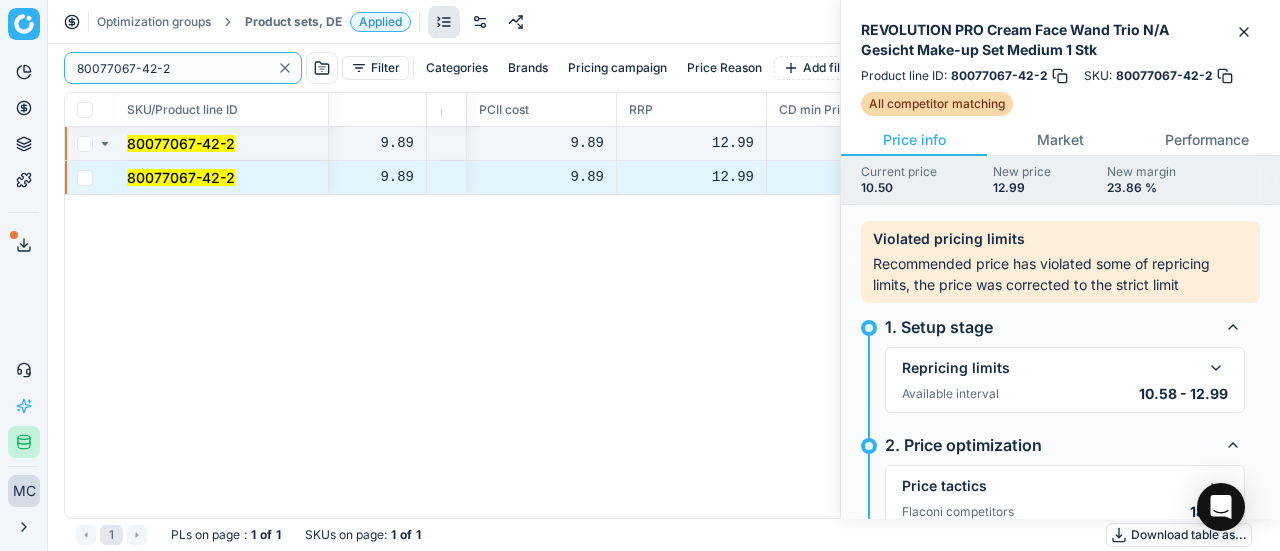 drag, startPoint x: 198, startPoint y: 70, endPoint x: 10, endPoint y: 53, distance: 188.76706 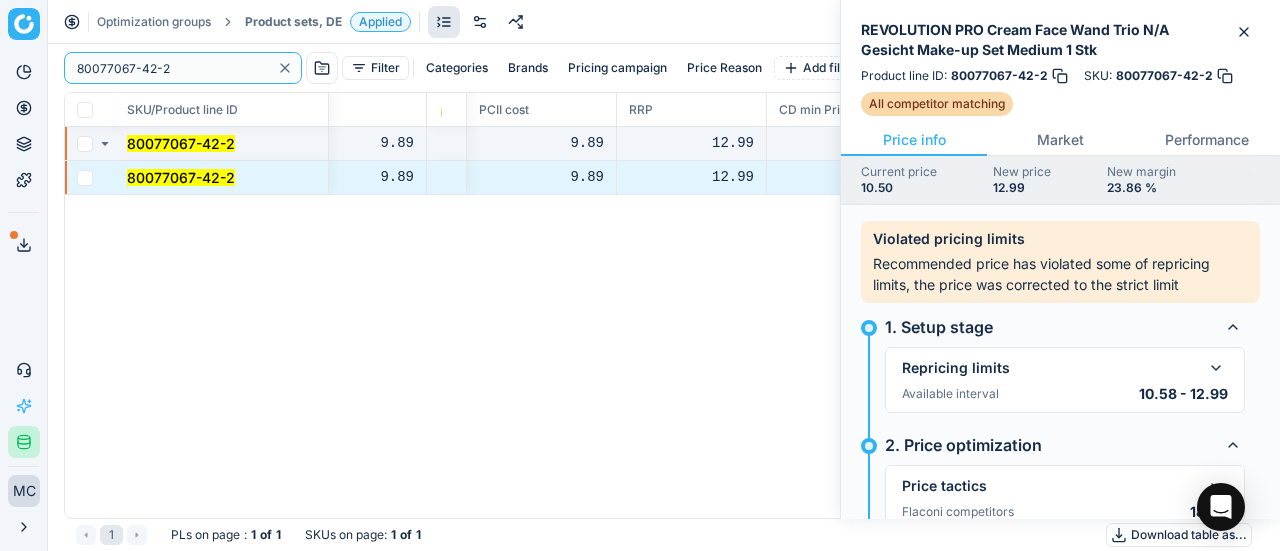 click on "Pricing platform Analytics Pricing Product portfolio Templates Export service 15 Contact support   AI Pricing Assistant Integration status MC [PERSON_NAME] [EMAIL_ADDRESS][DOMAIN_NAME] Close menu Optimization groups Product sets, DE Applied Discard Download report 80077067-42-2   Filter   Categories   Brands   Pricing campaign   Price Reason   Add filter Bulk update SKU/Product line ID Title/Product line name Product line name Product line ID Cost 🔒 PCII cost RRP CD min Price CD max Price Beauty outlet price PCII+5% > RRP Sales Flag Price Type Price Reason 80077067-42-2 REVOLUTION PRO Cream Face Wand Trio N/A Gesicht Make-up Set Medium 1 Stk REVOLUTION PRO Cream Face Wand Trio N/A Gesicht Make-up Set Medium 1 Stk 80077067-42-2 9.89 9.89 12.99 10.50 18.00 10.50 setpricing setpricing 80077067-42-2 REVOLUTION PRO Cream Face Wand Trio N/A Gesicht Make-up Set Medium 1 Stk REVOLUTION PRO Cream Face Wand Trio N/A Gesicht Make-up Set Medium 1 Stk 80077067-42-2 9.89 9.89 12.99 10.50 18.00 10.50 setpricing setpricing 1 : 1 of" at bounding box center [640, 275] 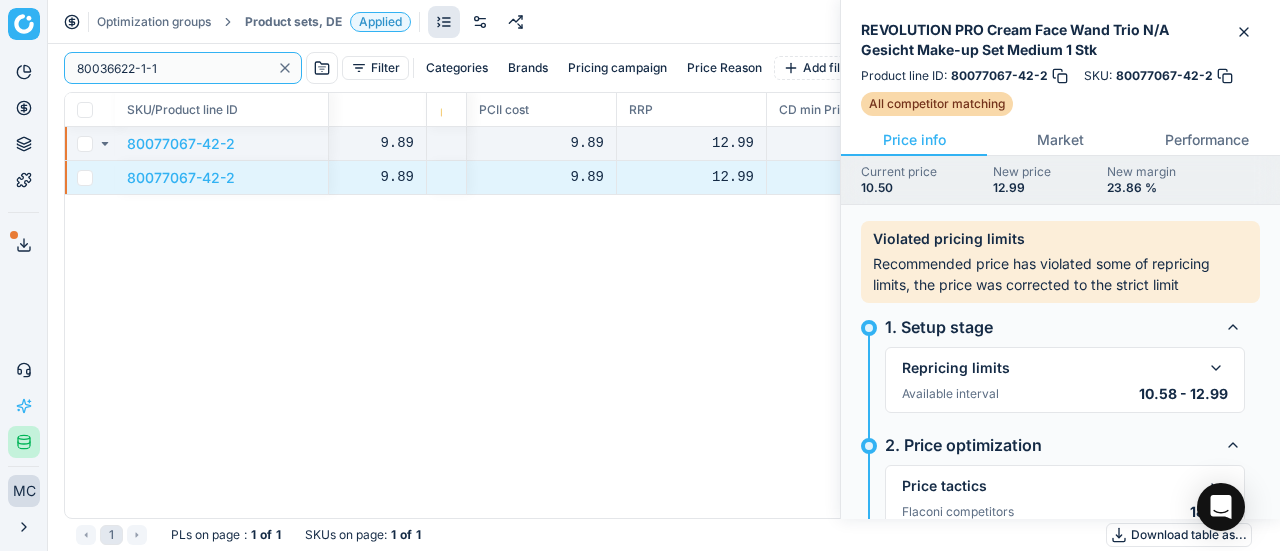 type on "80036622-1-1" 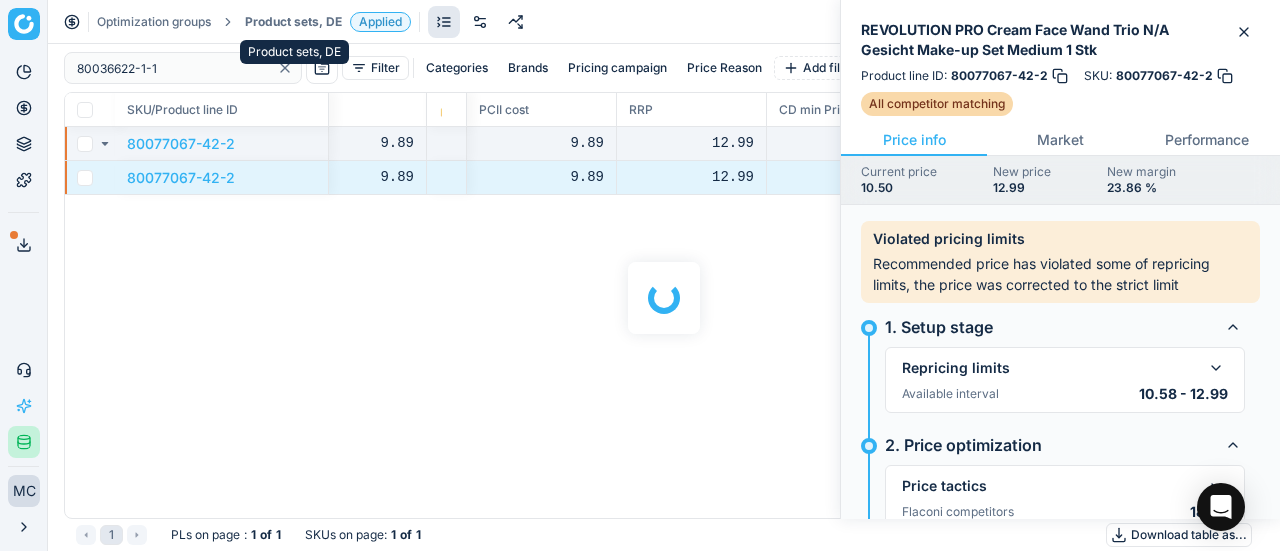 click on "Product sets, DE" at bounding box center (293, 22) 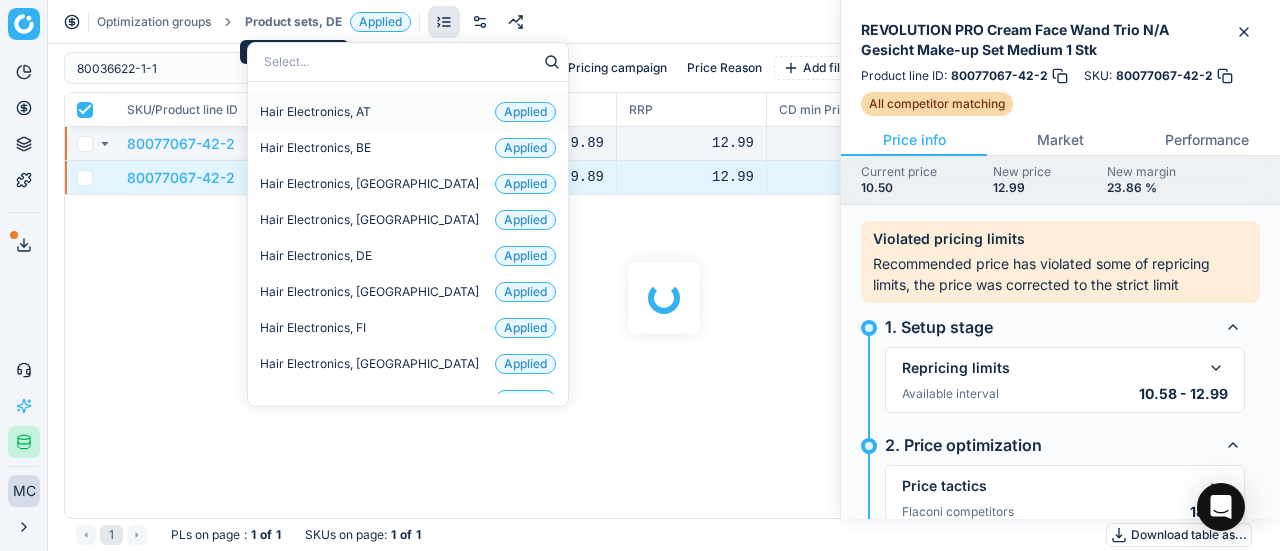 checkbox on "true" 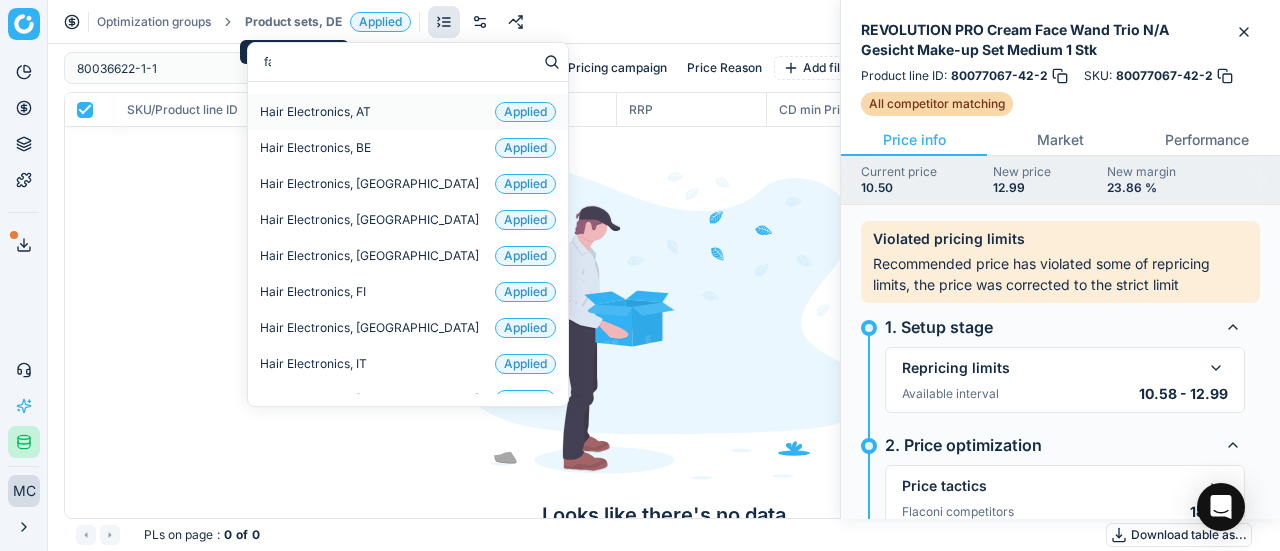 type on "face" 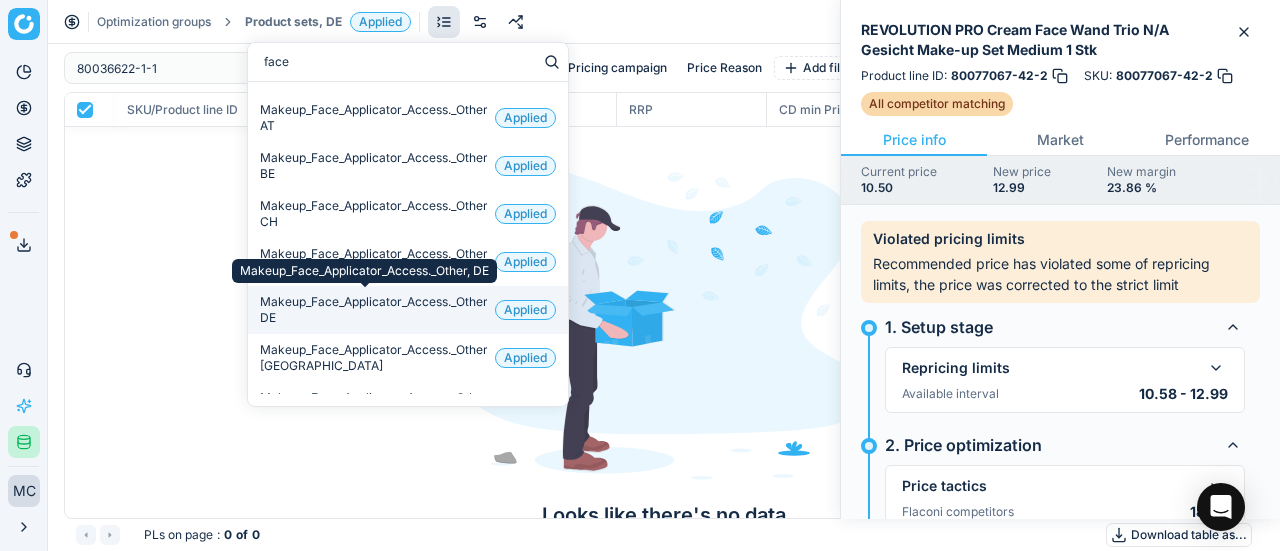 click on "Makeup_Face_Applicator_Access._Other, DE" at bounding box center [373, 310] 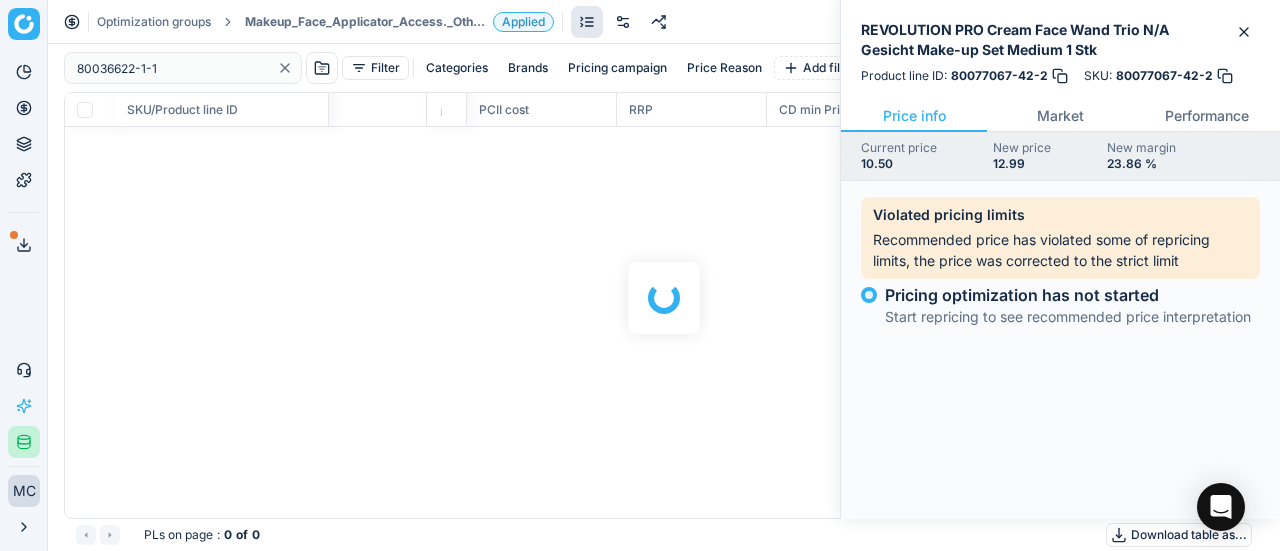 checkbox on "false" 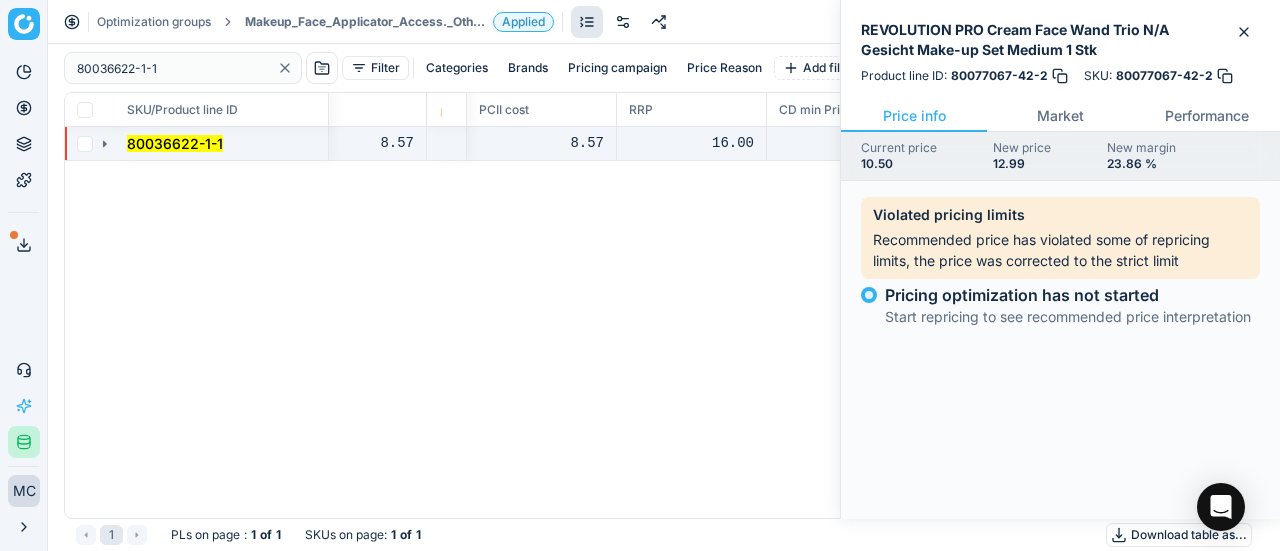 click 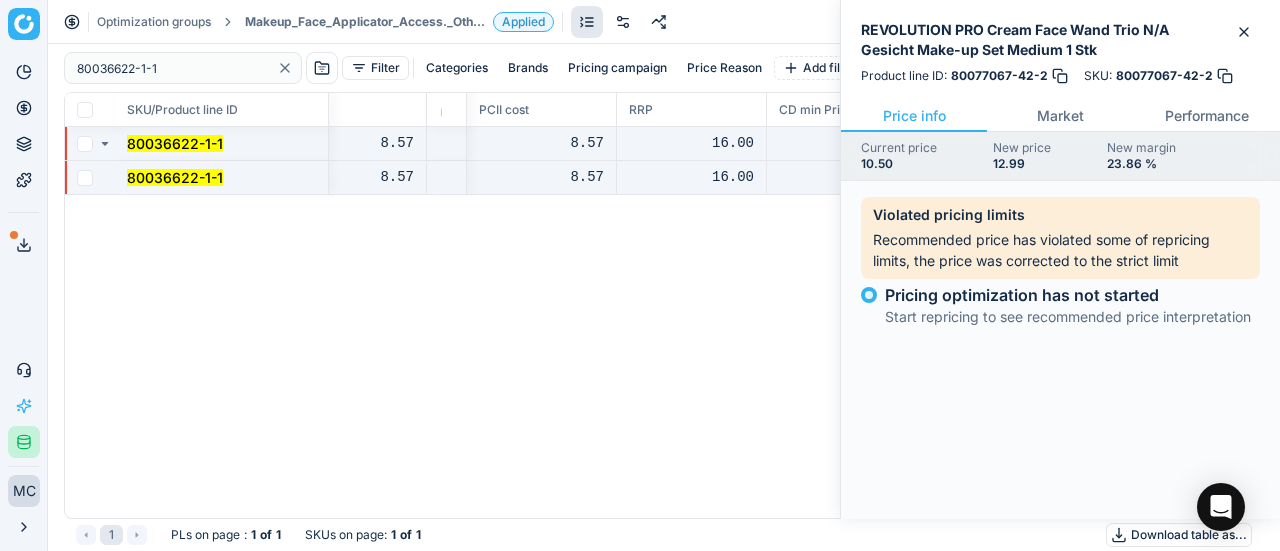 click on "80036622-1-1" at bounding box center (222, 178) 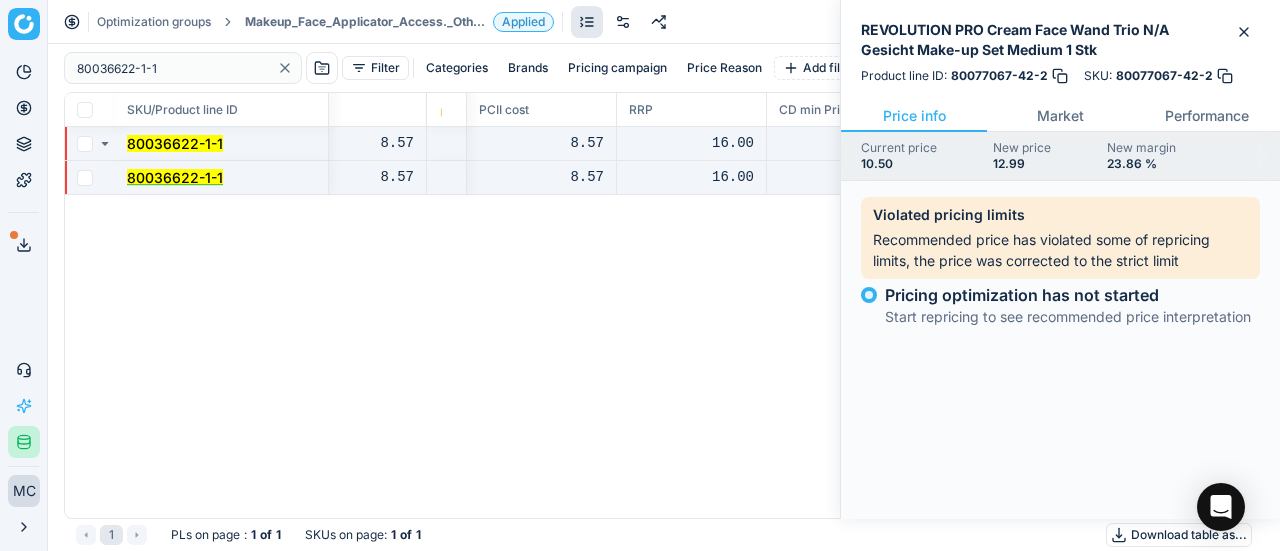 click on "80036622-1-1" at bounding box center (175, 177) 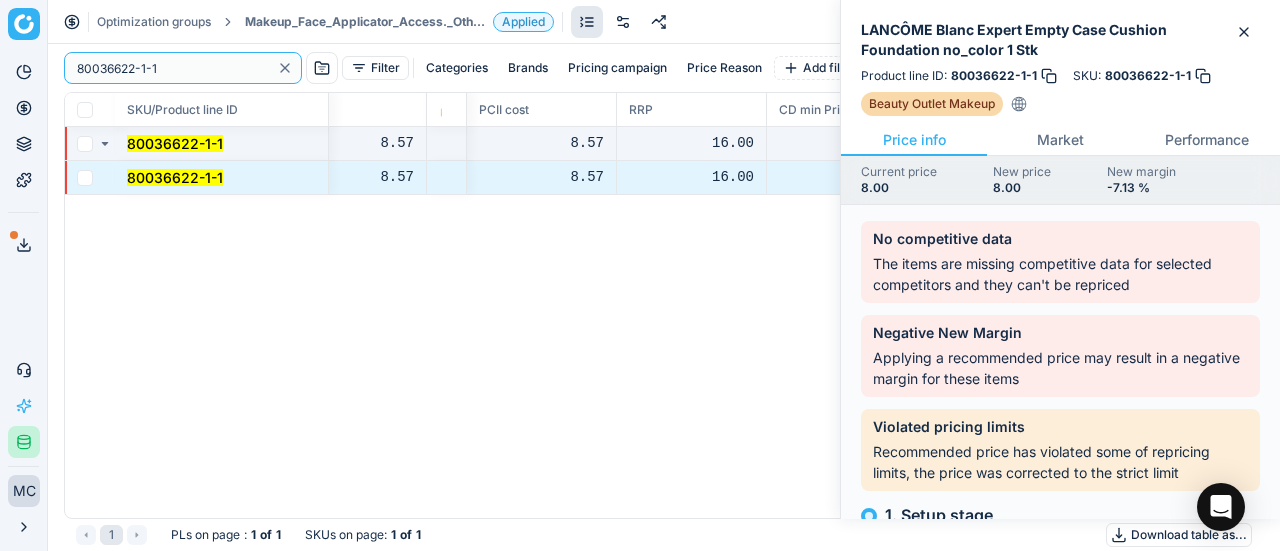 paste on "[PHONE_NUMBER]" 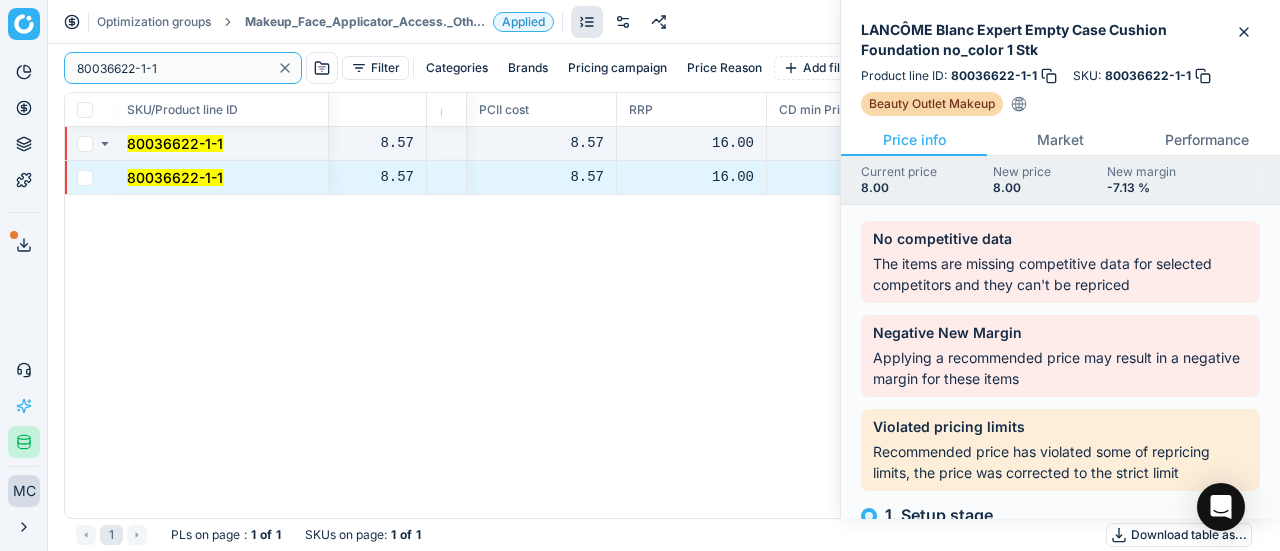 drag, startPoint x: 179, startPoint y: 69, endPoint x: 32, endPoint y: 29, distance: 152.345 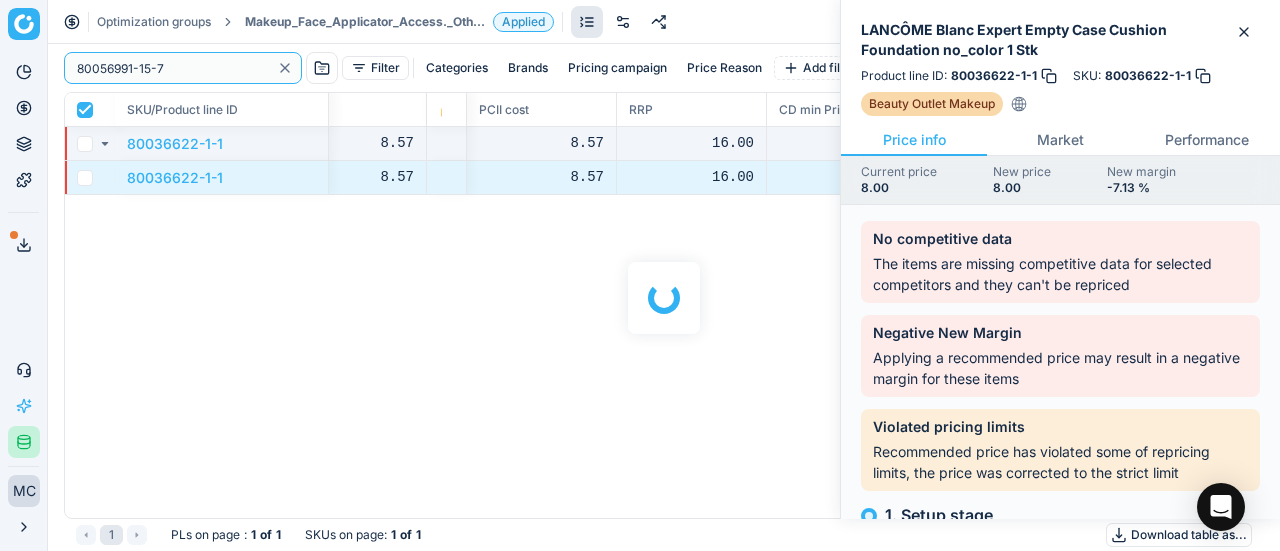 checkbox on "true" 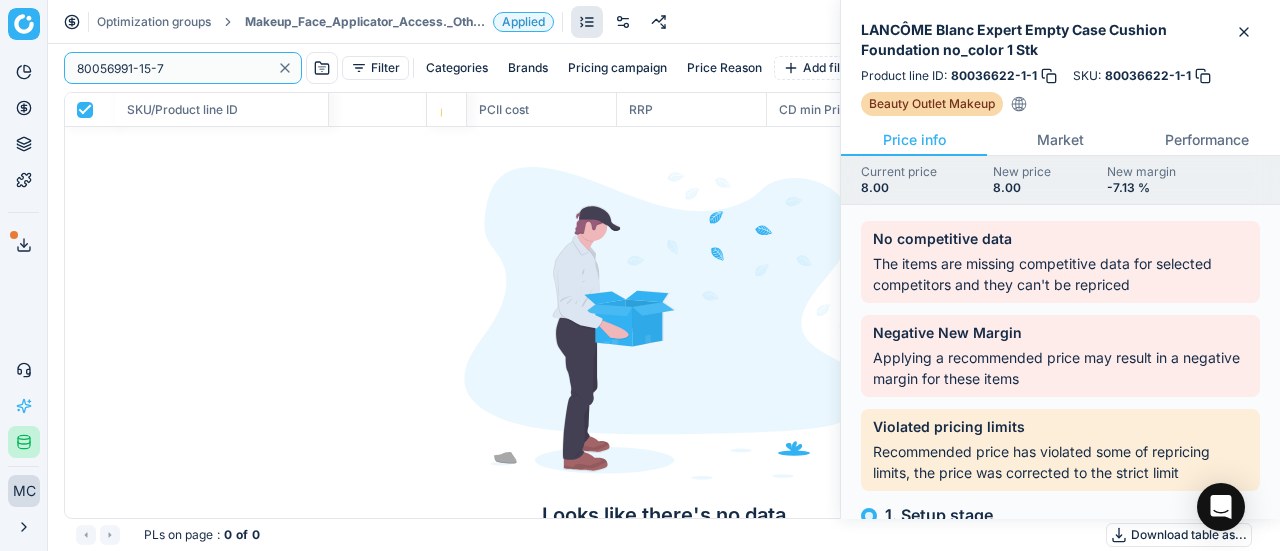 type on "80056991-15-7" 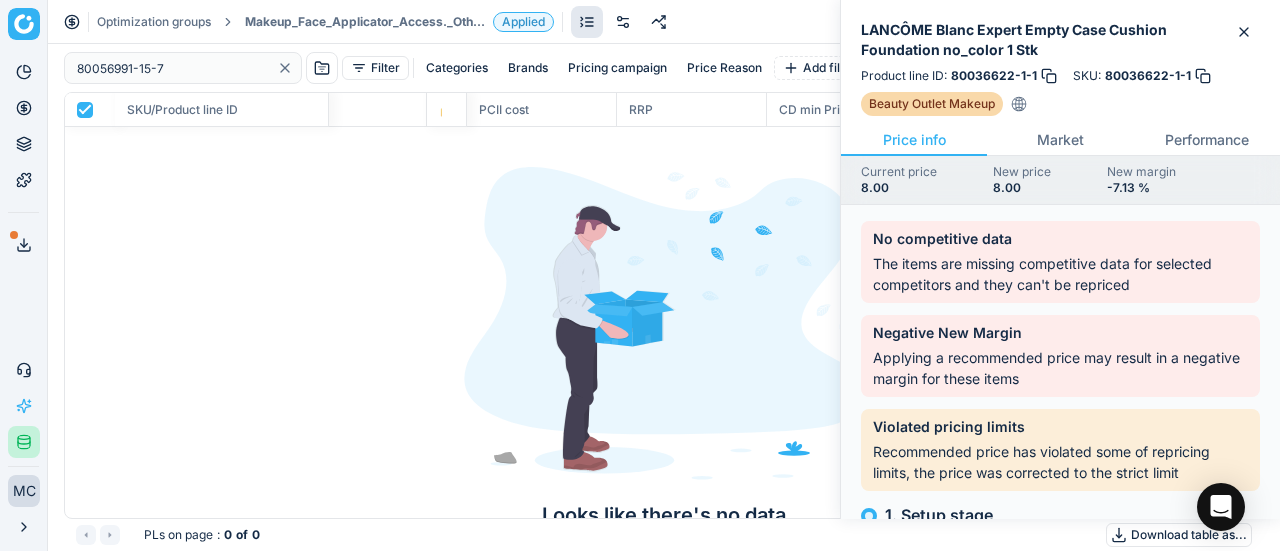 click on "Makeup_Face_Applicator_Access._Other, DE" at bounding box center (365, 22) 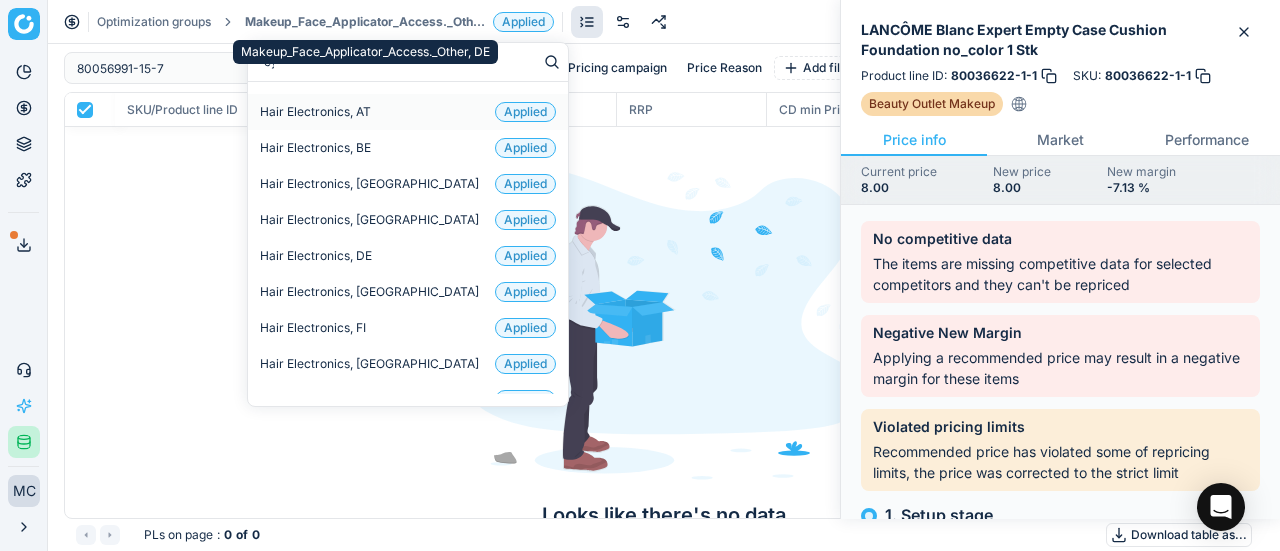type on "eye" 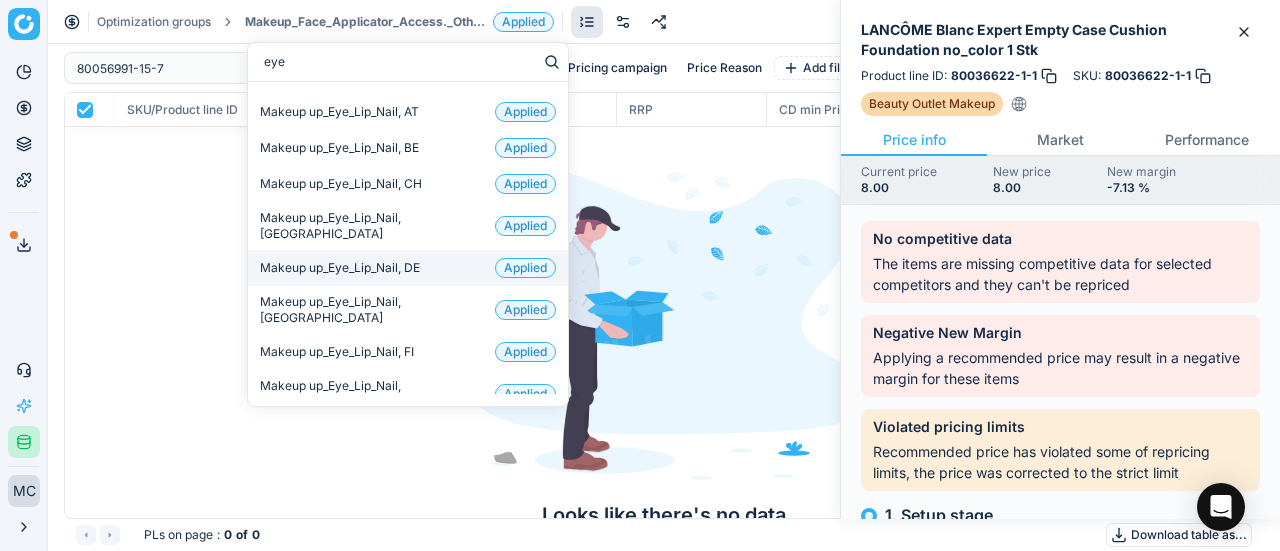 click on "Makeup up_Eye_Lip_Nail, DE Applied" at bounding box center (408, 268) 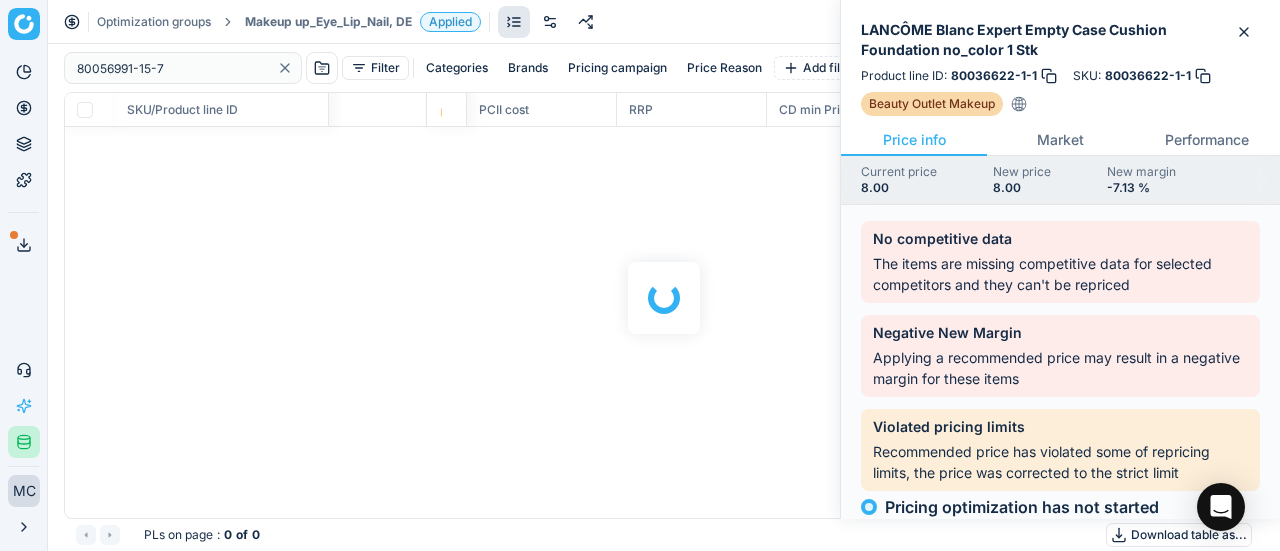 checkbox on "false" 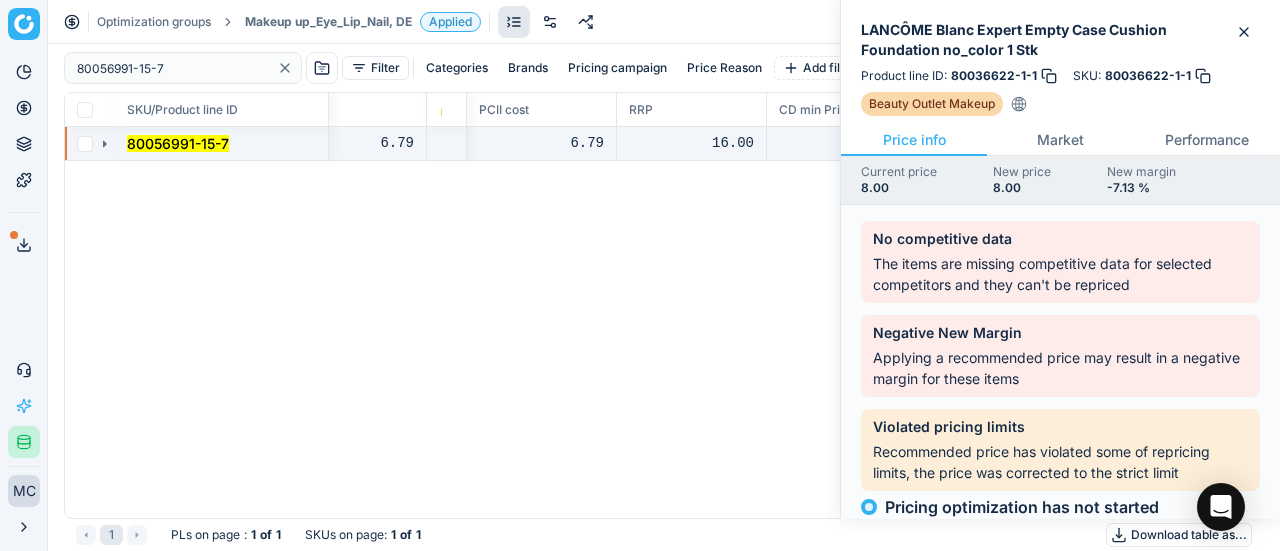 drag, startPoint x: 110, startPoint y: 144, endPoint x: 124, endPoint y: 158, distance: 19.79899 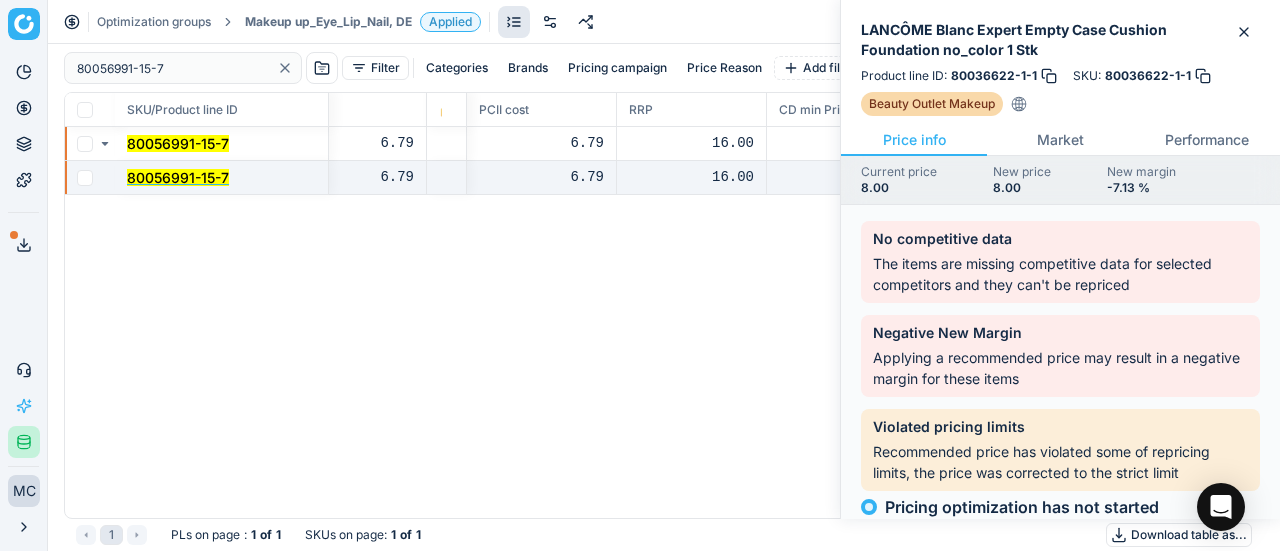 click on "80056991-15-7" at bounding box center [178, 177] 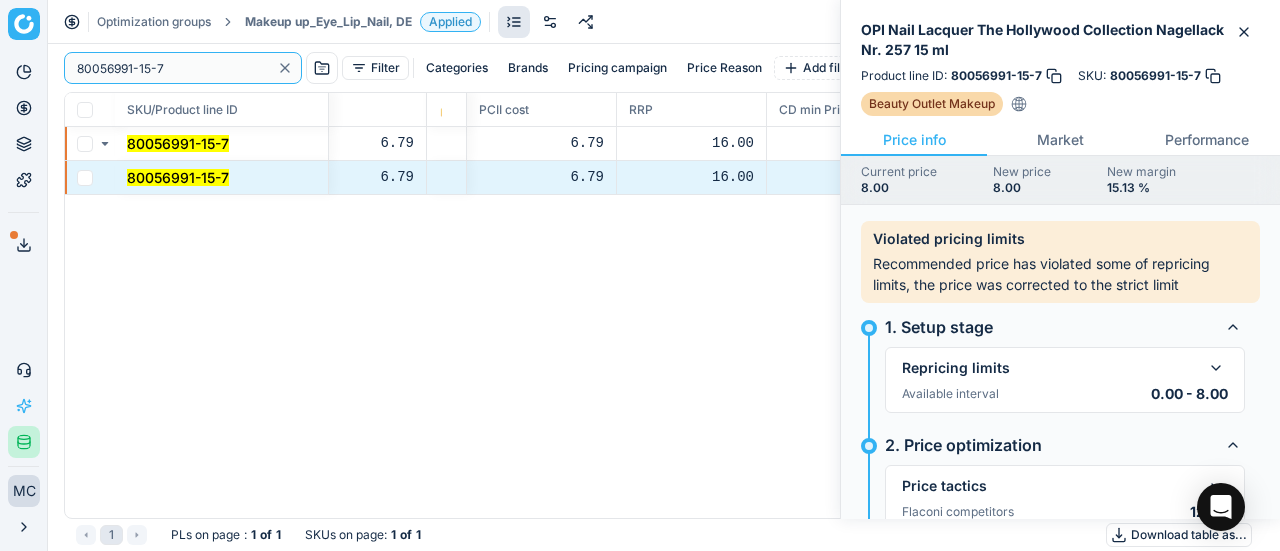 drag, startPoint x: 0, startPoint y: 23, endPoint x: 71, endPoint y: 7, distance: 72.780495 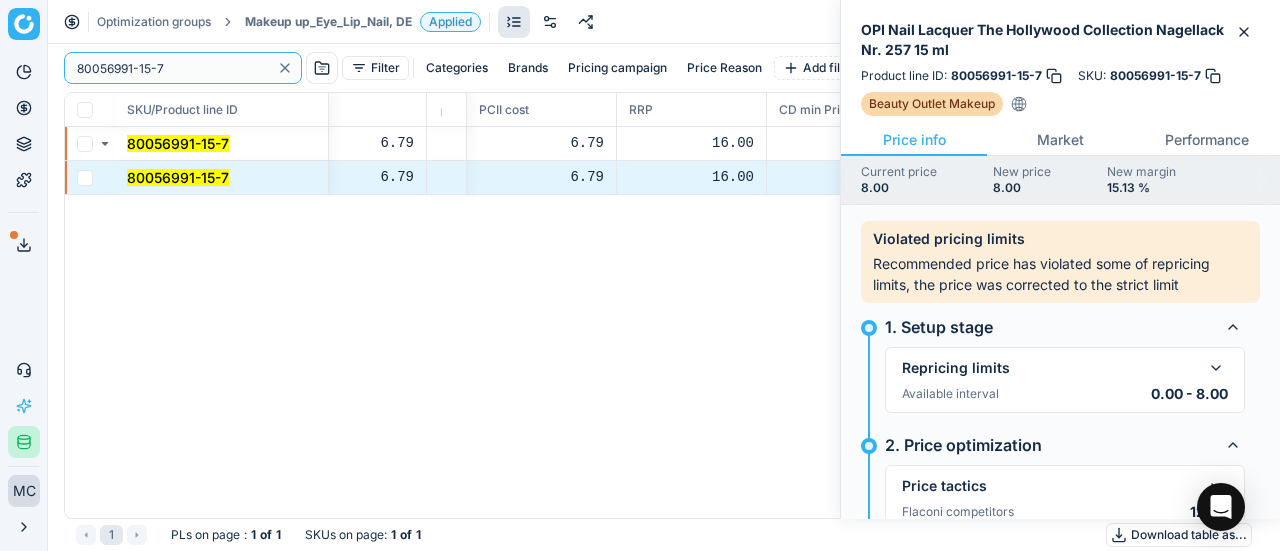 click on "Pricing platform Analytics Pricing Product portfolio Templates Export service 15 Contact support   AI Pricing Assistant Integration status MC [PERSON_NAME] [EMAIL_ADDRESS][DOMAIN_NAME] Close menu Optimization groups Makeup up_Eye_Lip_Nail, DE Applied Discard Download report 80056991-15-7   Filter   Categories   Brands   Pricing campaign   Price Reason   Add filter Bulk update SKU/Product line ID Title/Product line name Product line name Product line ID Cost 🔒 PCII cost RRP CD min Price CD max Price Beauty outlet price PCII+5% > RRP Sales Flag Price Type Price Reason 80056991-15-7 OPI Nail Lacquer The Hollywood Collection Nagellack Nr. 257 15 ml OPI Nail Lacquer The Hollywood Collection Nagellack Nr. 257 15 ml 80056991-15-7 6.79 6.79 16.00 12.00 12.00 8.00 beauty outlet GS:[PERSON_NAME][DOMAIN_NAME] 80056991-15-7 OPI Nail Lacquer The Hollywood Collection Nagellack Nr. 257 15 ml OPI Nail Lacquer The Hollywood Collection Nagellack Nr. 257 15 ml 80056991-15-7 6.79 6.79 16.00 12.00 12.00 8.00 beauty outlet GS:[PERSON_NAME][DOMAIN_NAME] 1 : 1 of 1" at bounding box center [640, 275] 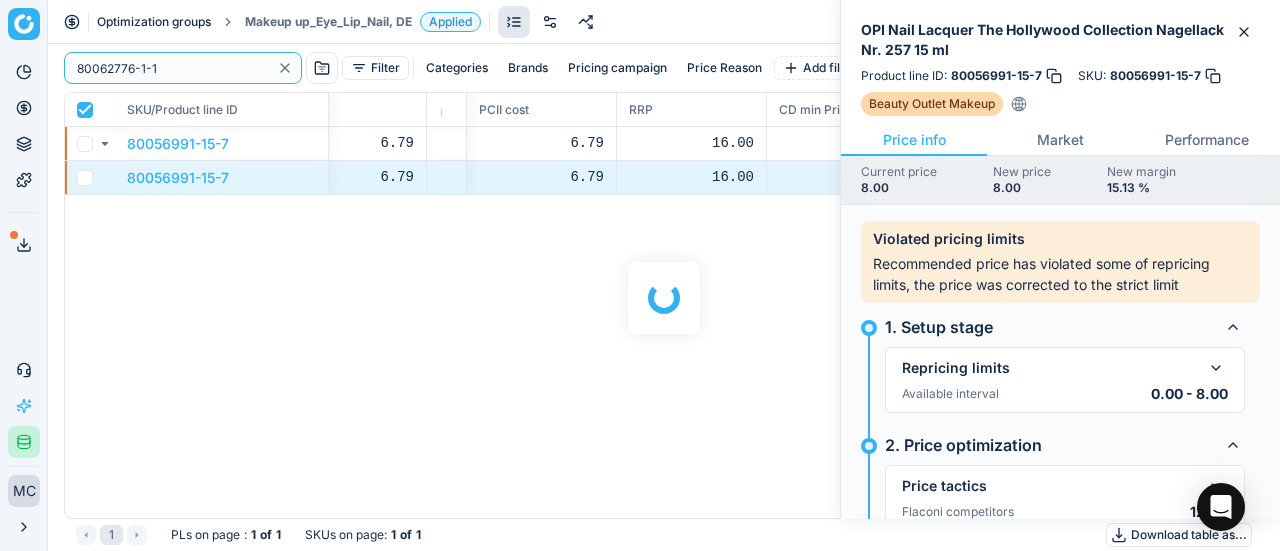 checkbox on "true" 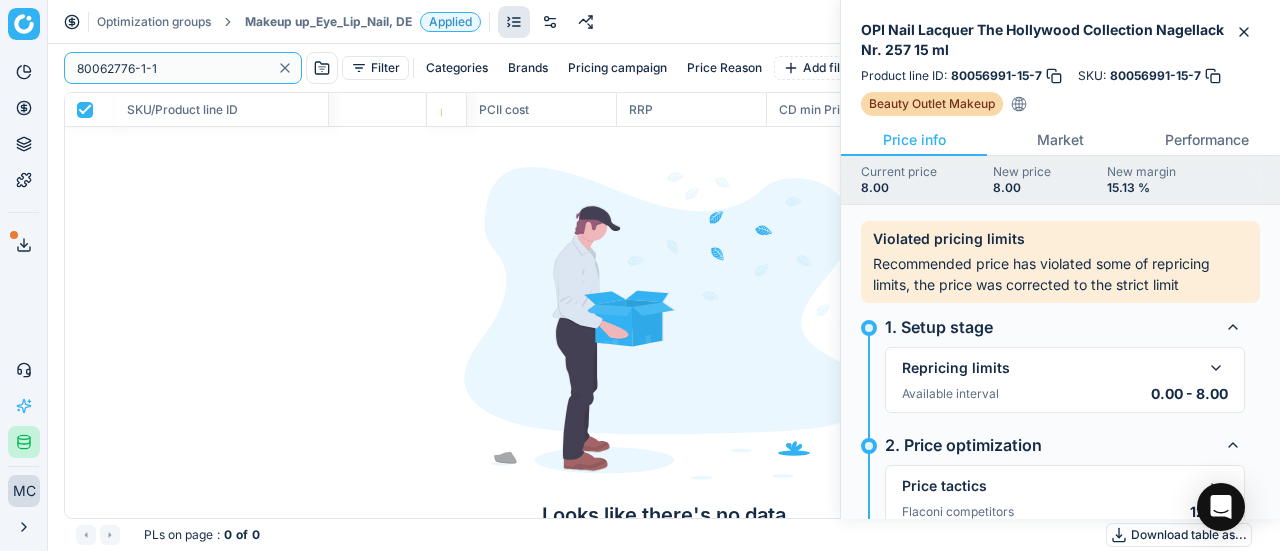 type on "80062776-1-1" 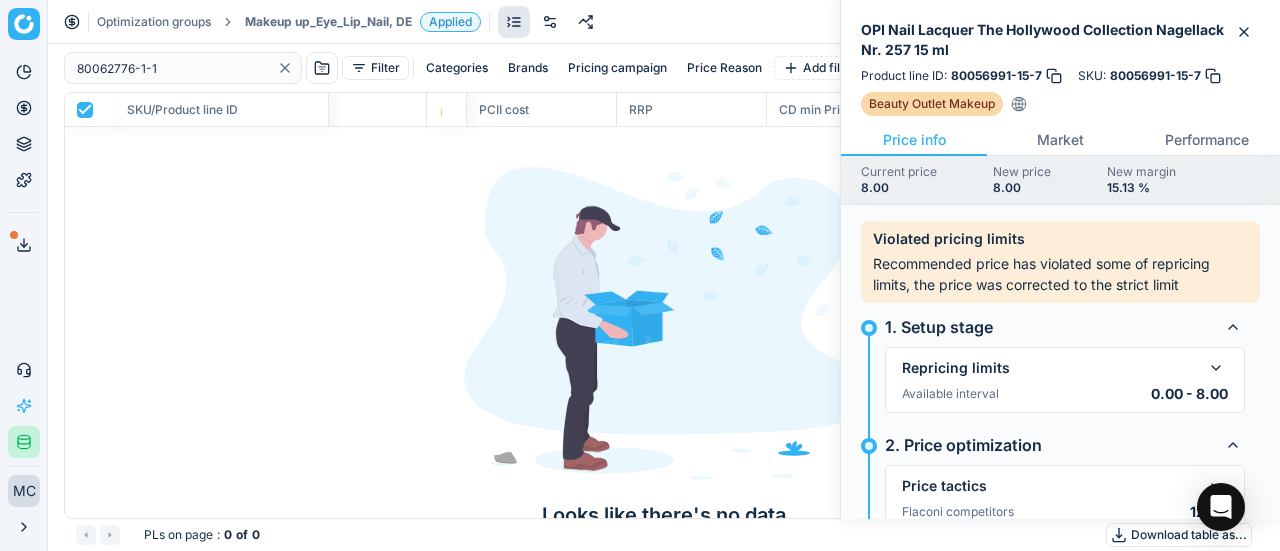 click on "Makeup up_Eye_Lip_Nail, DE" at bounding box center [328, 22] 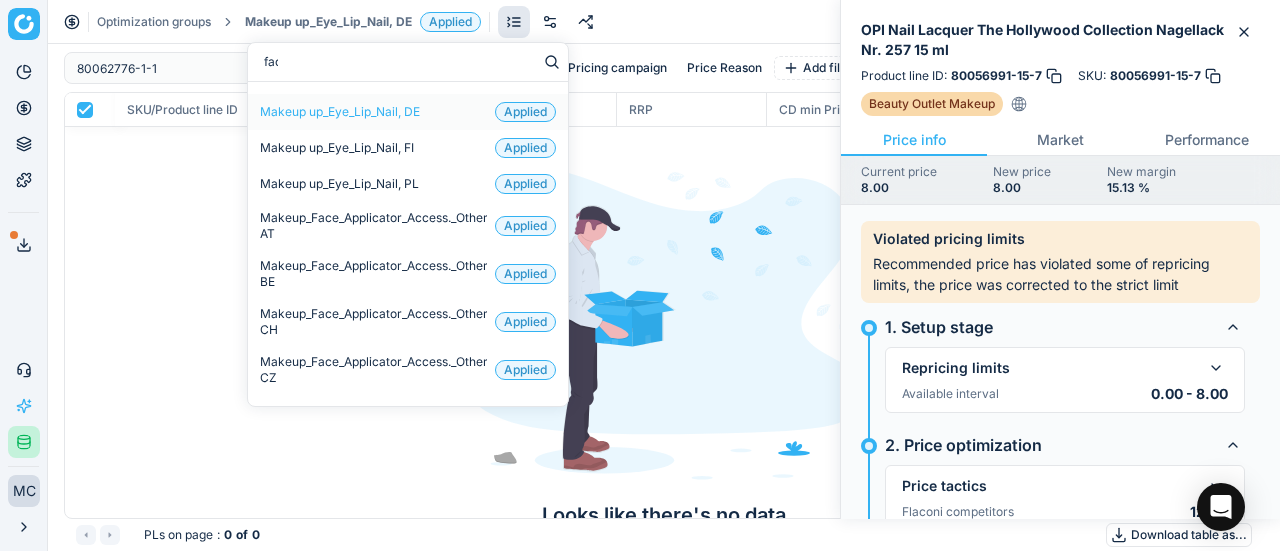 type on "face" 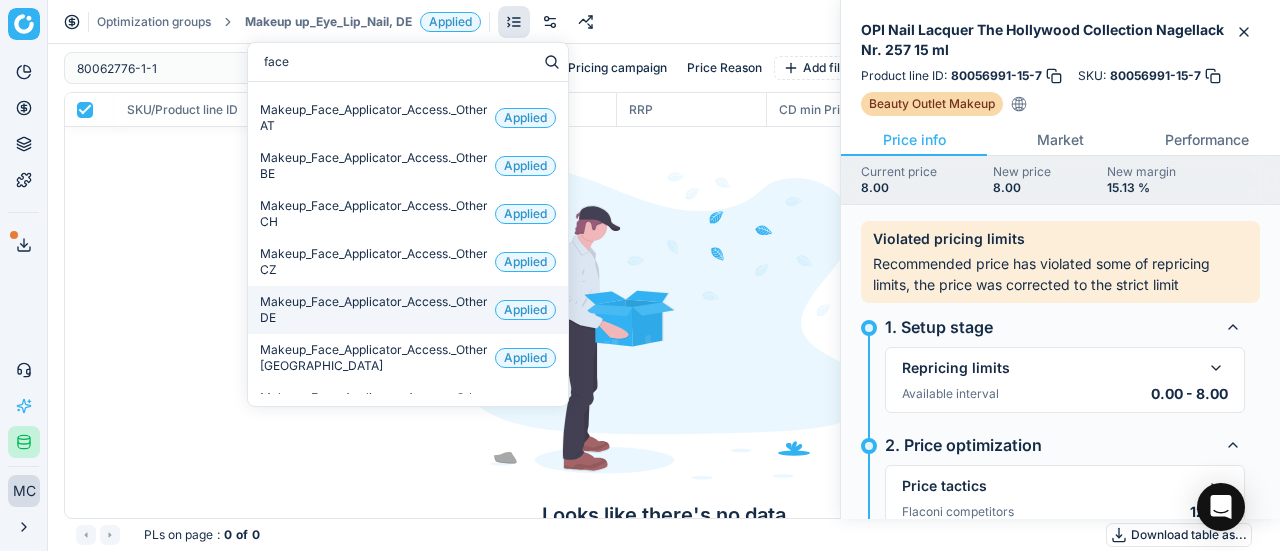 click on "Makeup_Face_Applicator_Access._Other, DE" at bounding box center [373, 310] 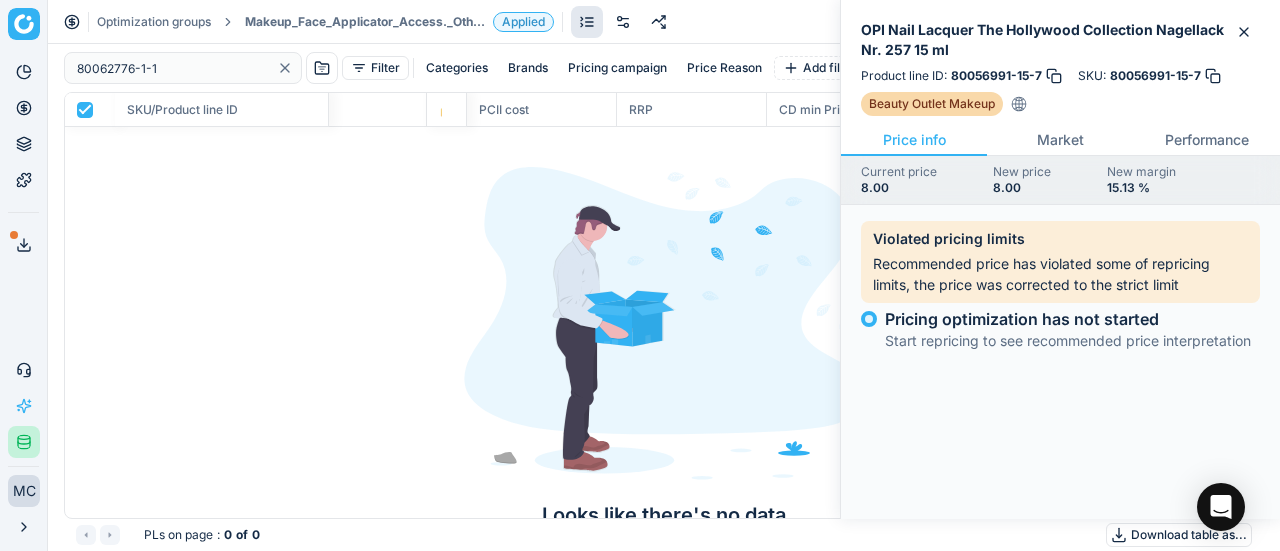 click on "Makeup_Face_Applicator_Access._Other, DE" at bounding box center [365, 22] 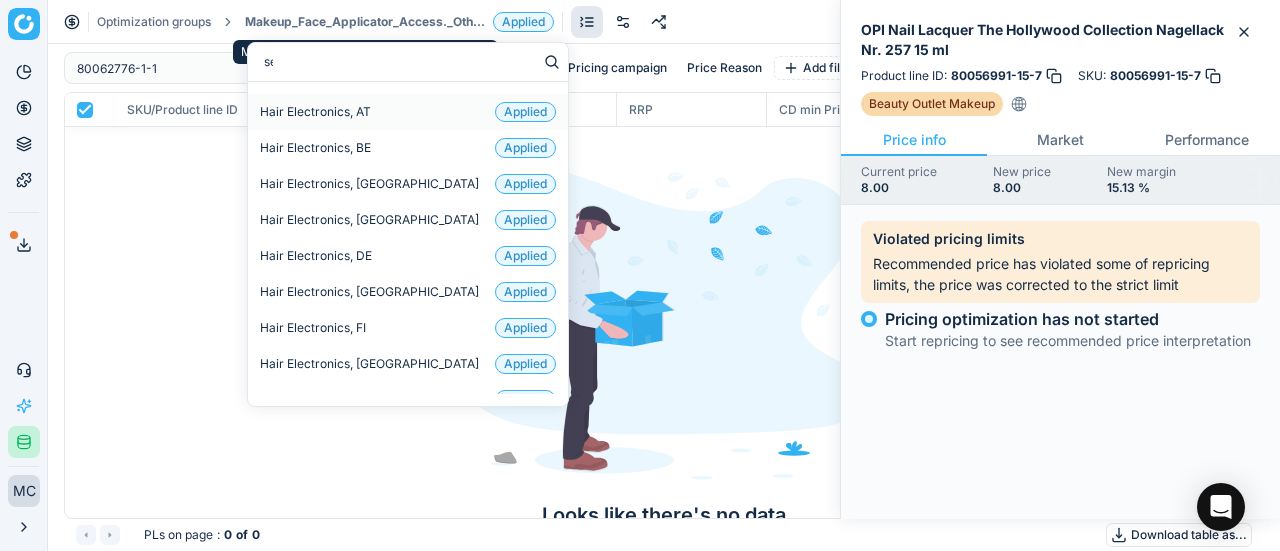 type on "set" 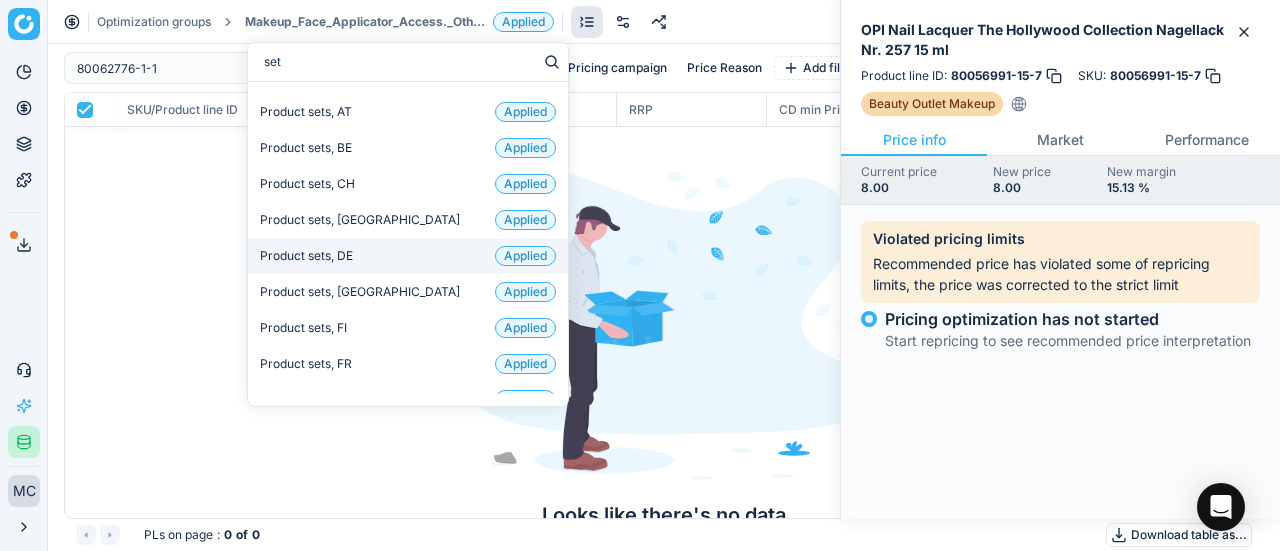 click on "Product sets, DE Applied" at bounding box center (408, 256) 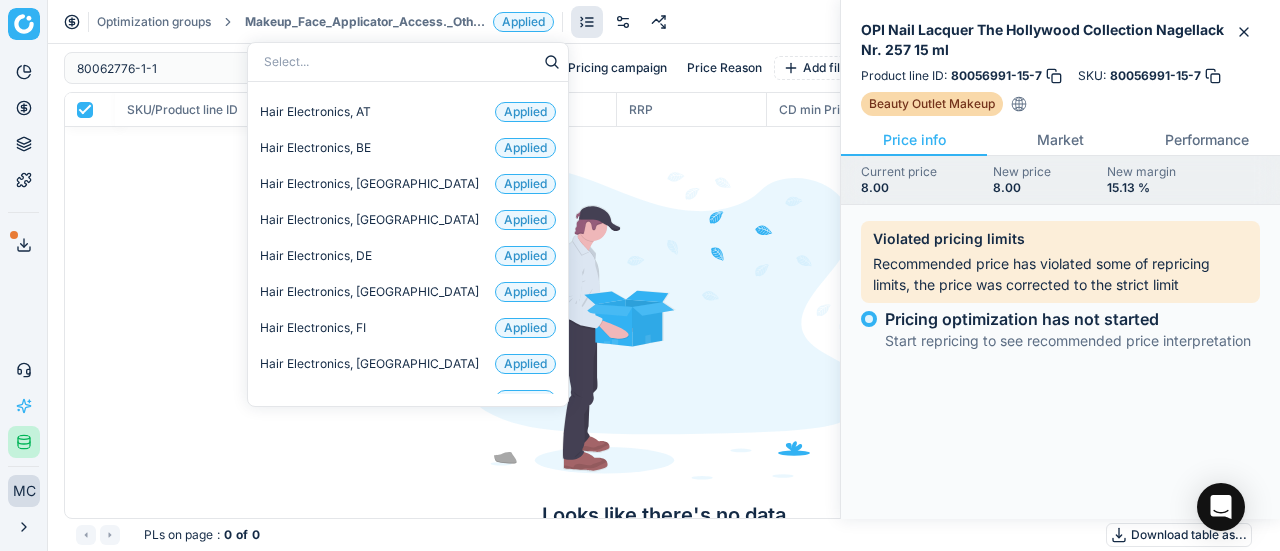 type 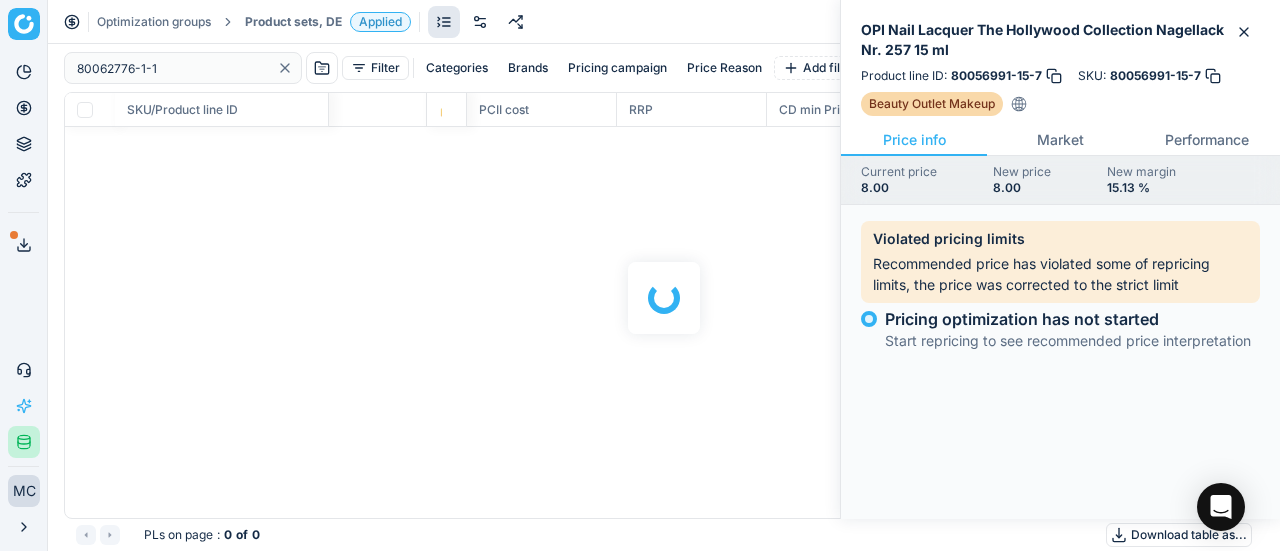 checkbox on "false" 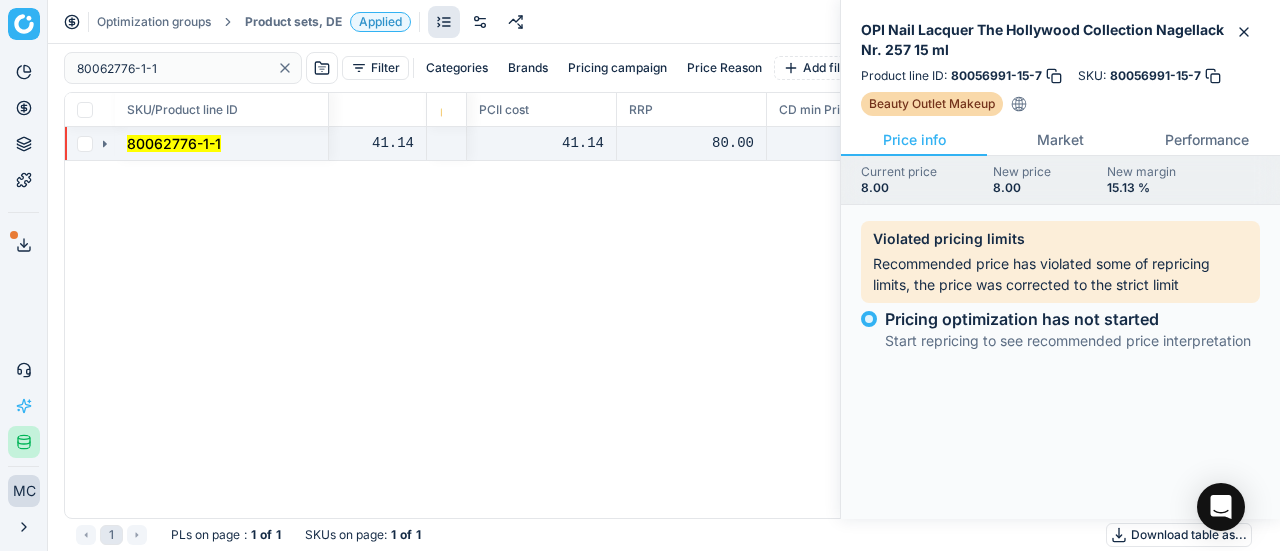 click 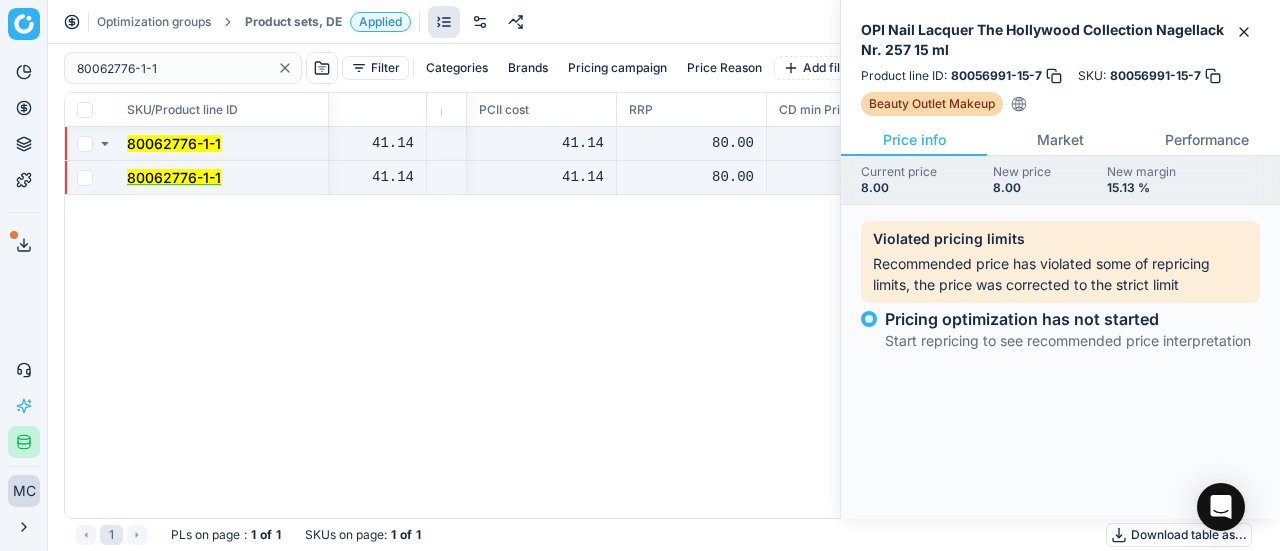 click on "80062776-1-1" at bounding box center (174, 177) 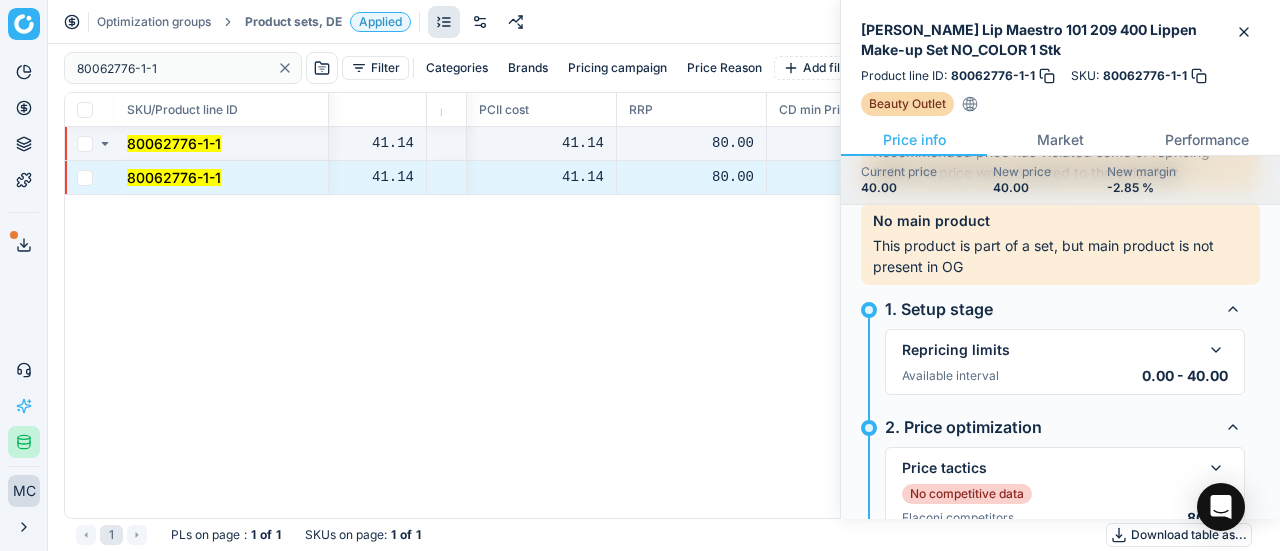 scroll, scrollTop: 500, scrollLeft: 0, axis: vertical 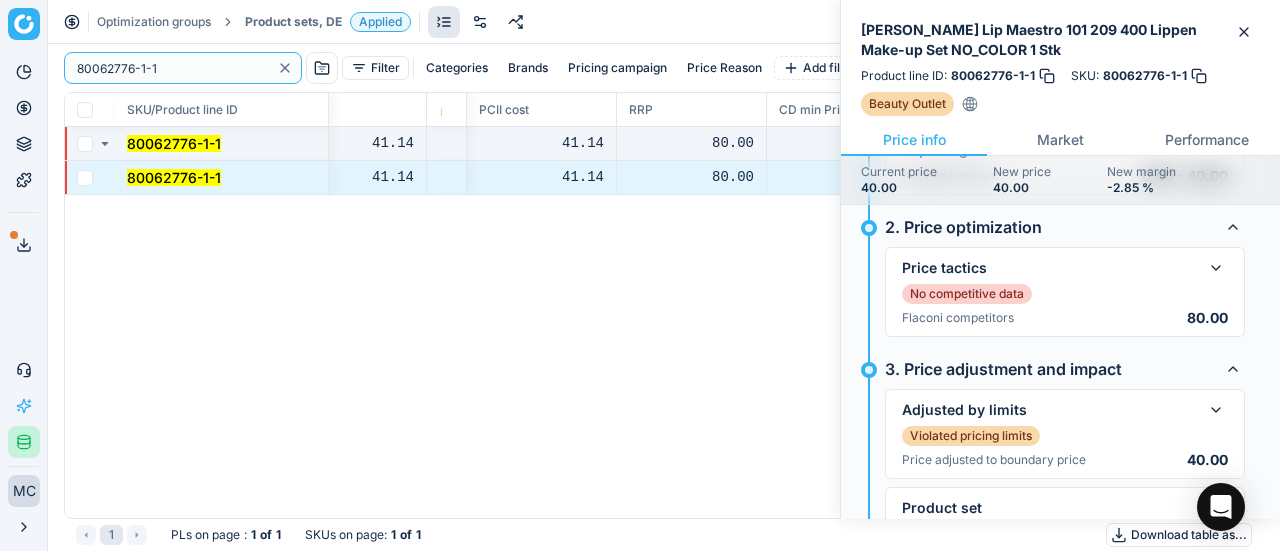 paste on "[PHONE_NUMBER]" 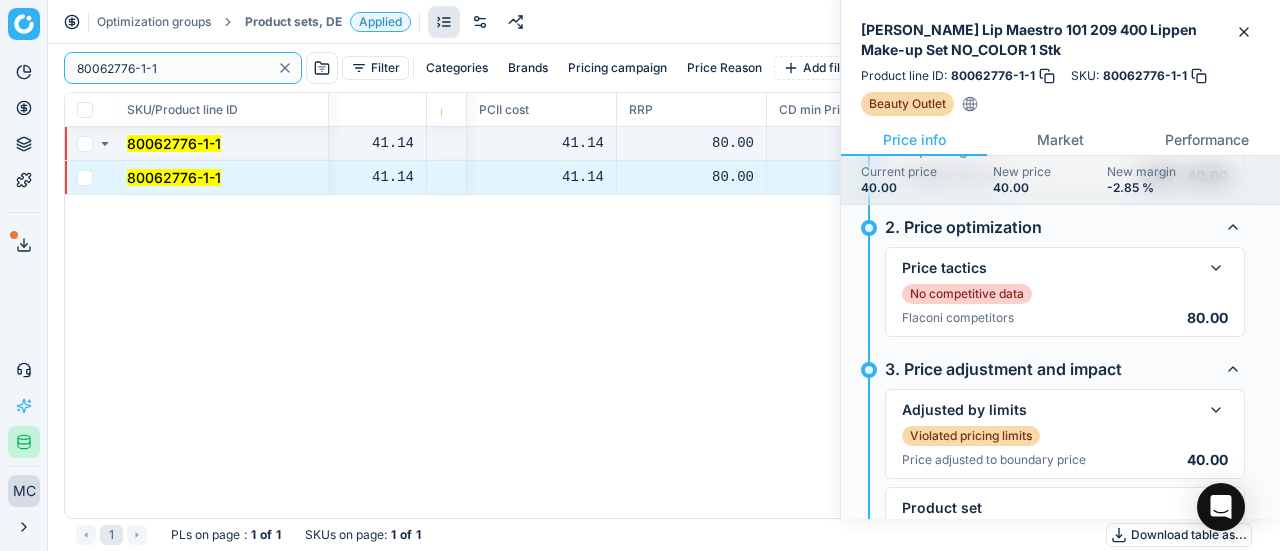 drag, startPoint x: 208, startPoint y: 74, endPoint x: 54, endPoint y: 39, distance: 157.9272 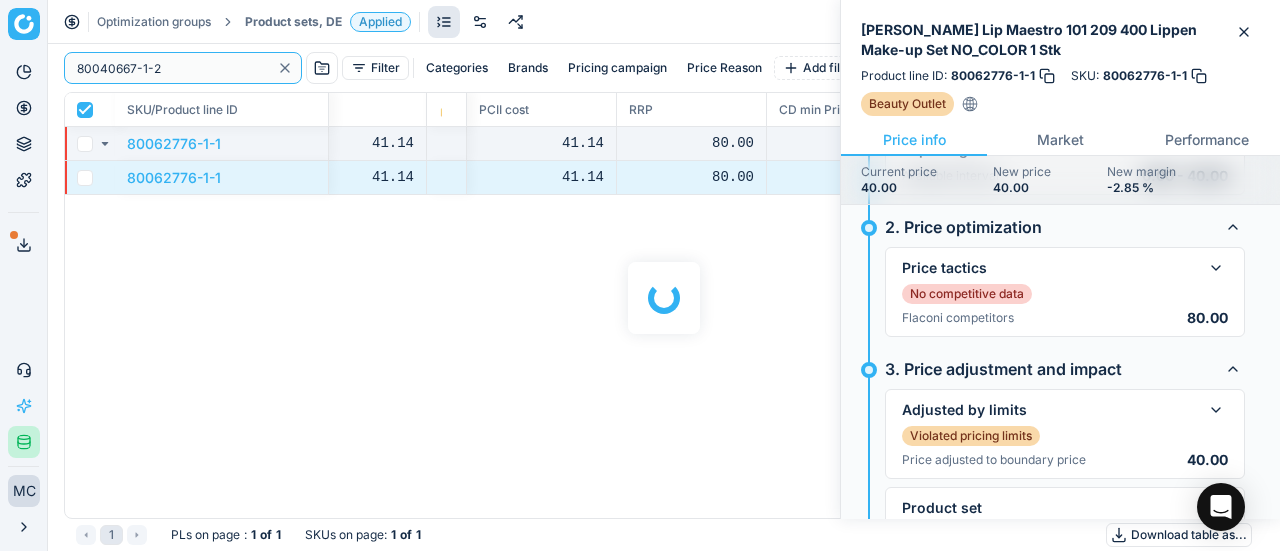 checkbox on "true" 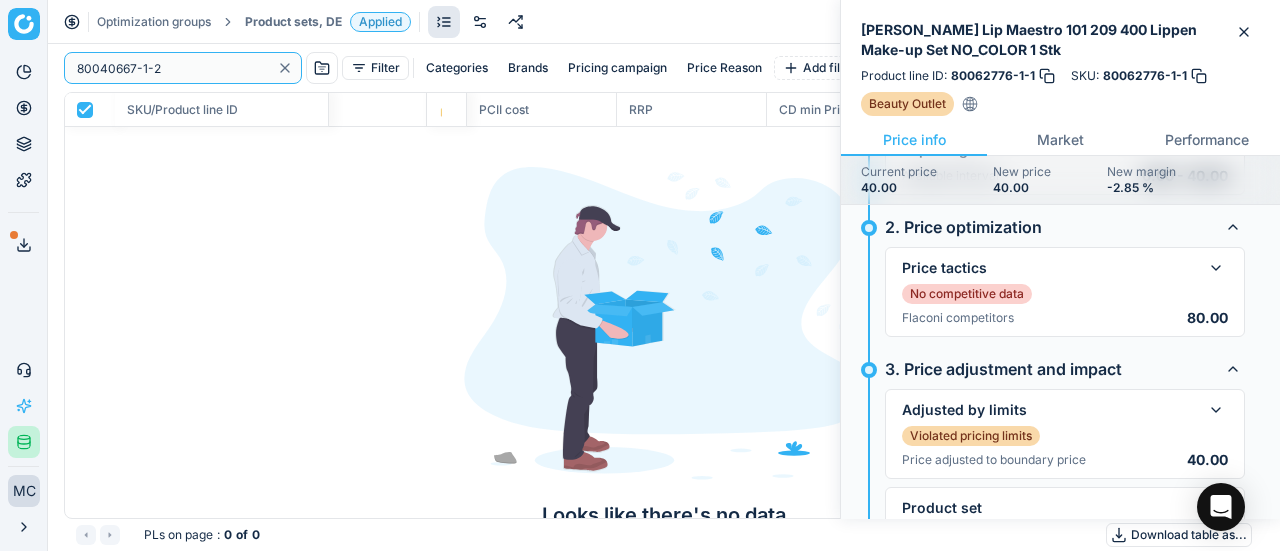 type on "80040667-1-2" 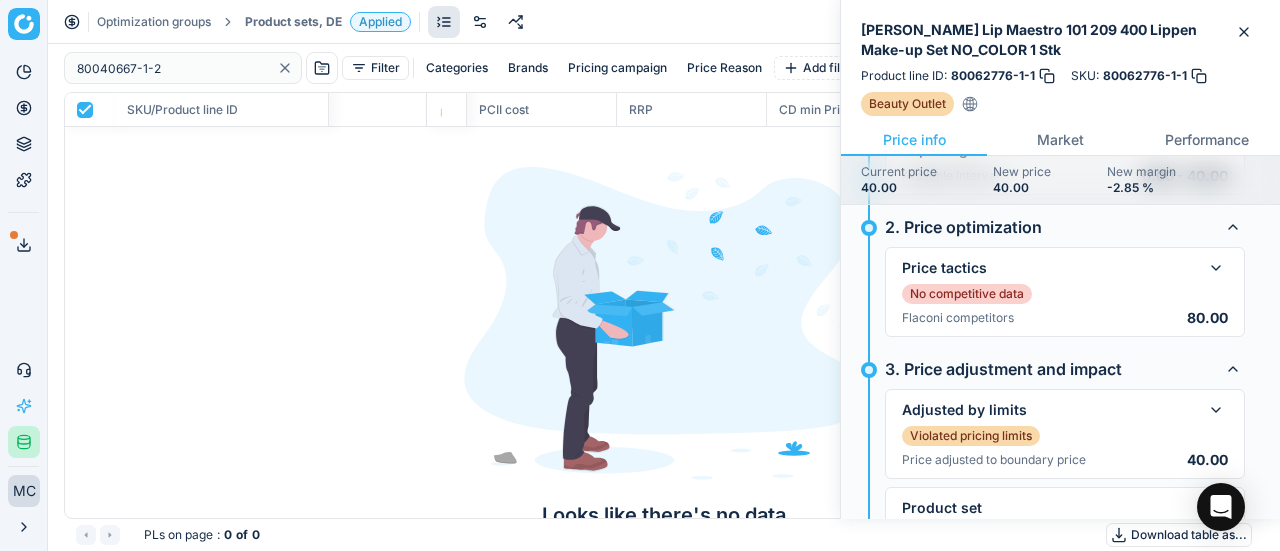 click on "Product sets, DE" at bounding box center [293, 22] 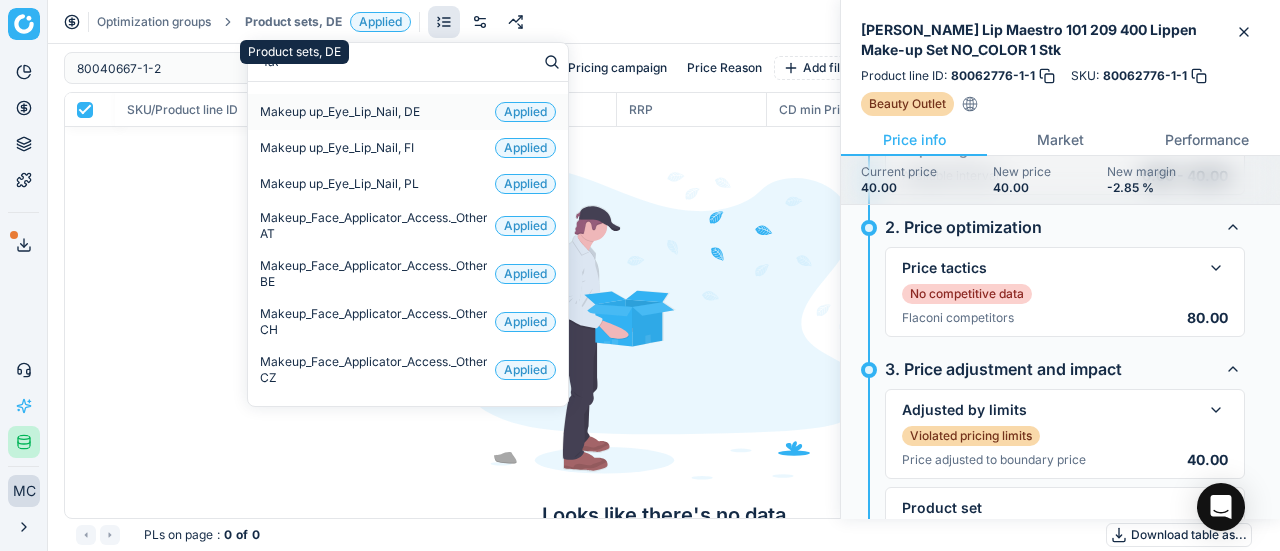 type on "face" 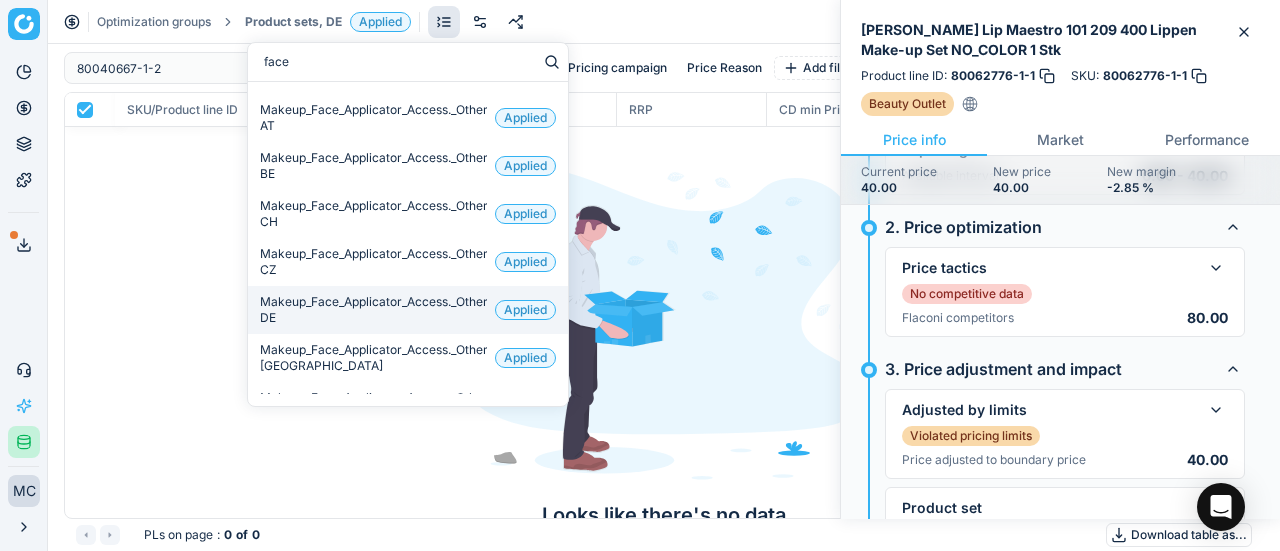 click on "Makeup_Face_Applicator_Access._Other, DE" at bounding box center [373, 310] 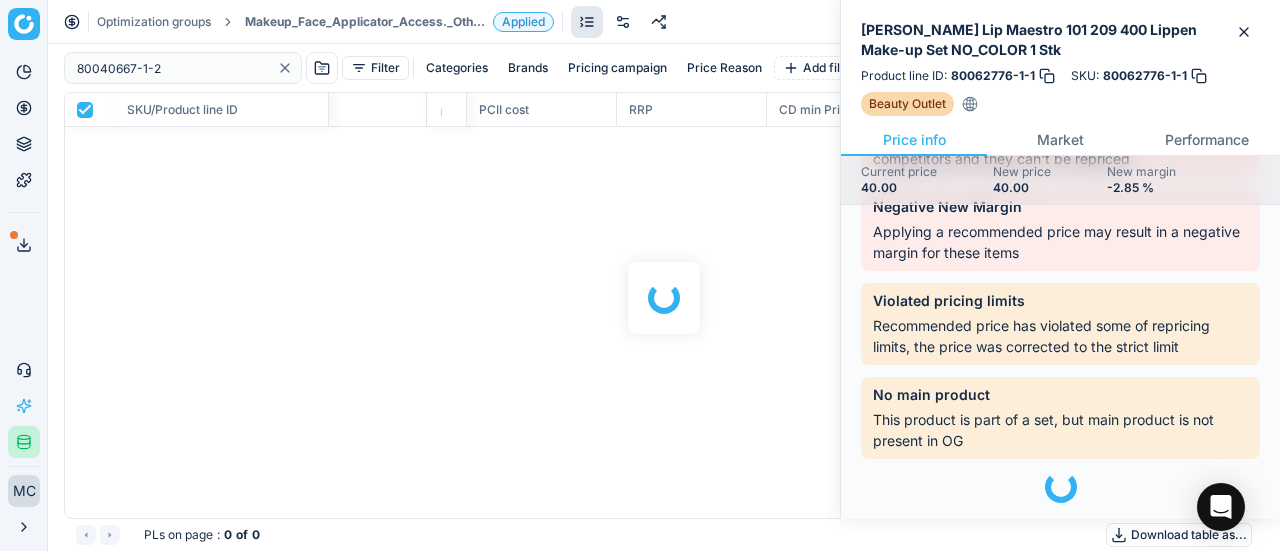 scroll, scrollTop: 181, scrollLeft: 0, axis: vertical 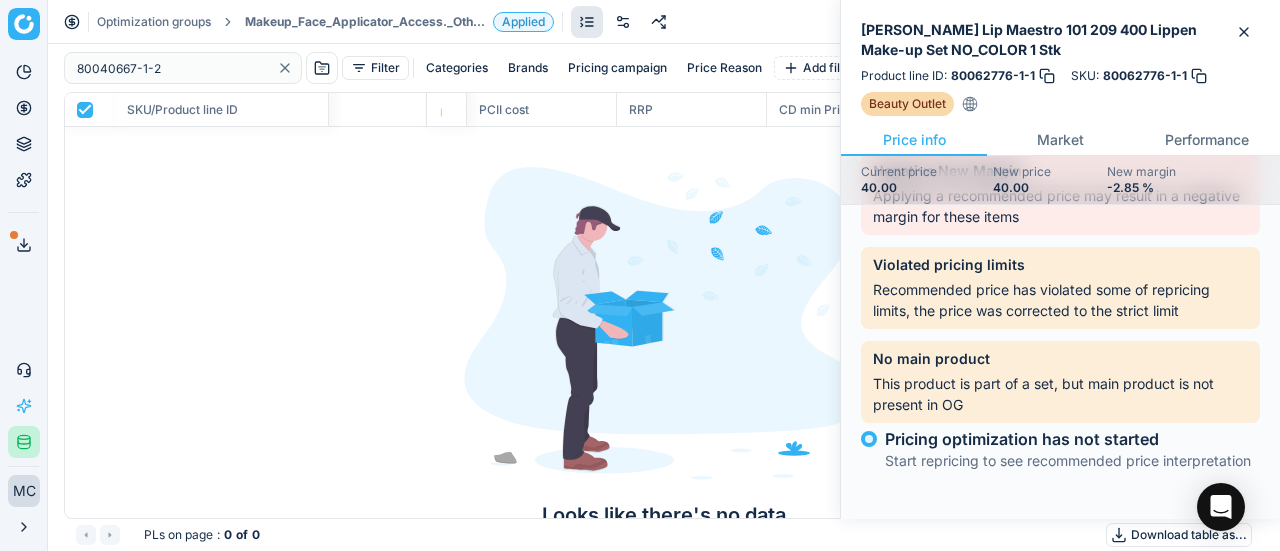 click on "Makeup_Face_Applicator_Access._Other, DE" at bounding box center [365, 22] 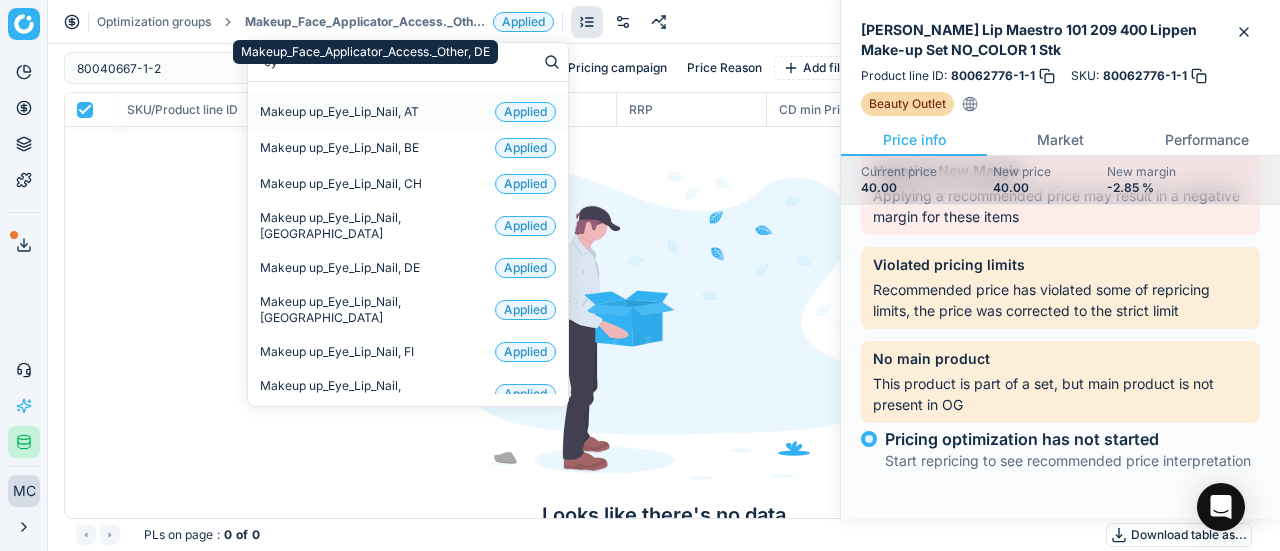 type on "eye" 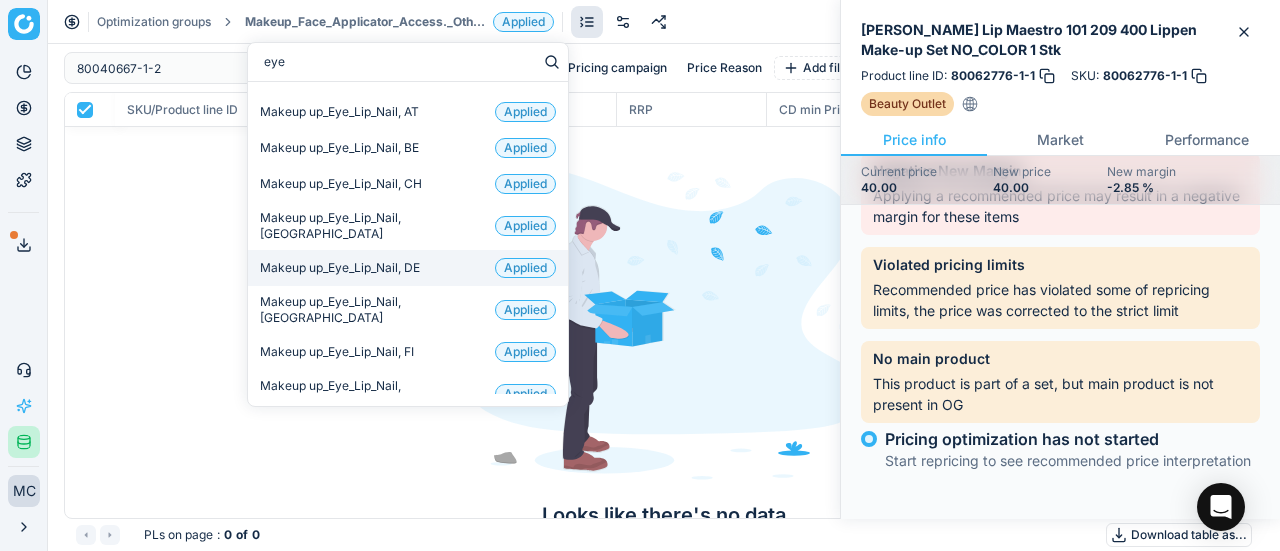 click on "Makeup up_Eye_Lip_Nail, DE" at bounding box center (340, 268) 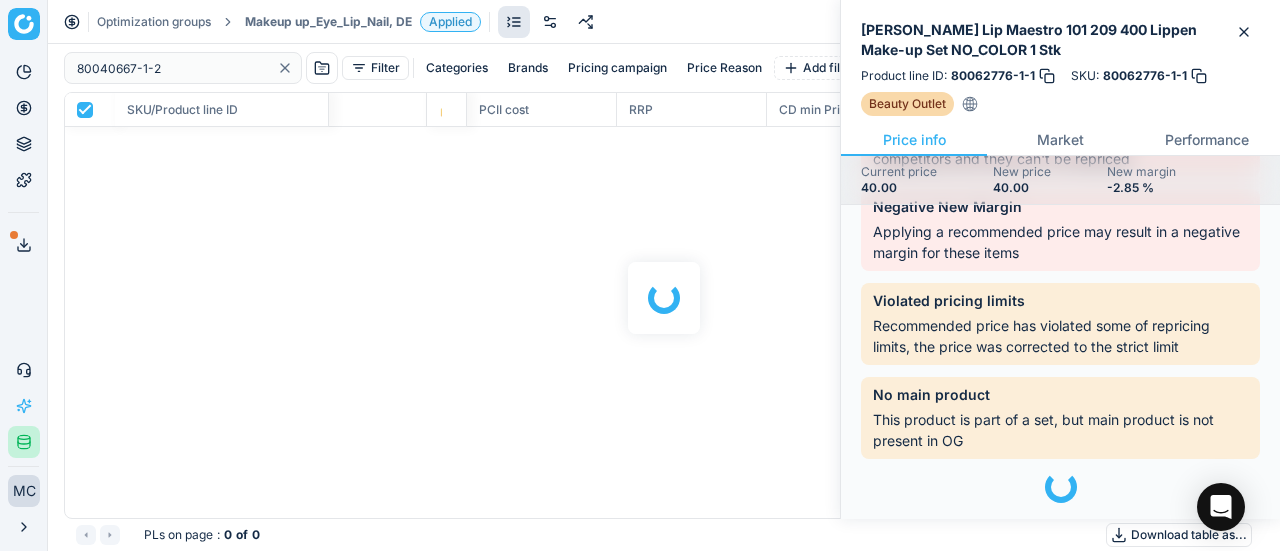 scroll, scrollTop: 181, scrollLeft: 0, axis: vertical 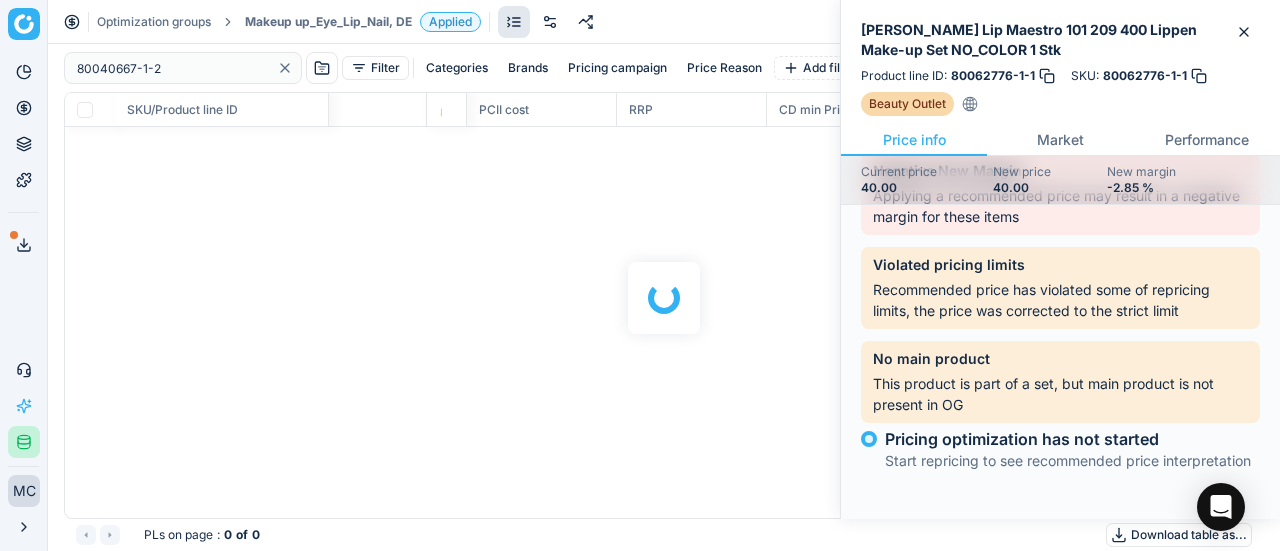 checkbox on "false" 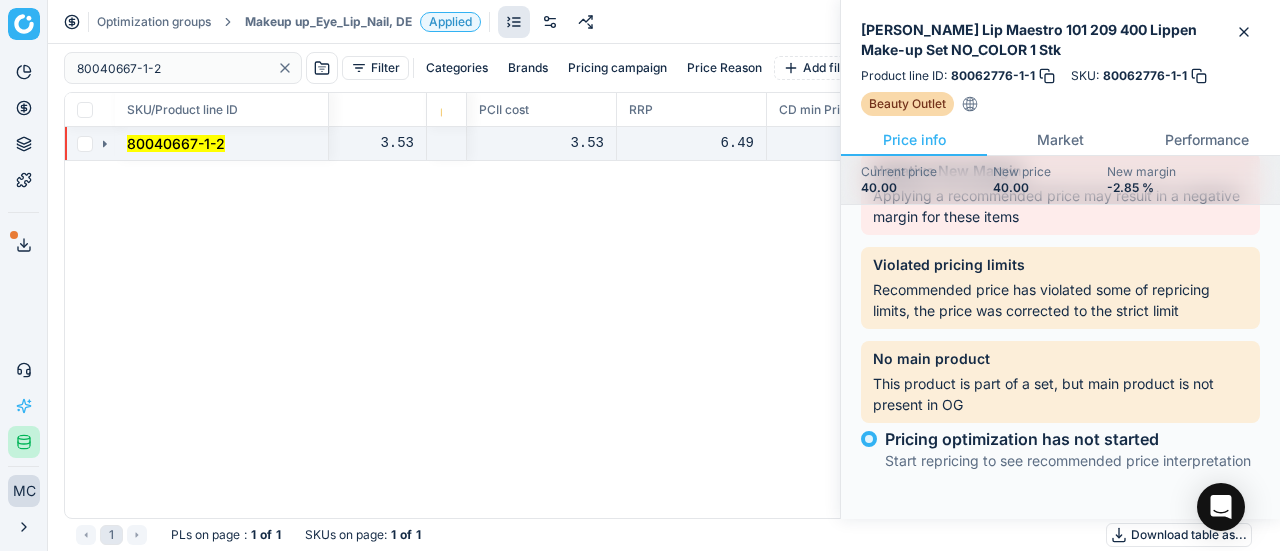click 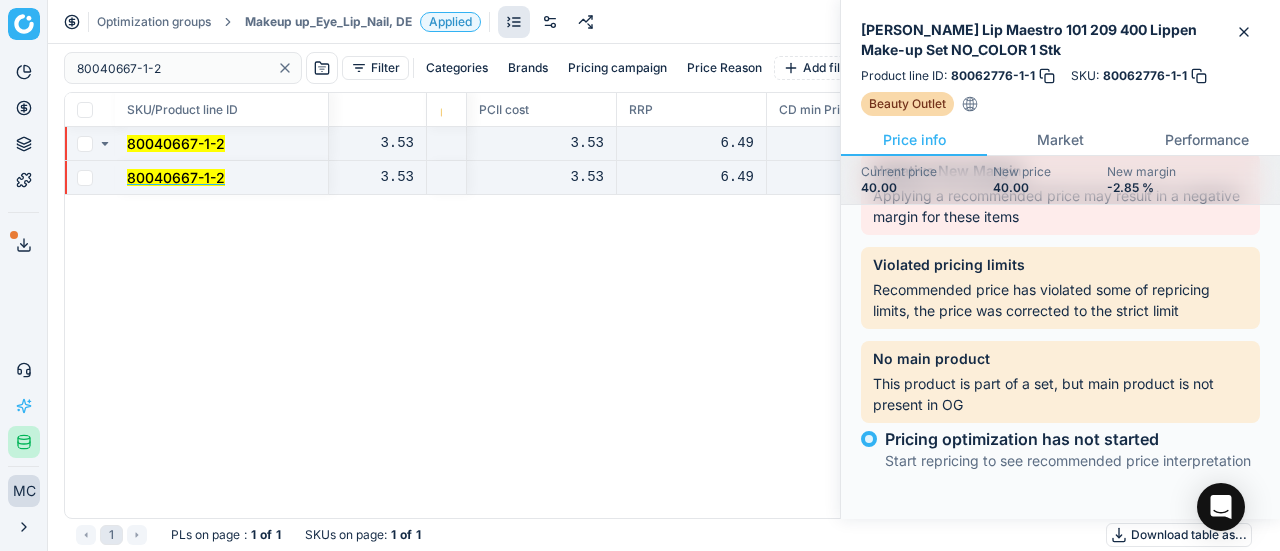 click on "80040667-1-2" at bounding box center (176, 177) 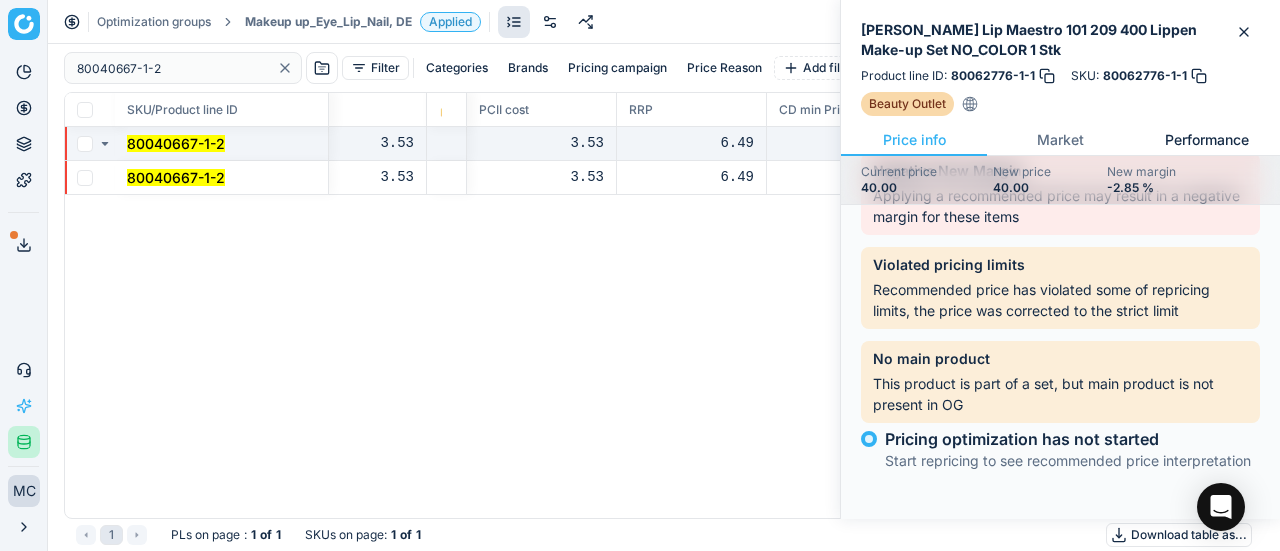 scroll, scrollTop: 0, scrollLeft: 0, axis: both 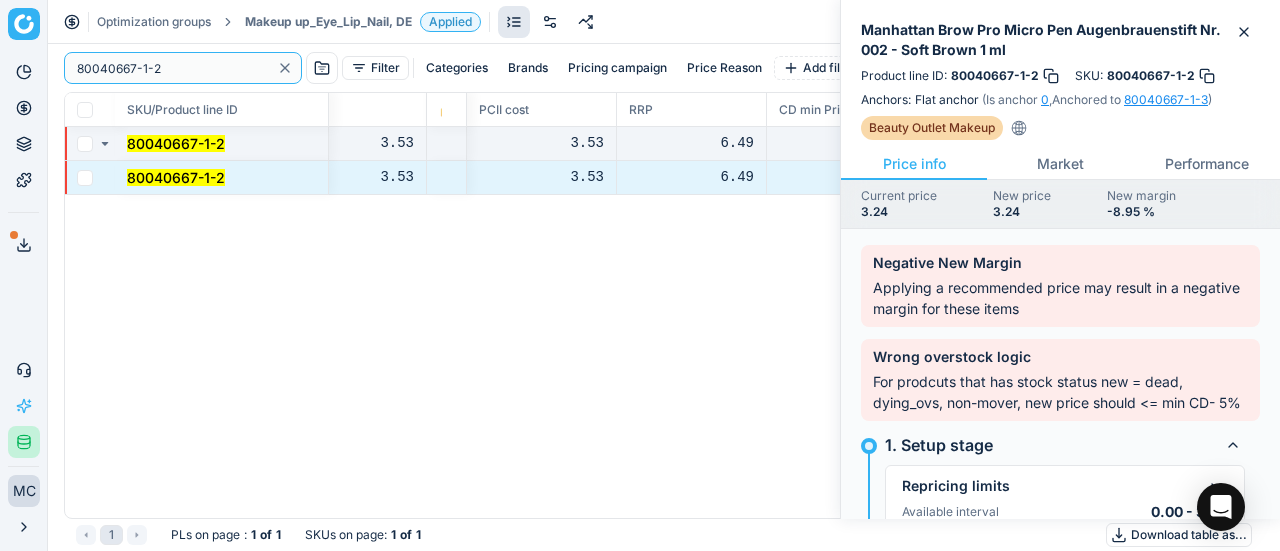 paste on "90001991-000276" 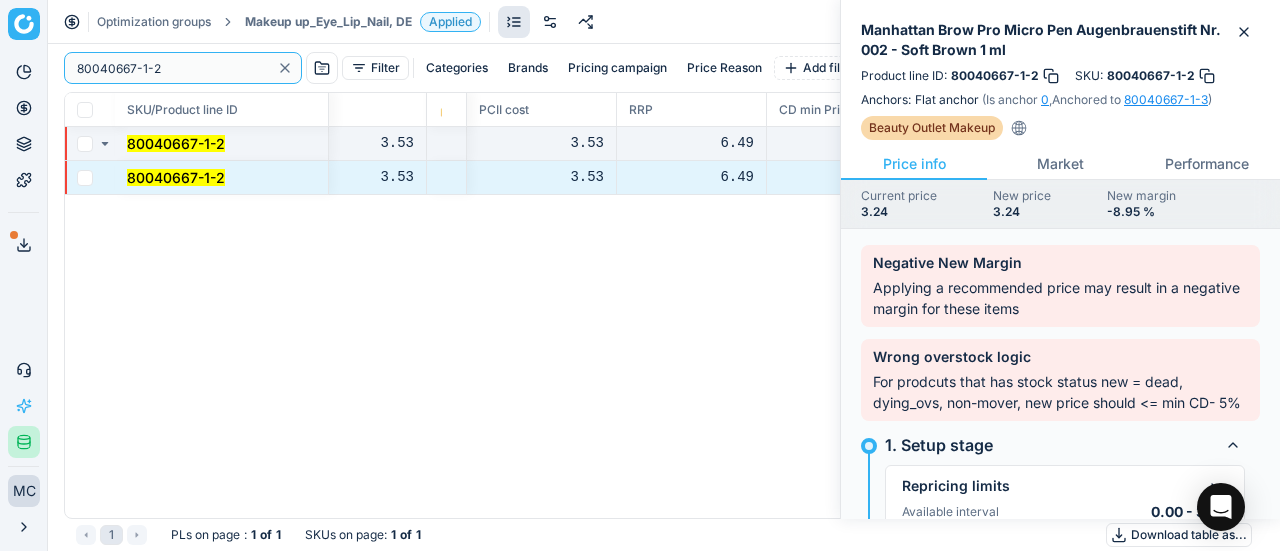 drag, startPoint x: 226, startPoint y: 67, endPoint x: 0, endPoint y: -37, distance: 248.78102 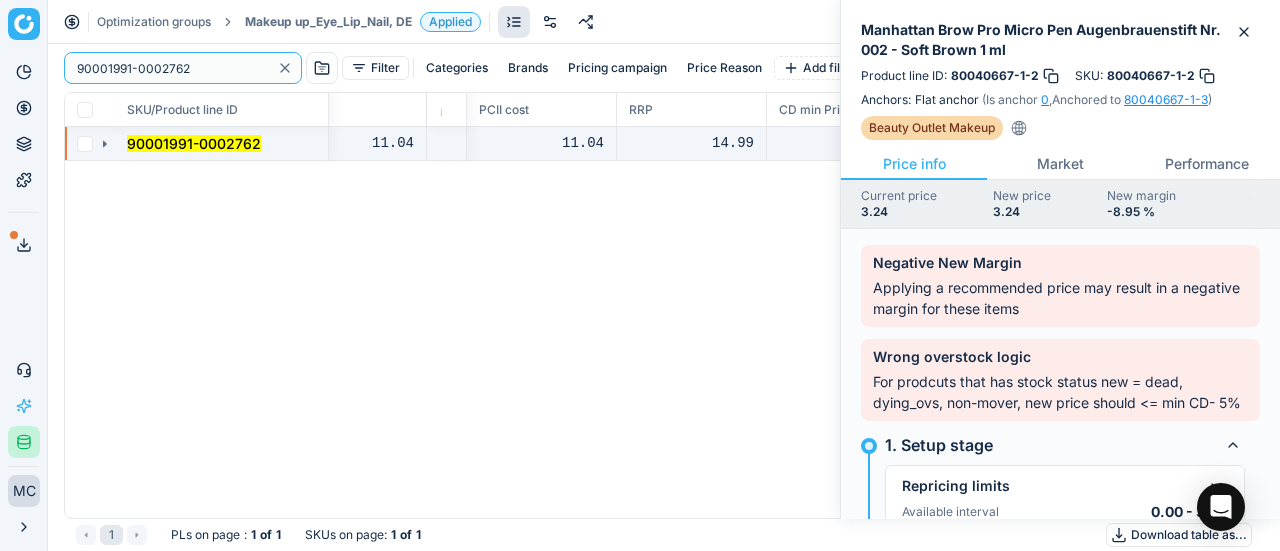 type on "90001991-0002762" 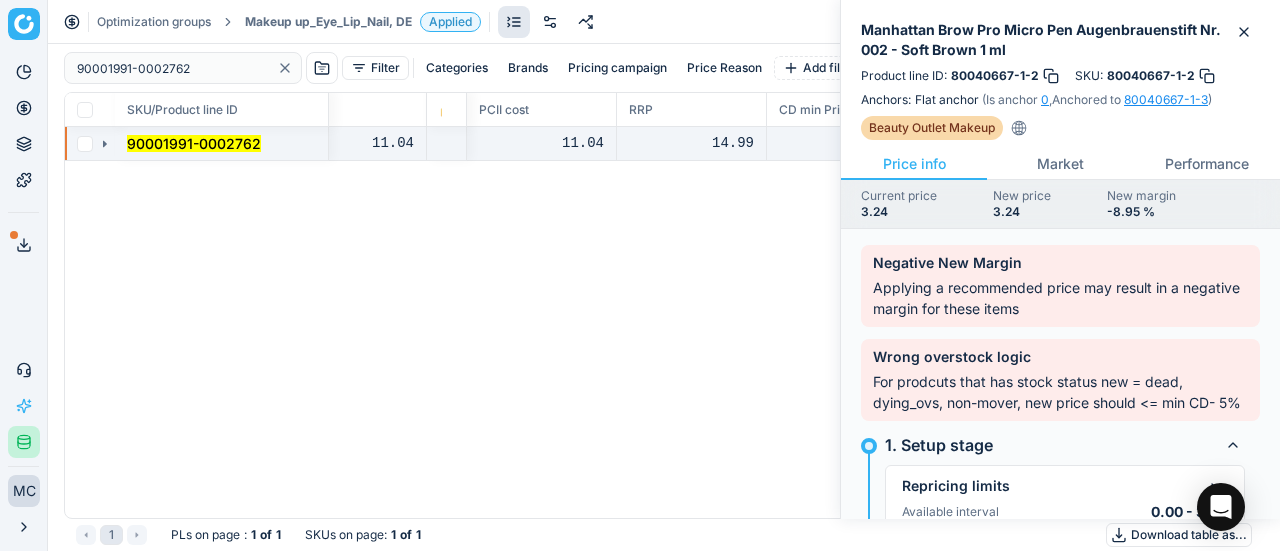 click 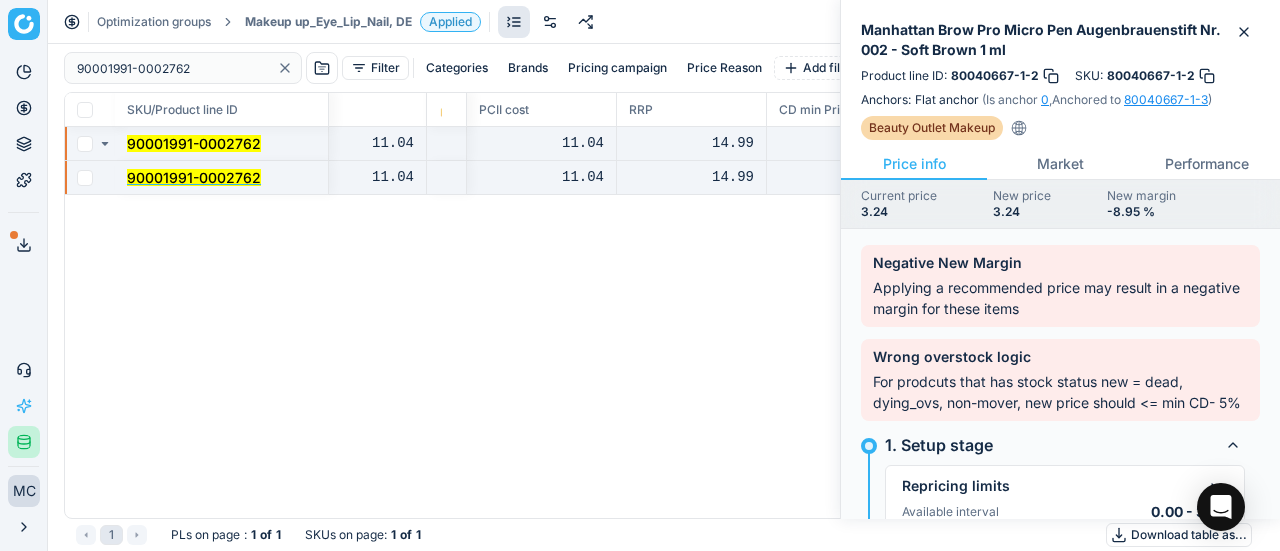 click on "90001991-0002762" at bounding box center (194, 177) 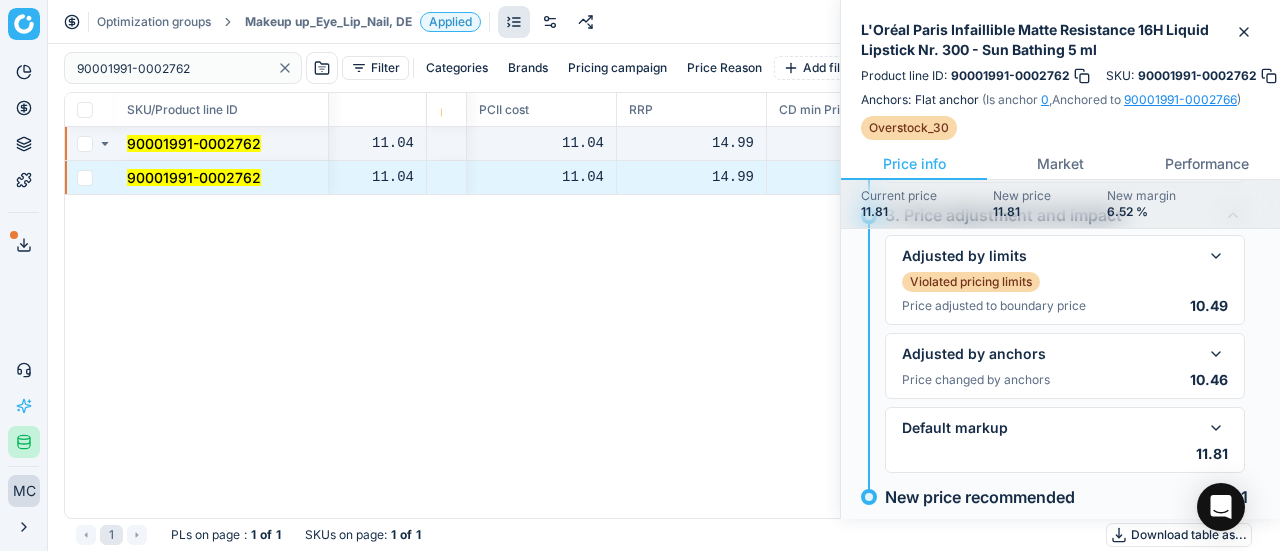 scroll, scrollTop: 400, scrollLeft: 0, axis: vertical 